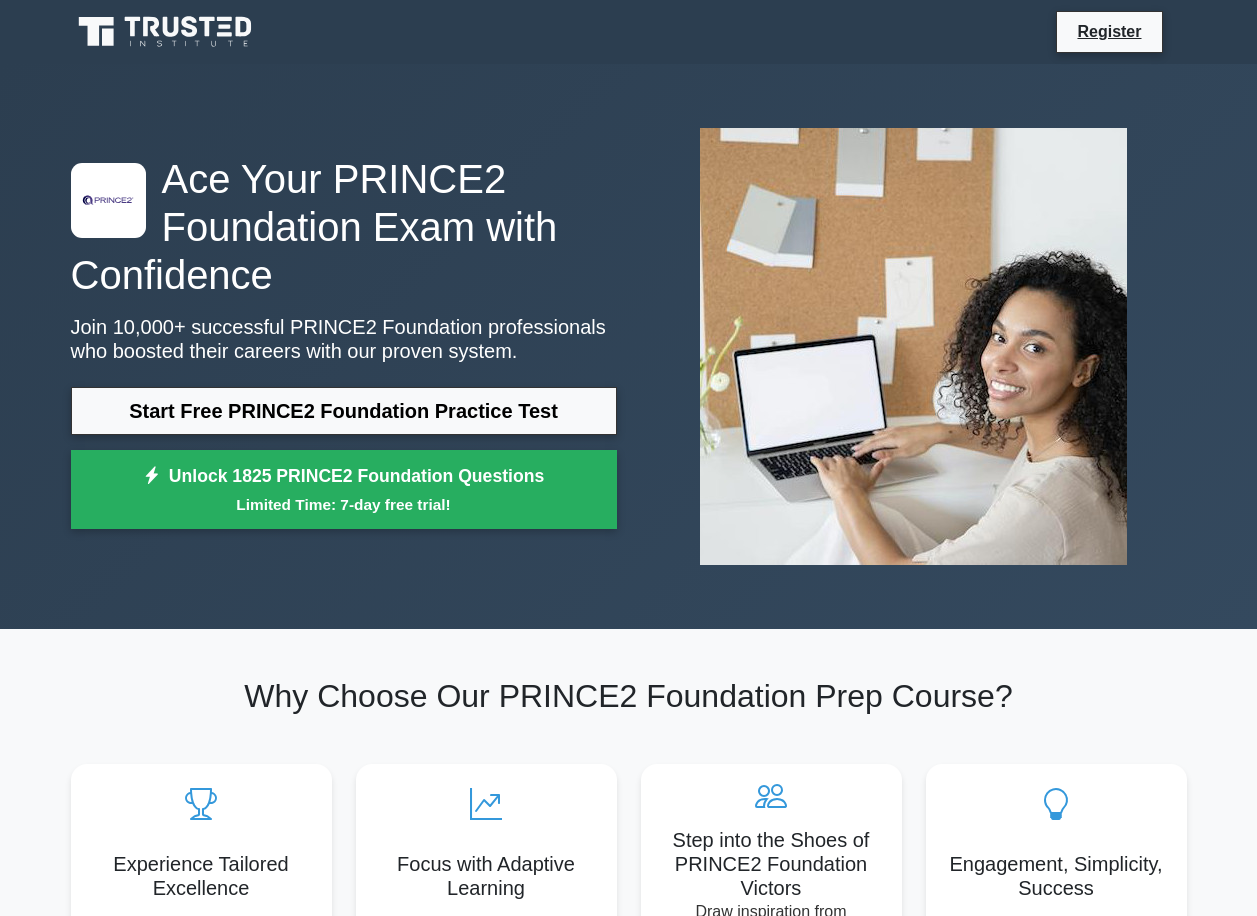 scroll, scrollTop: 0, scrollLeft: 0, axis: both 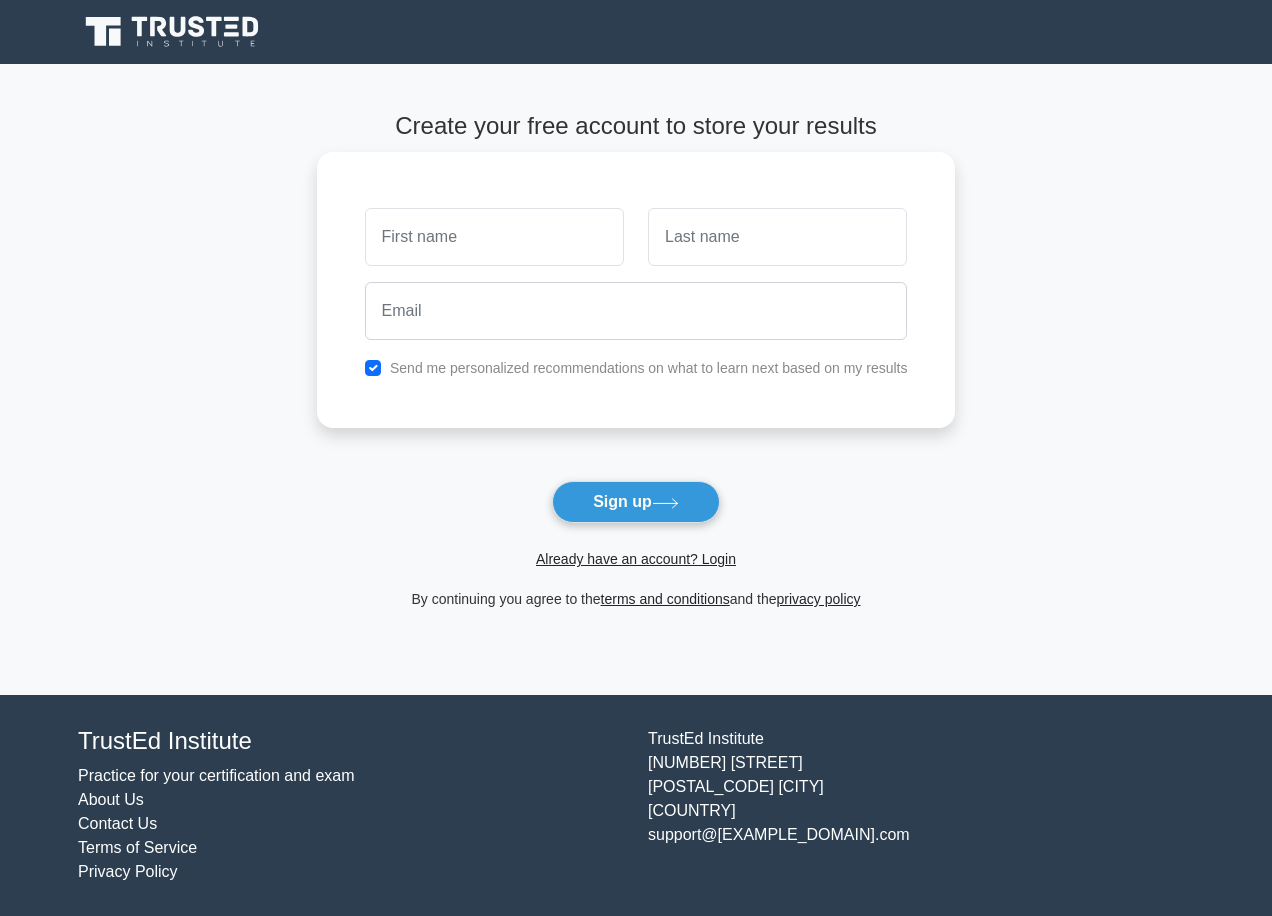 click at bounding box center (494, 237) 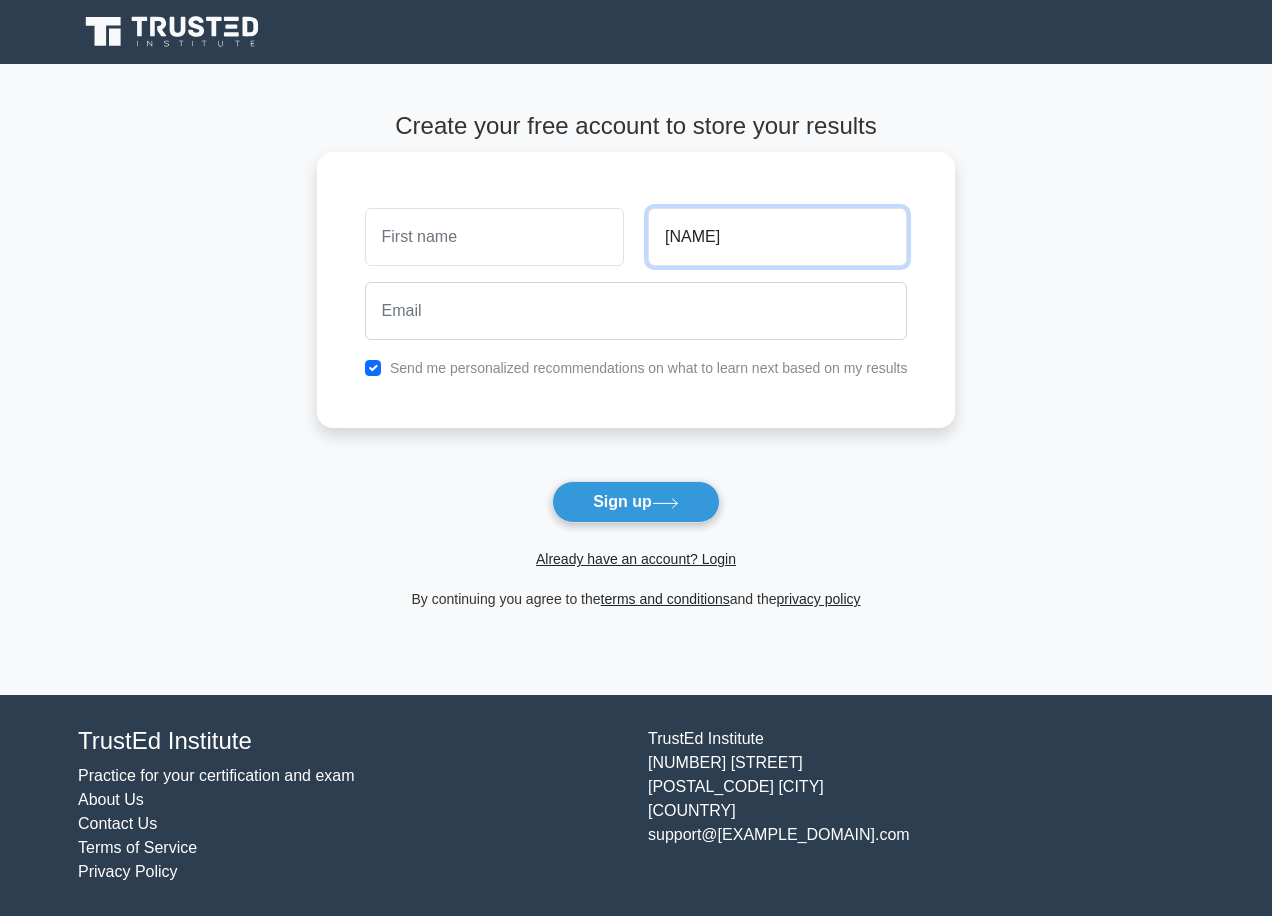 type on "[PERSON]" 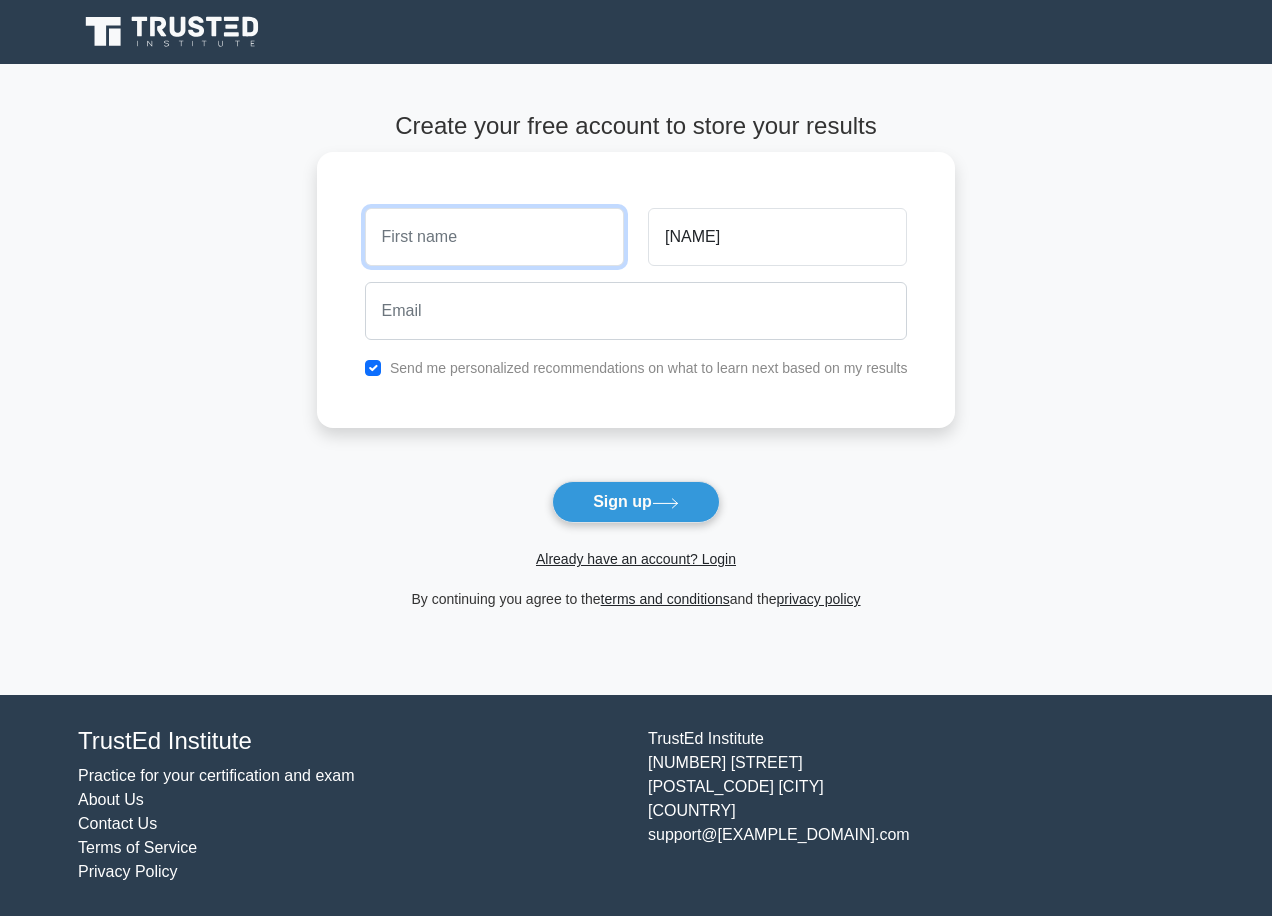 click at bounding box center (494, 237) 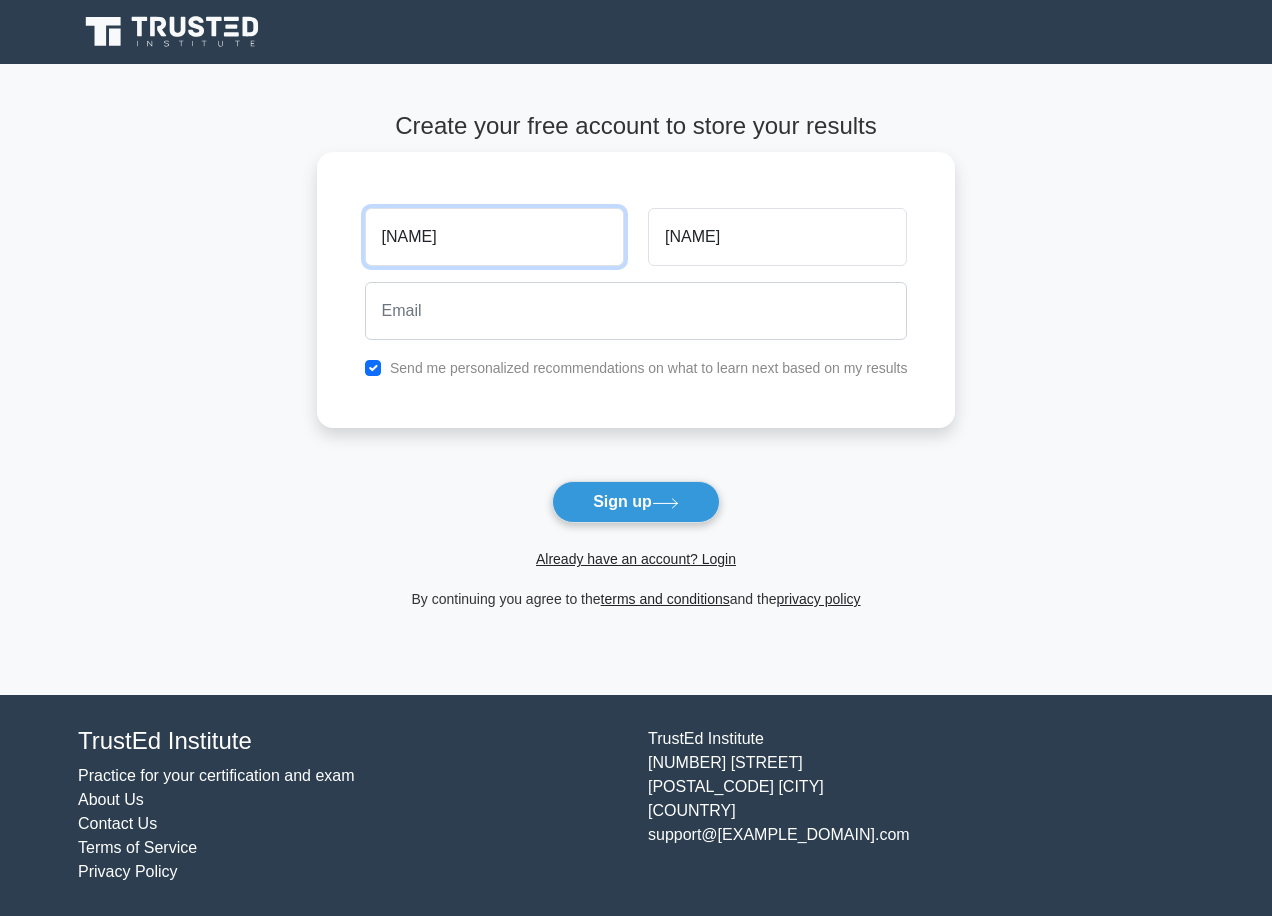 type on "[FIRST]" 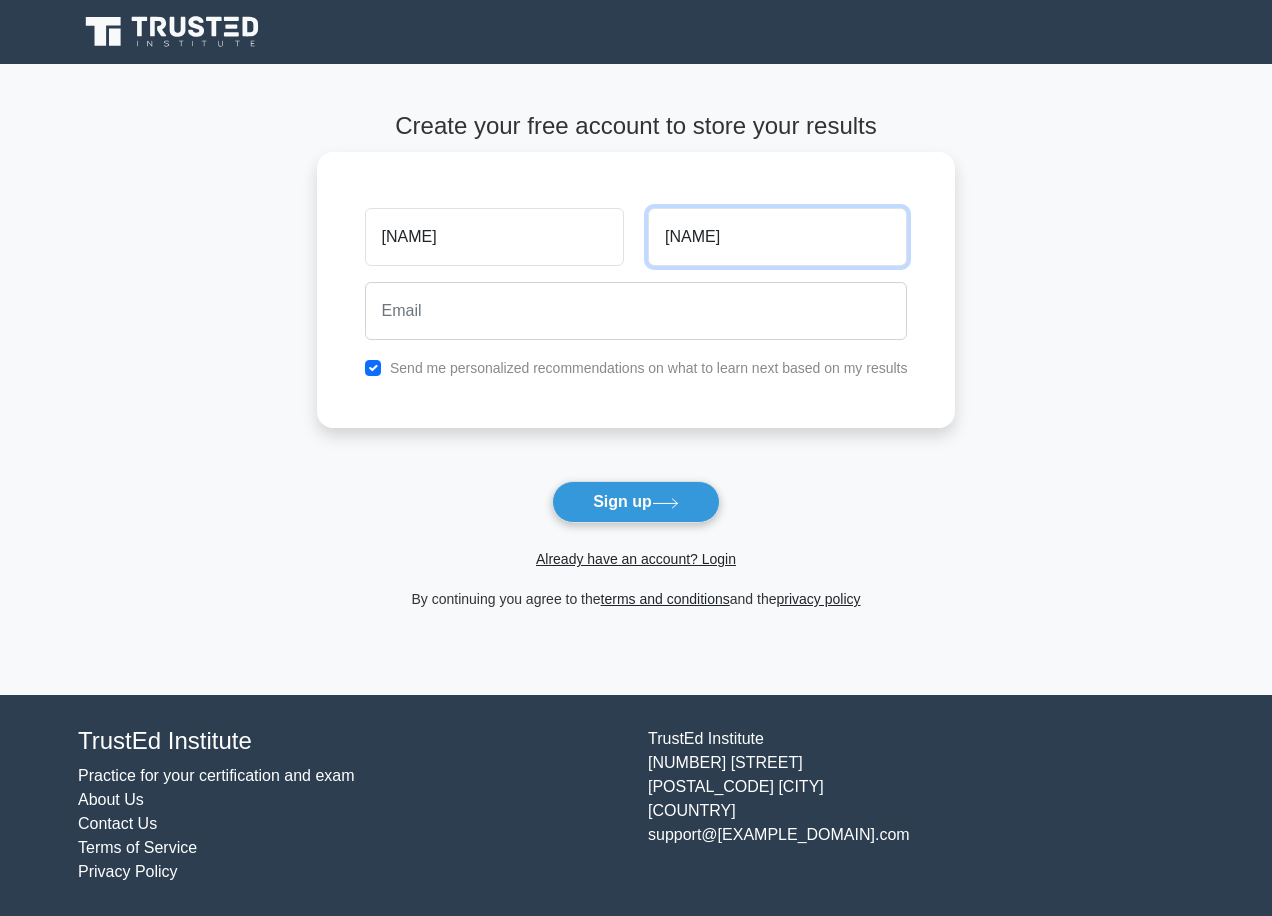 type on "oyeniyi" 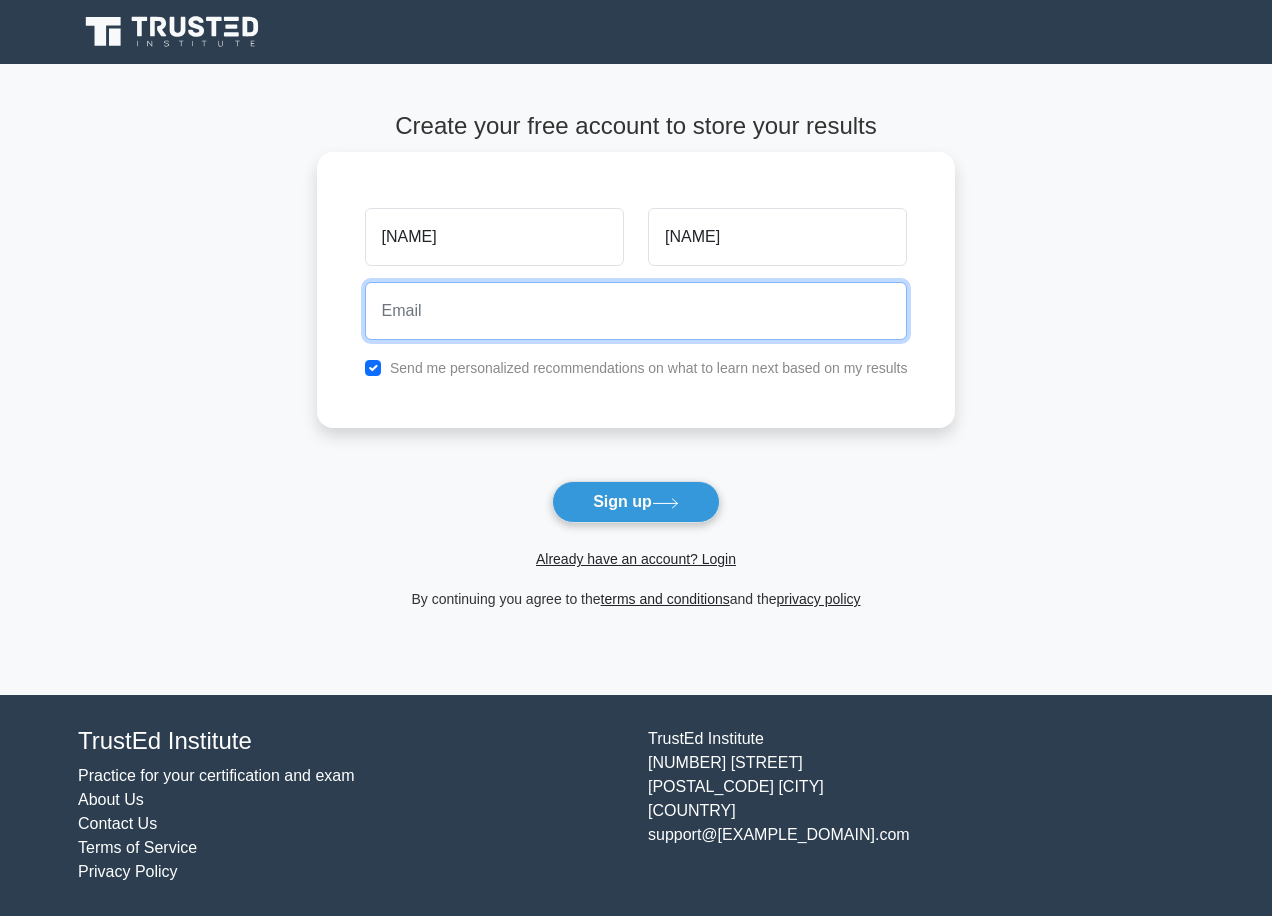 click at bounding box center (636, 311) 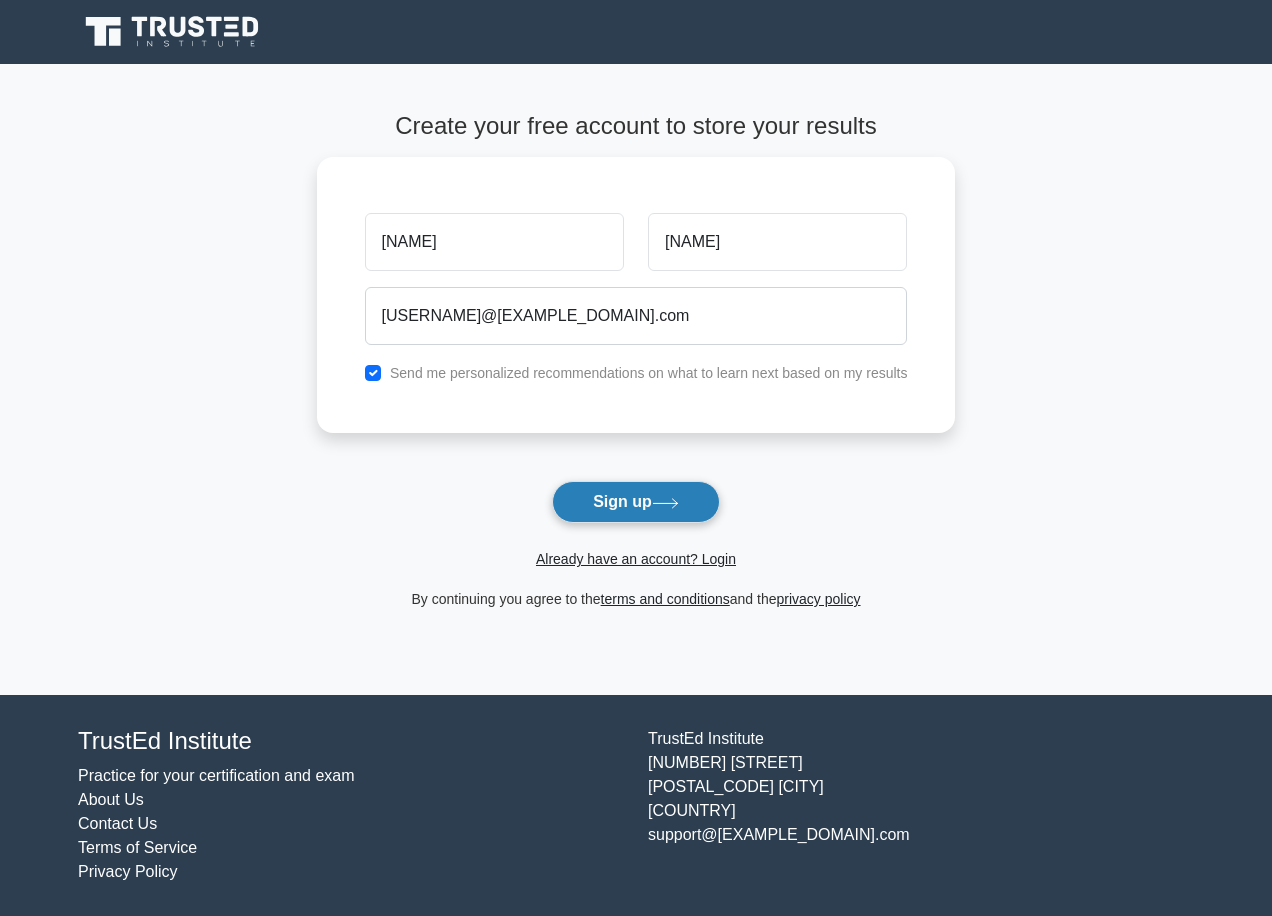 click on "Sign up" at bounding box center (636, 502) 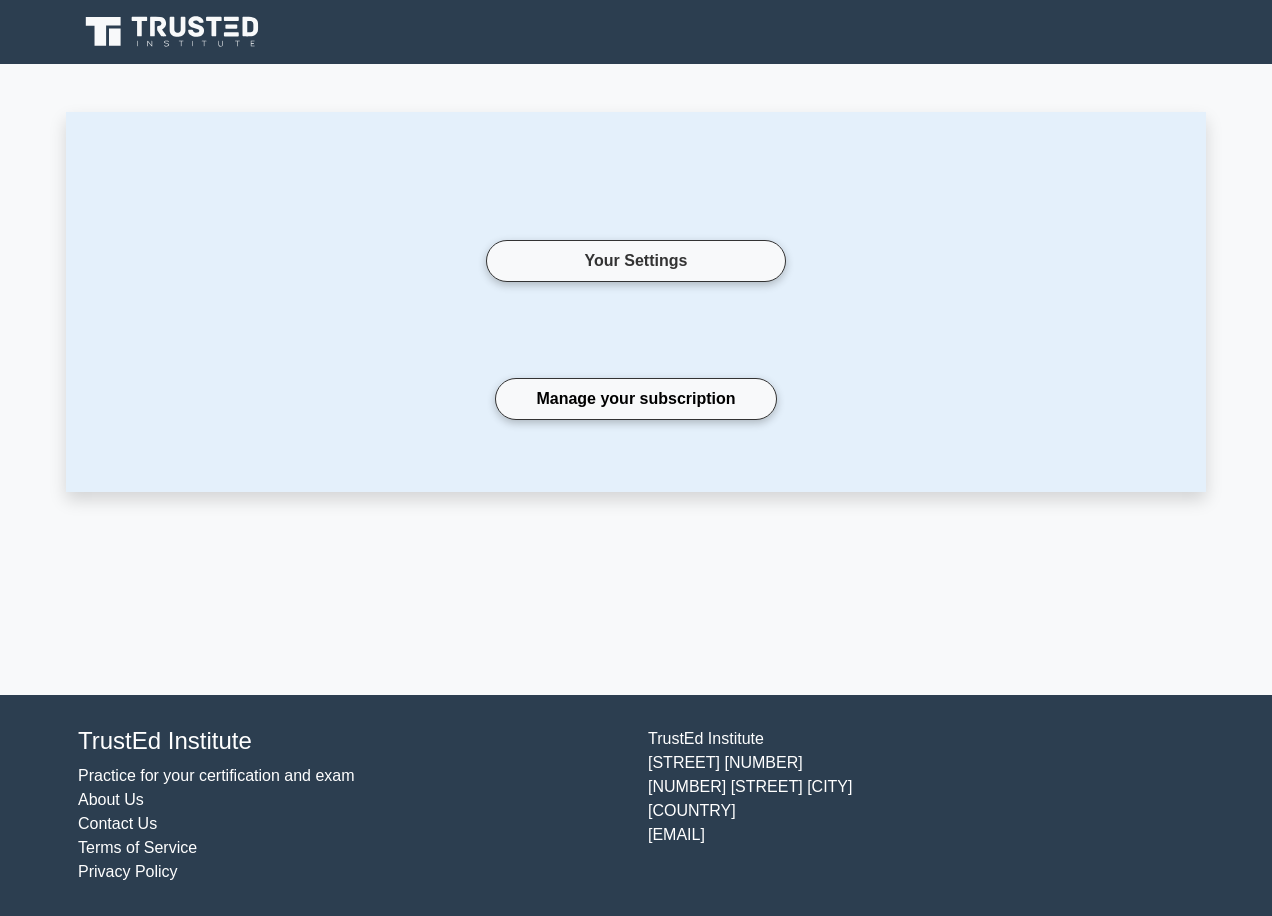 scroll, scrollTop: 0, scrollLeft: 0, axis: both 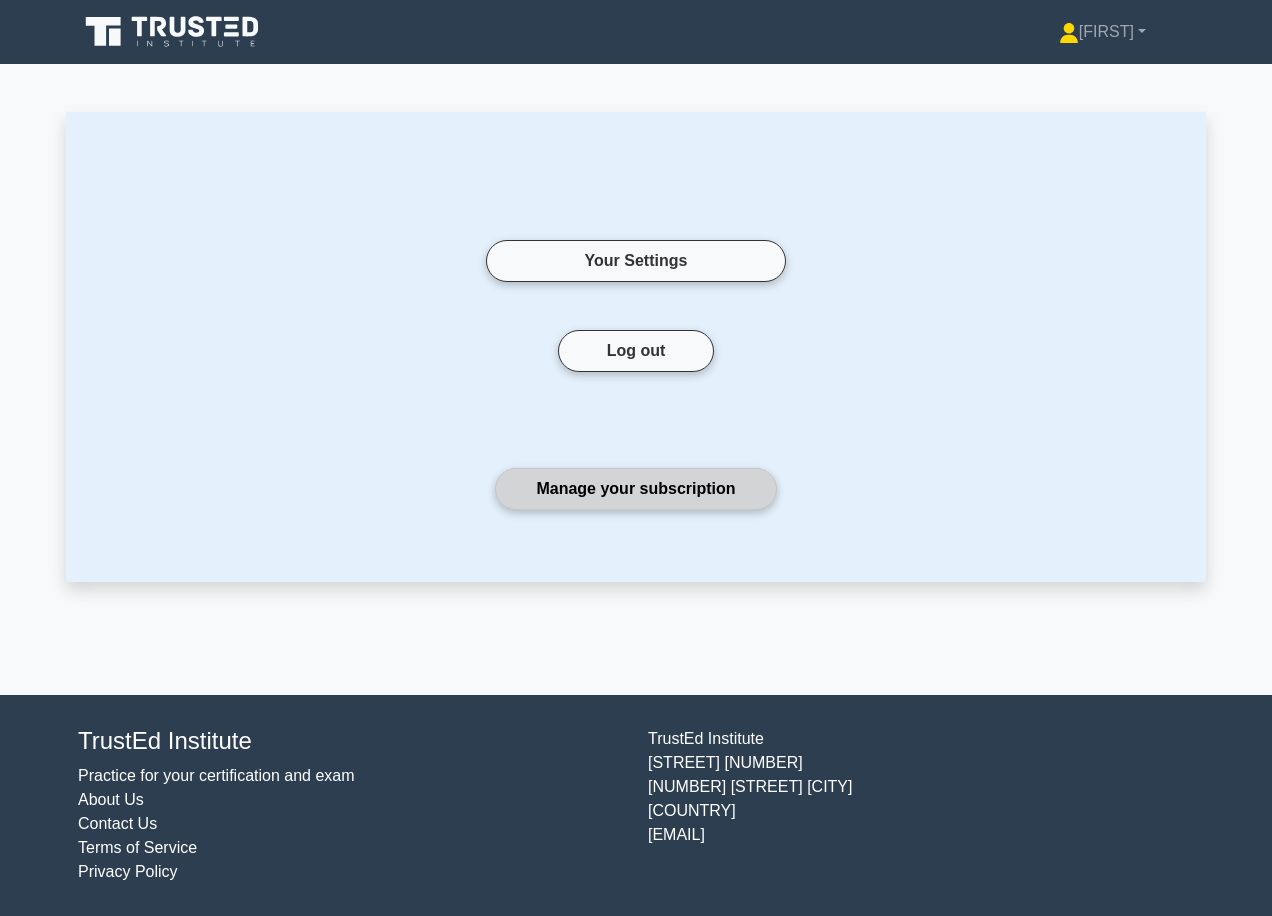 click on "Manage your
subscription" at bounding box center [635, 489] 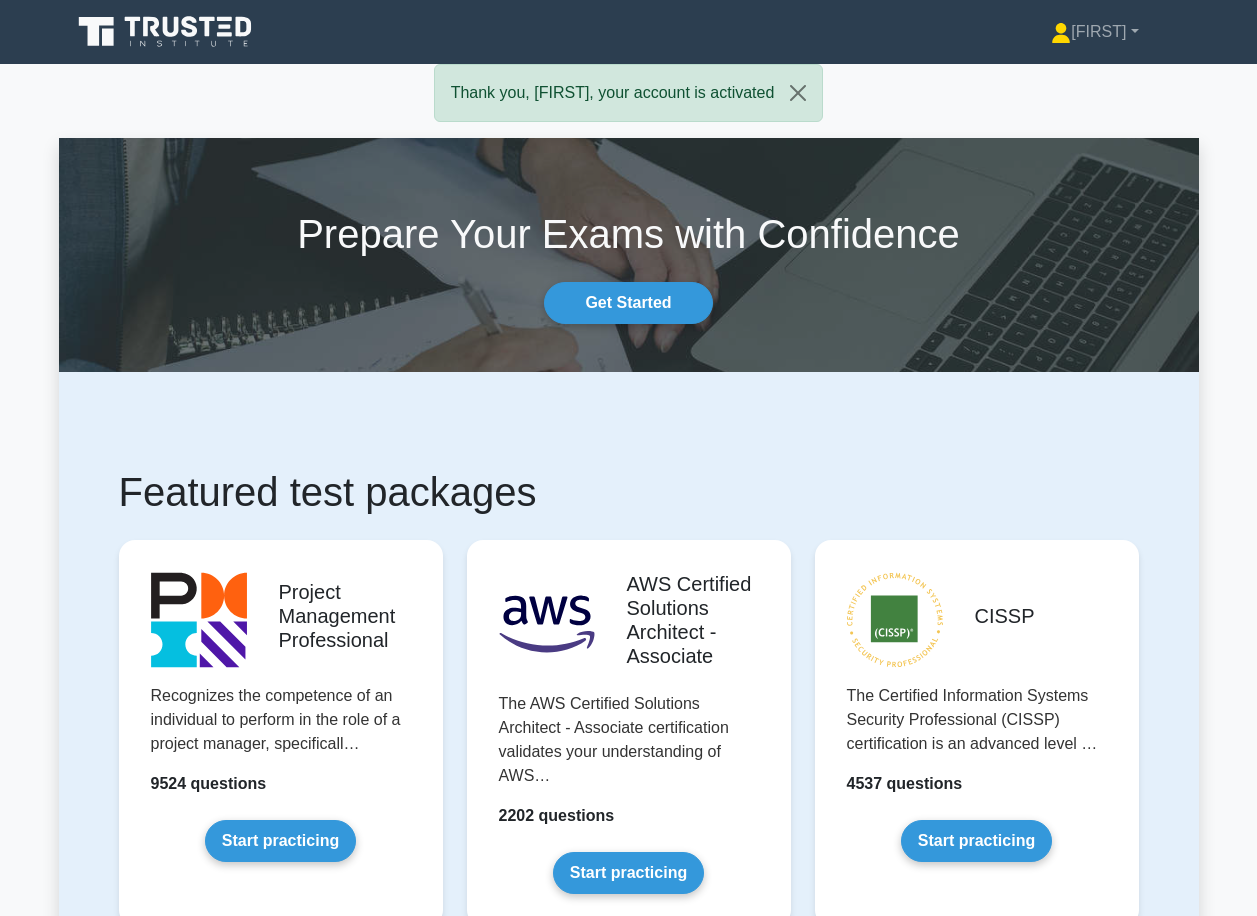 scroll, scrollTop: 0, scrollLeft: 0, axis: both 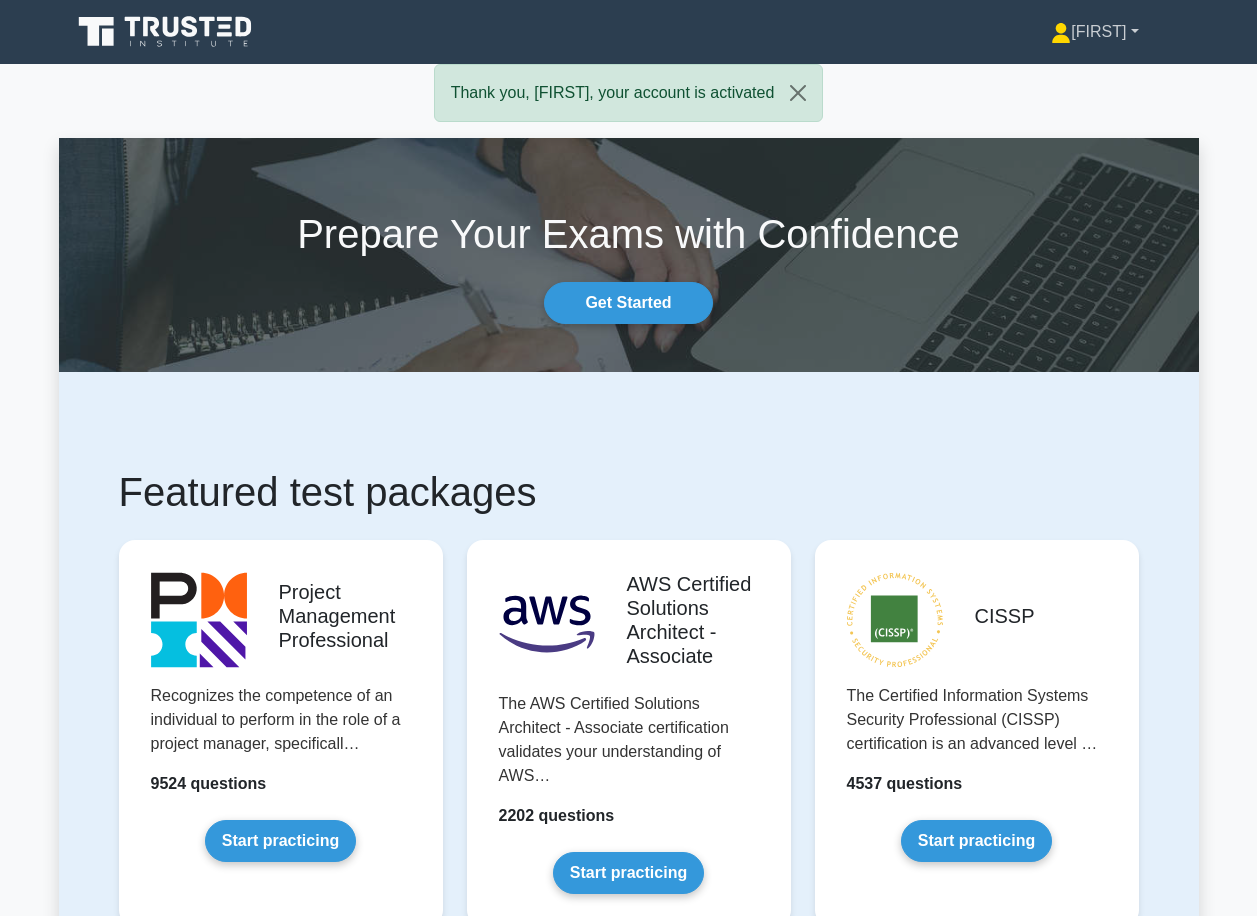 click on "[FIRST]" at bounding box center (1094, 32) 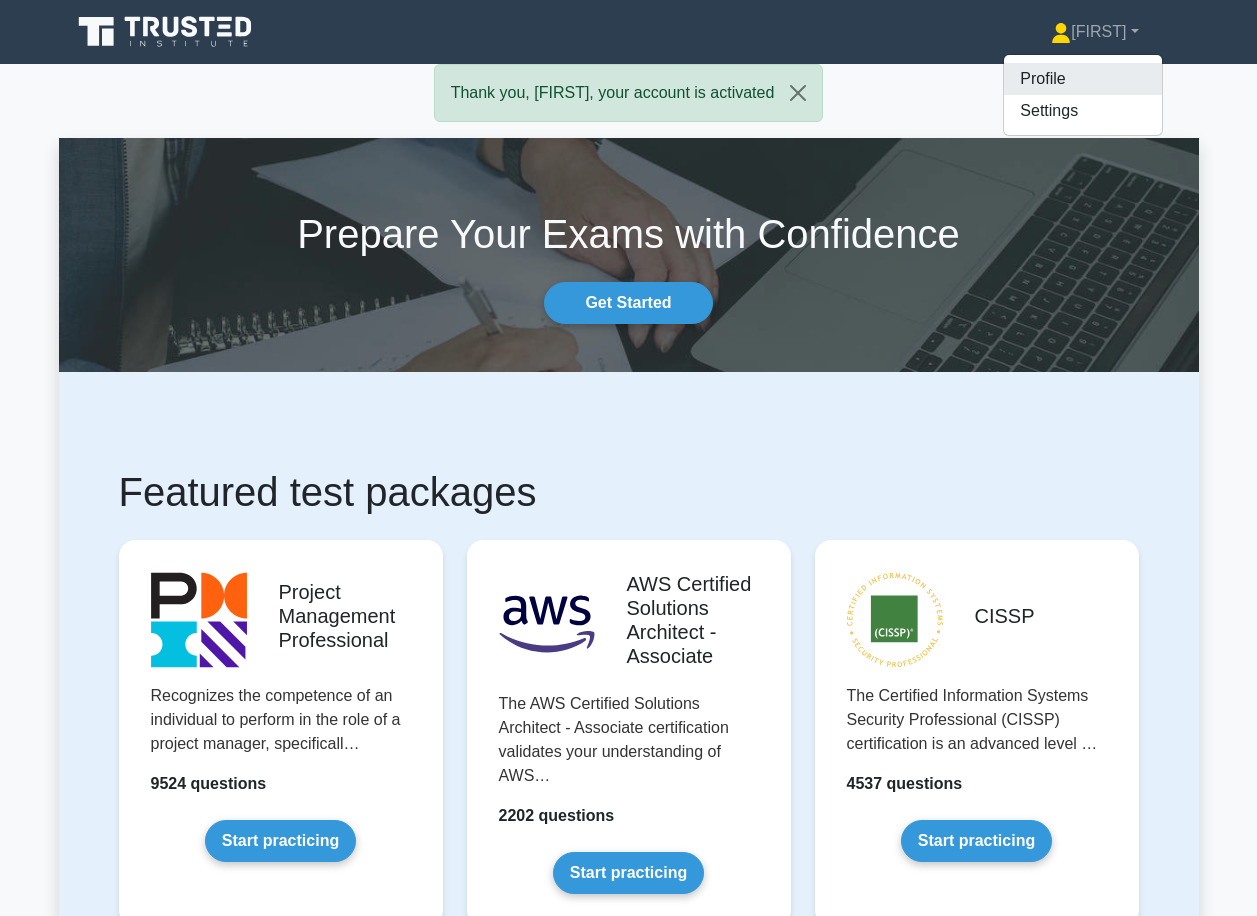 click on "Profile" at bounding box center [1083, 79] 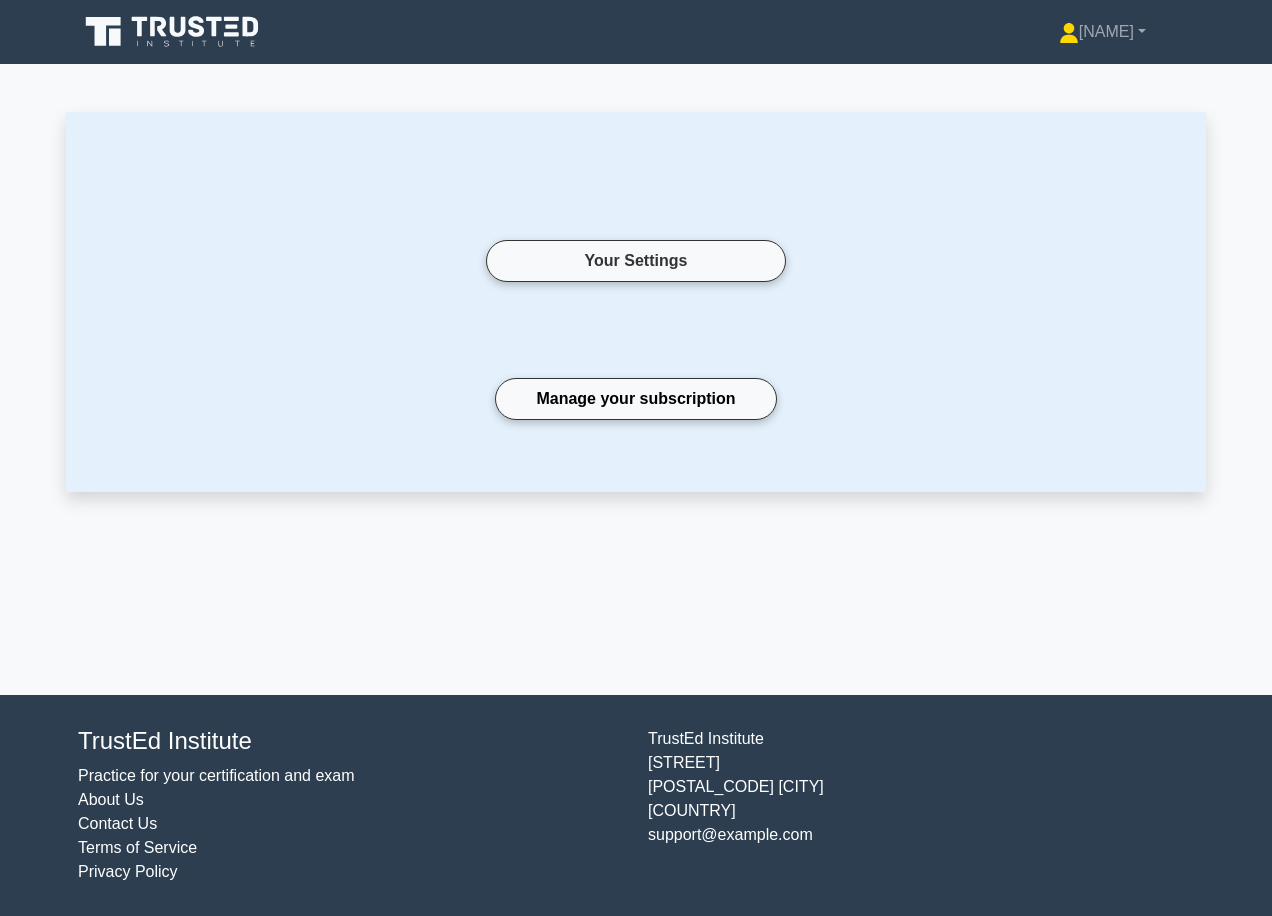 scroll, scrollTop: 0, scrollLeft: 0, axis: both 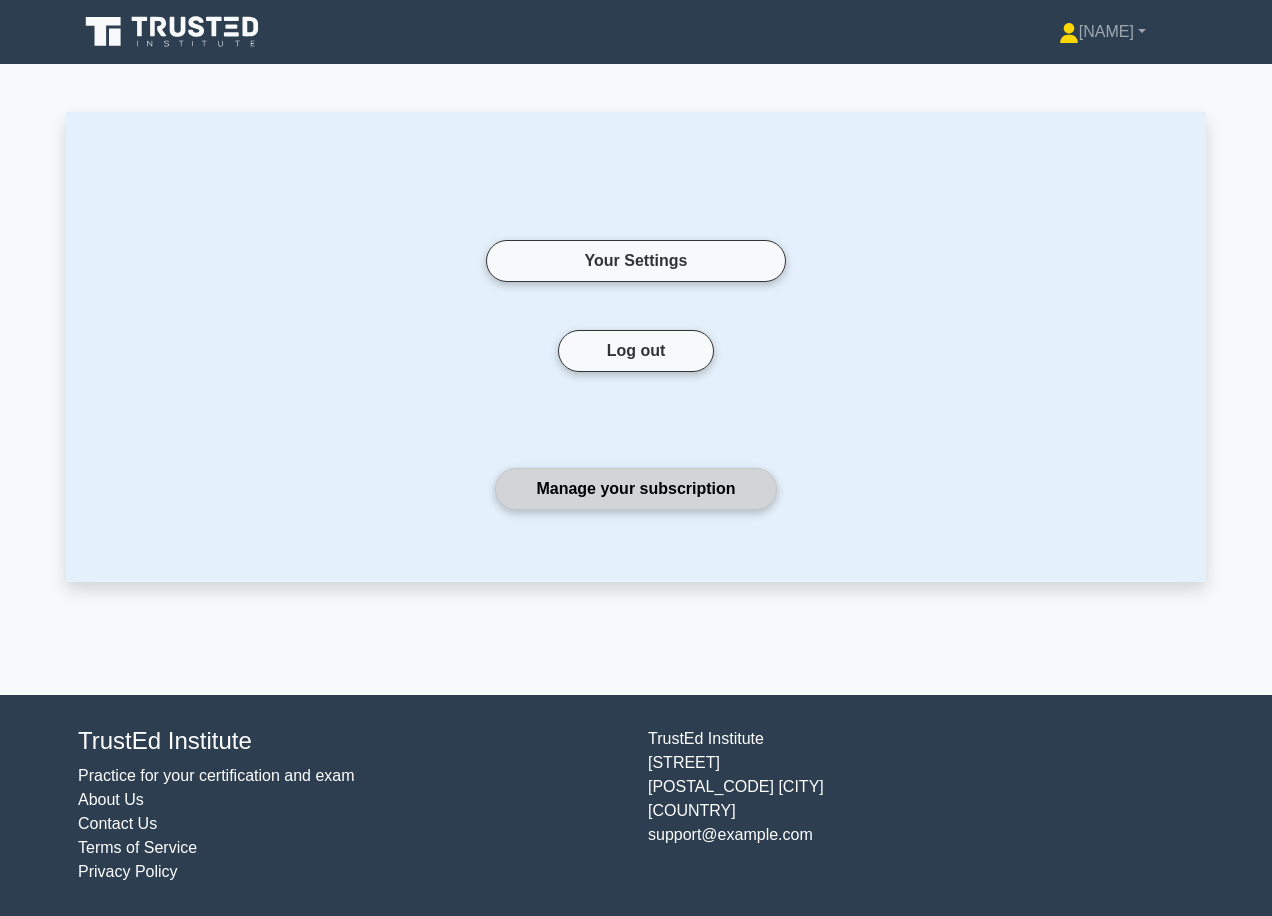 click on "Manage your
subscription" at bounding box center [635, 489] 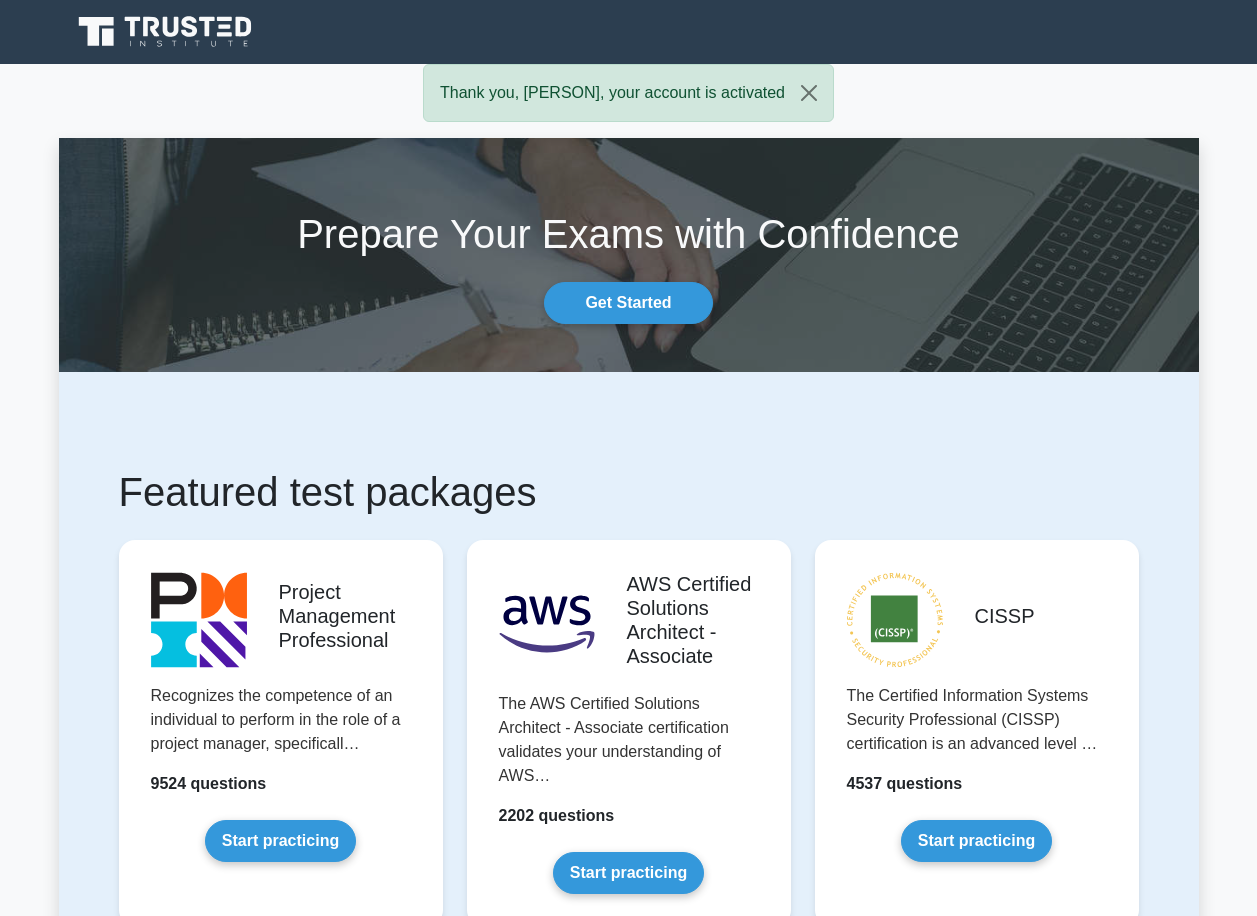 scroll, scrollTop: 0, scrollLeft: 0, axis: both 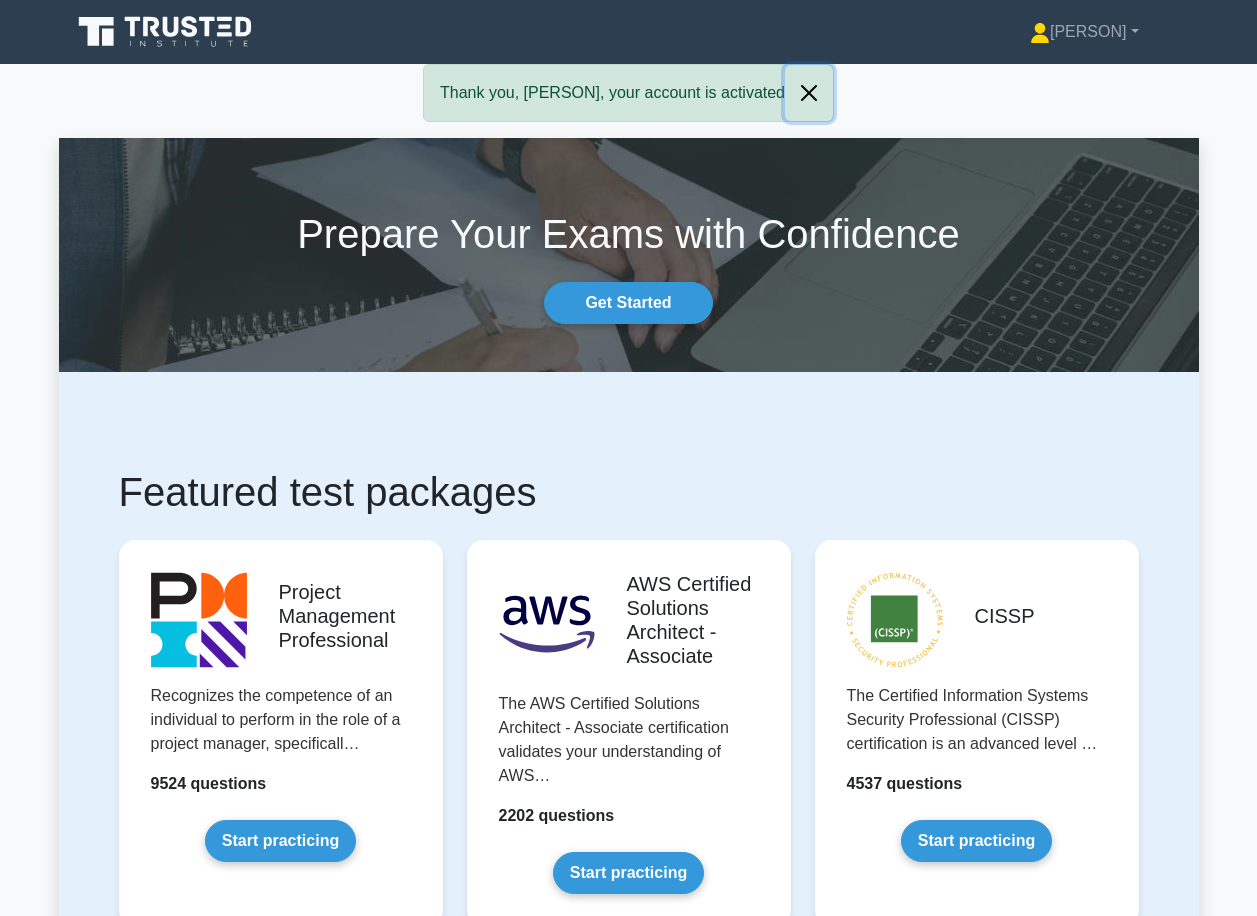 click at bounding box center (809, 93) 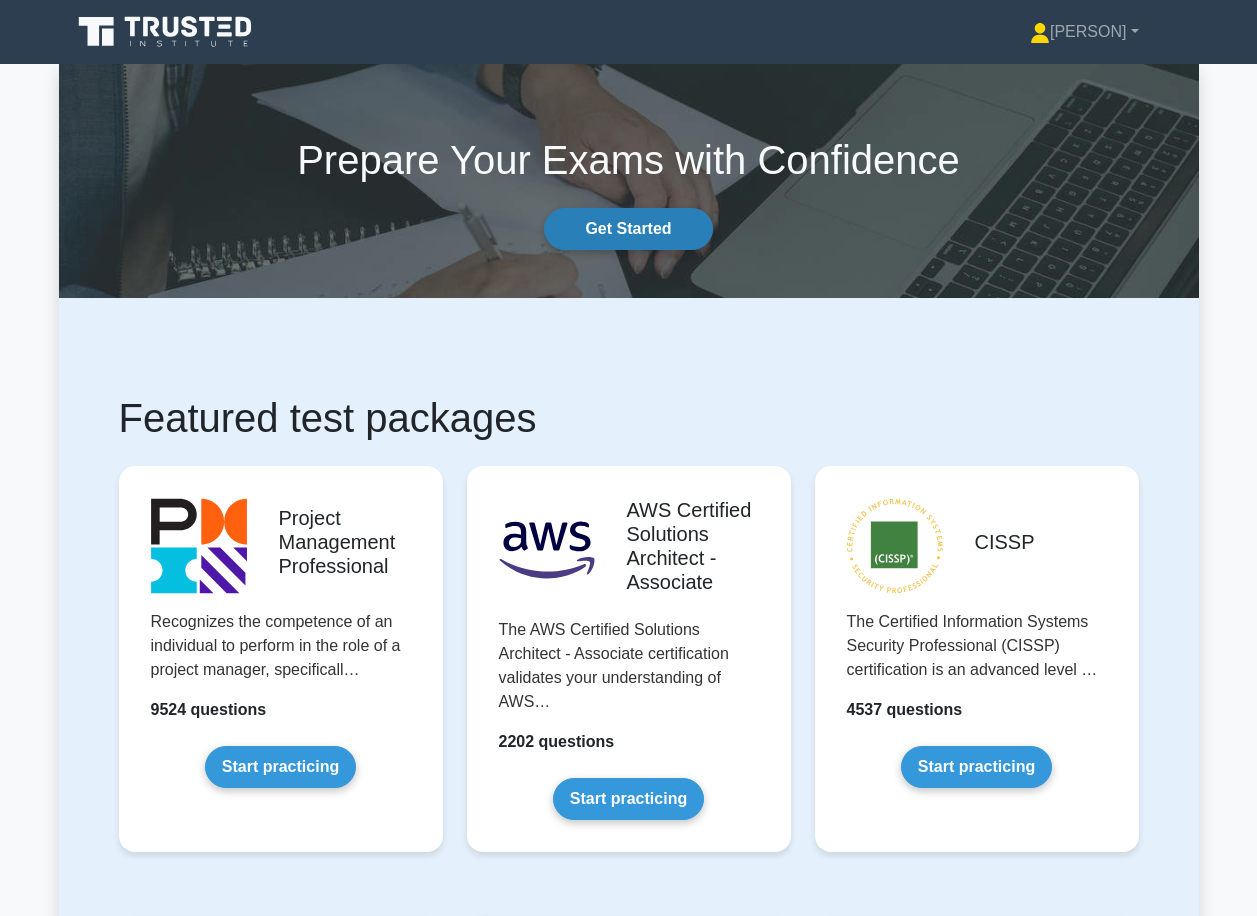click on "Get Started" at bounding box center [628, 229] 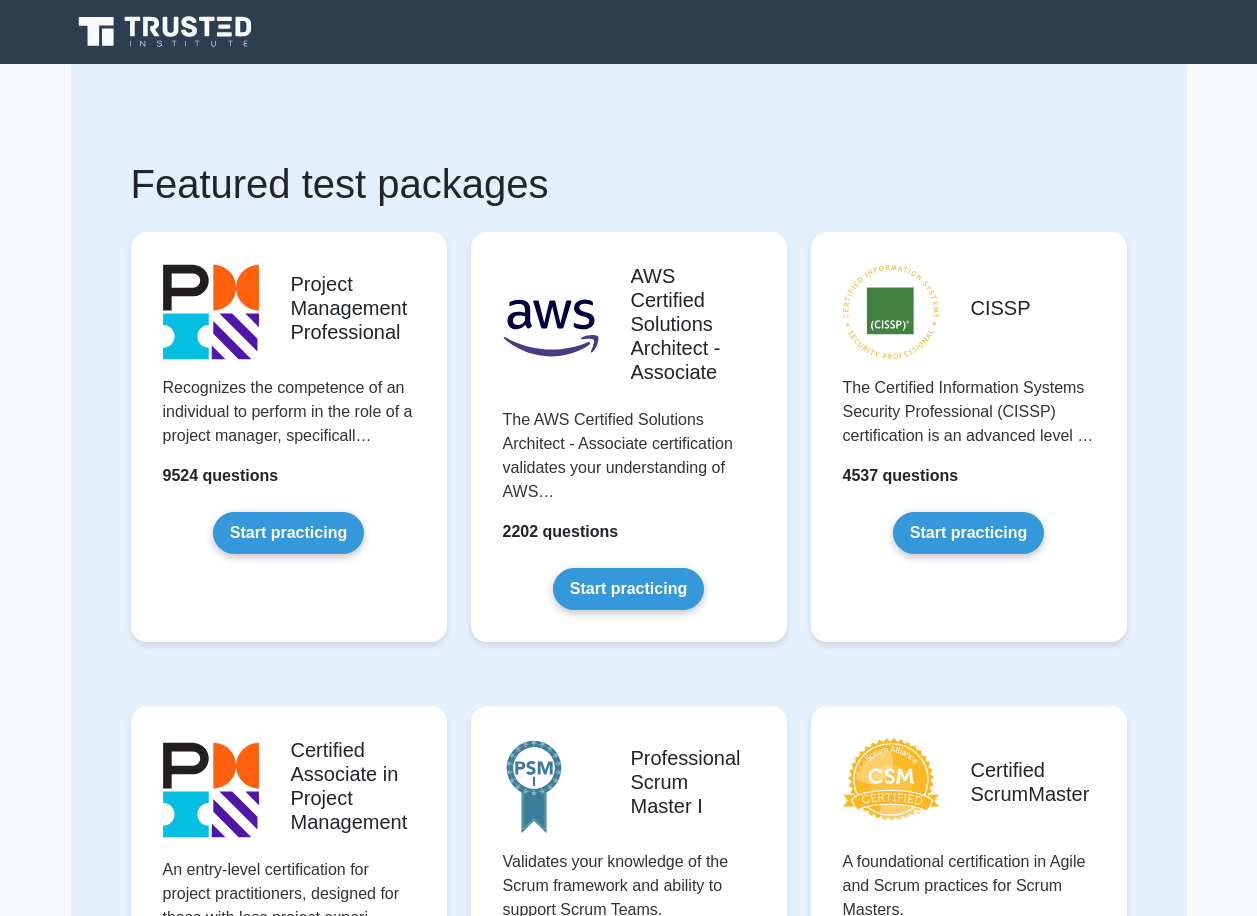 scroll, scrollTop: 0, scrollLeft: 0, axis: both 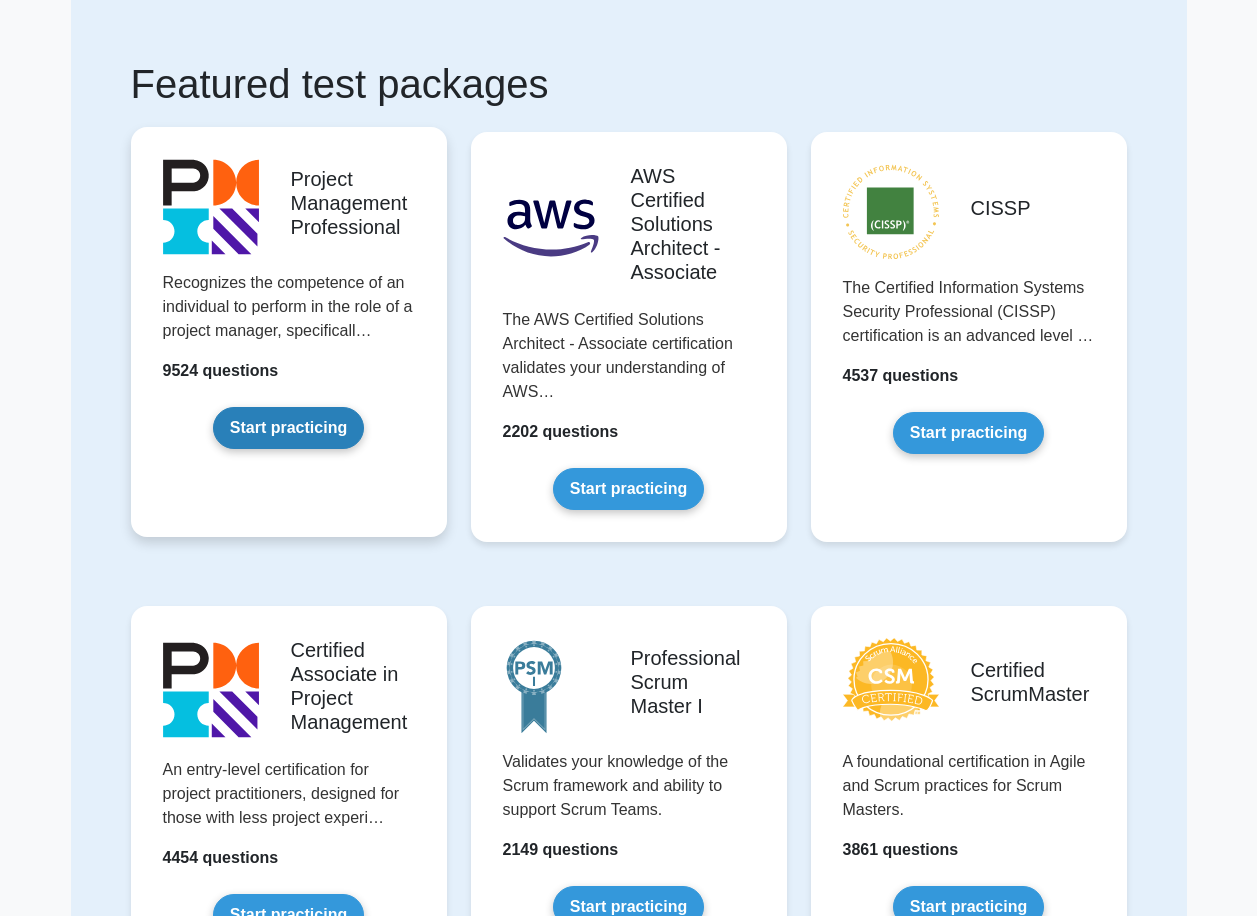 click on "Start practicing" at bounding box center (288, 428) 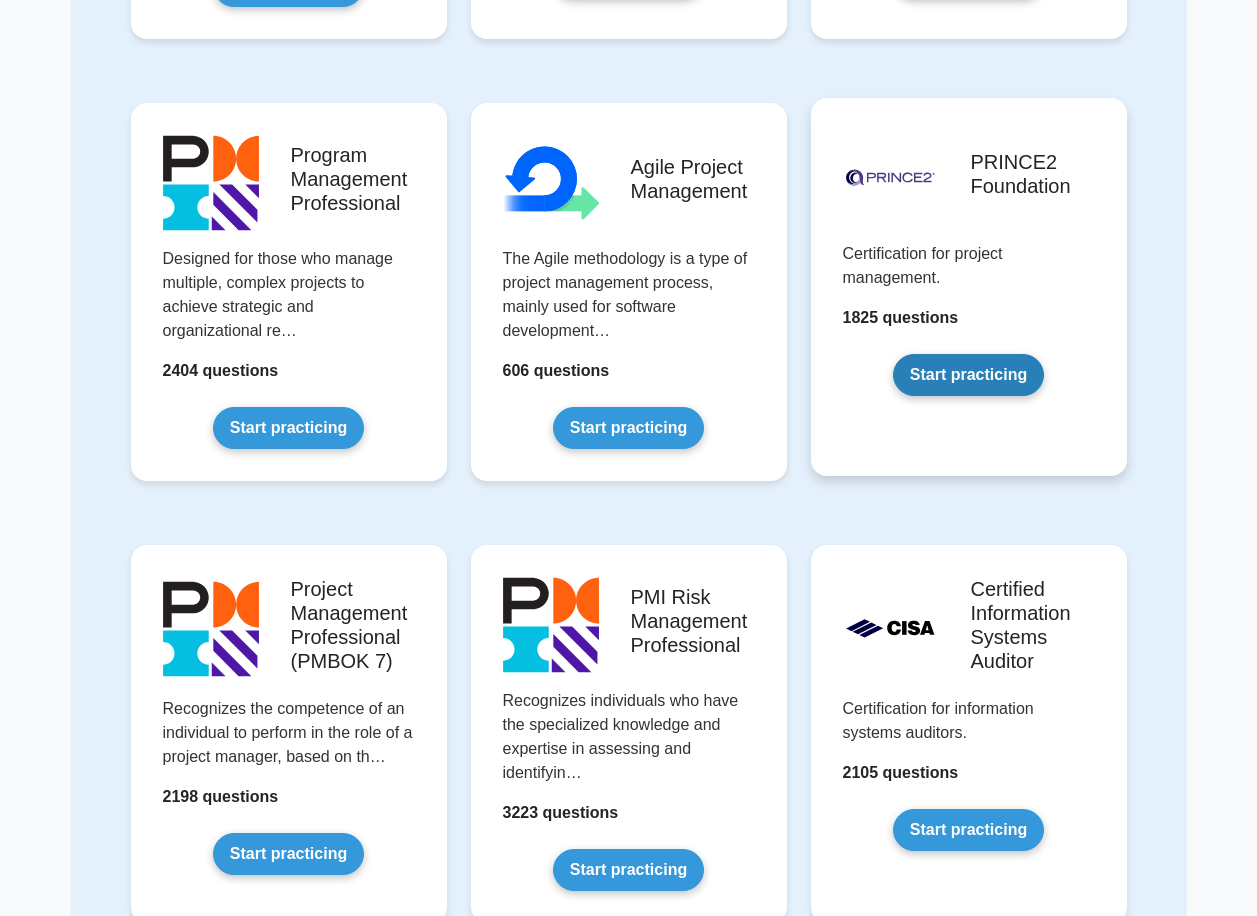 scroll, scrollTop: 1000, scrollLeft: 0, axis: vertical 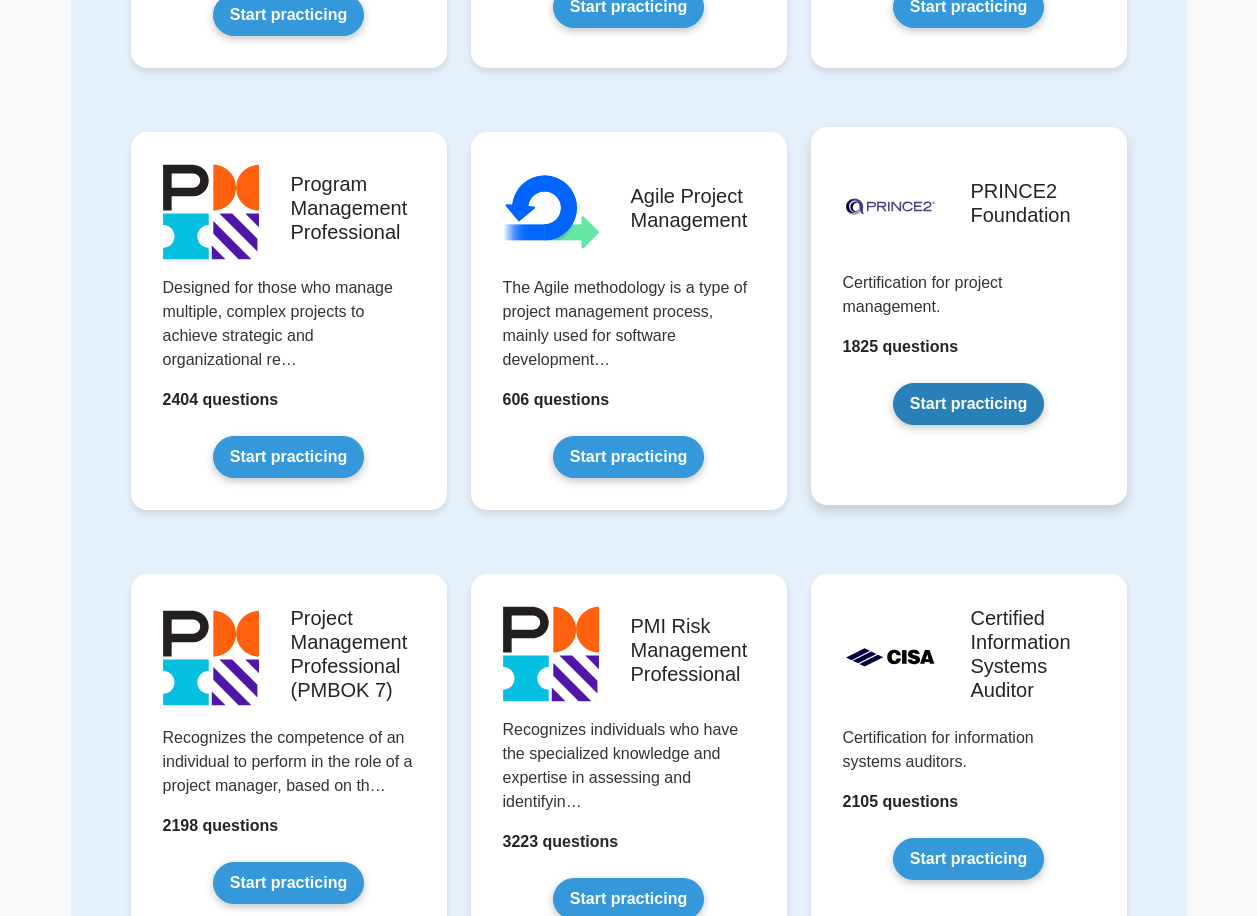 click on "Start practicing" at bounding box center [968, 404] 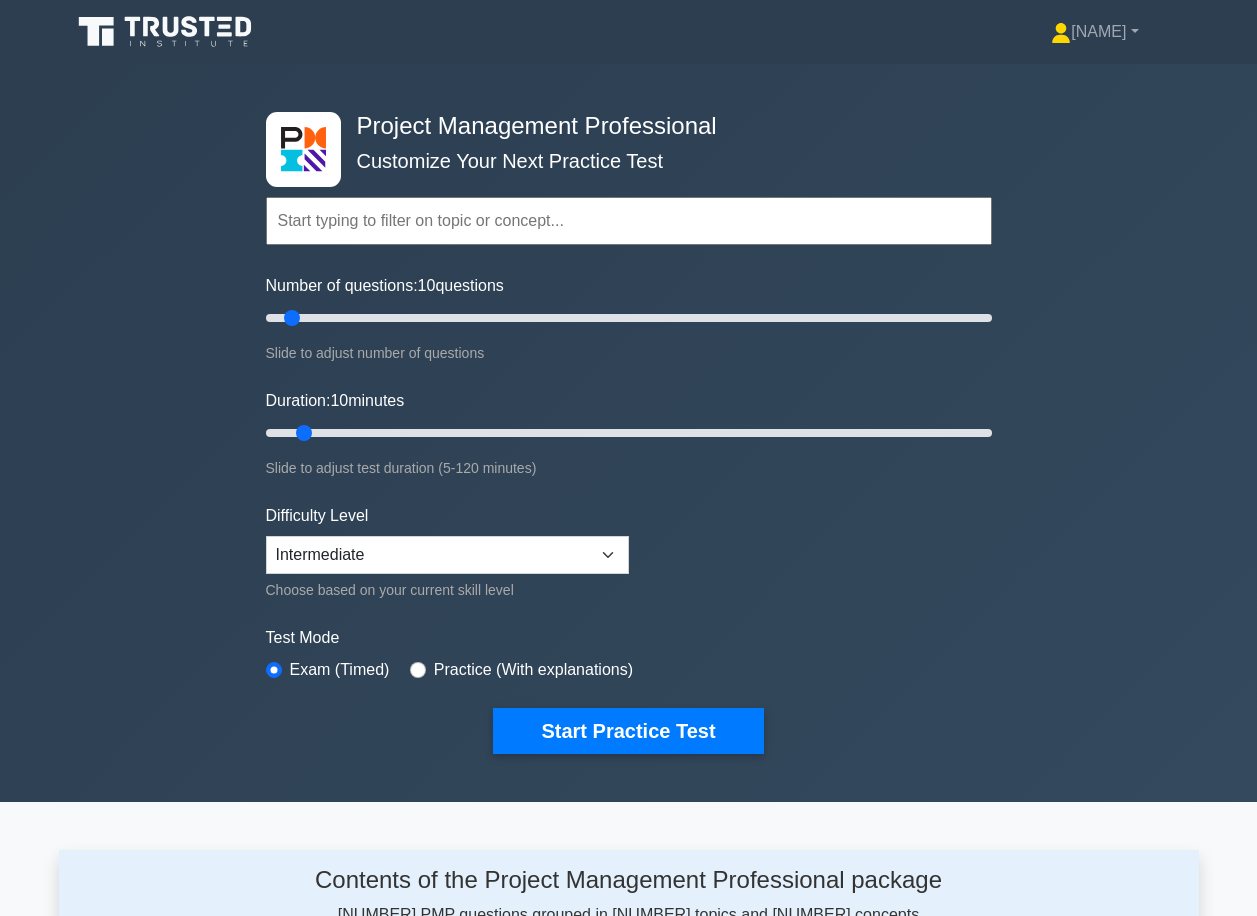 scroll, scrollTop: 0, scrollLeft: 0, axis: both 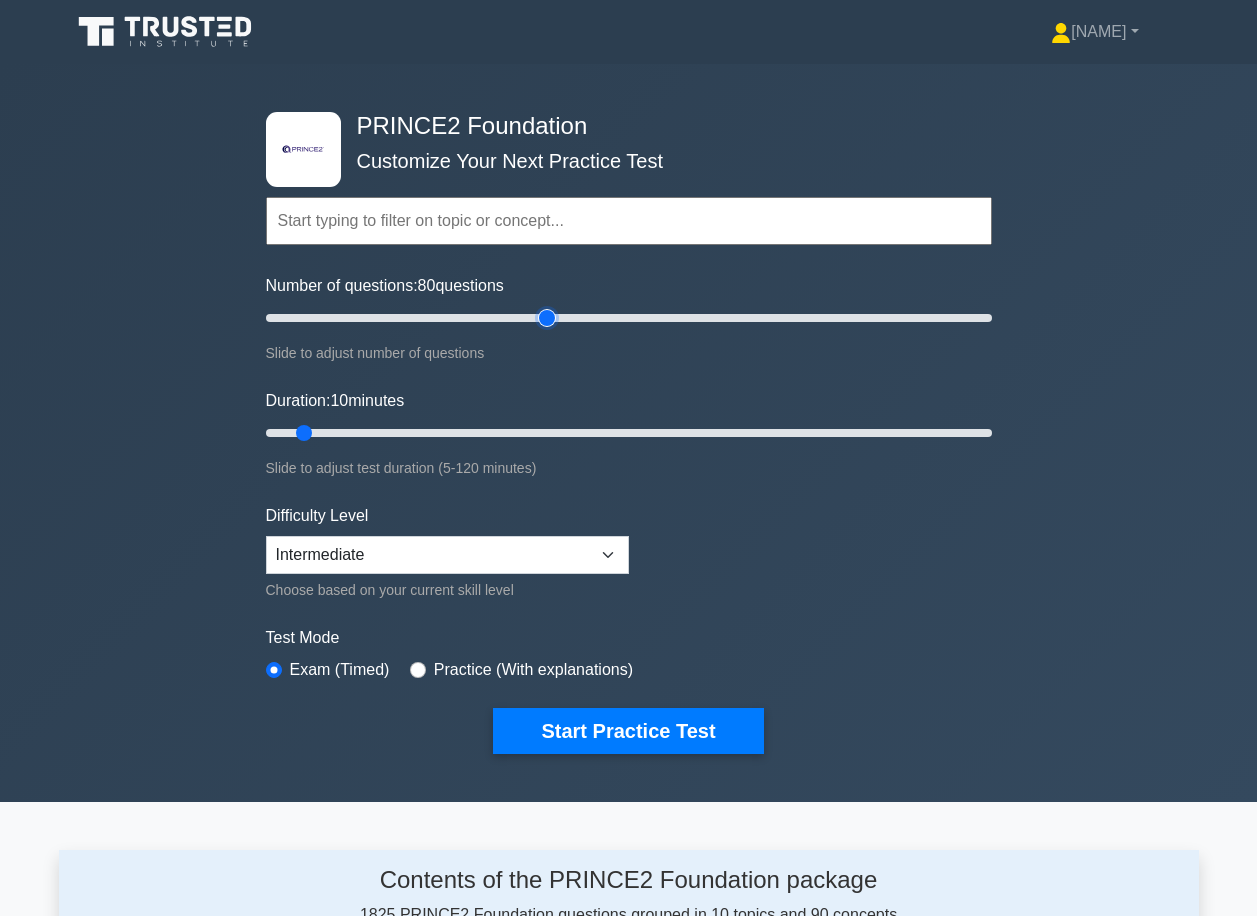click on "Number of questions:  80  questions" at bounding box center (629, 318) 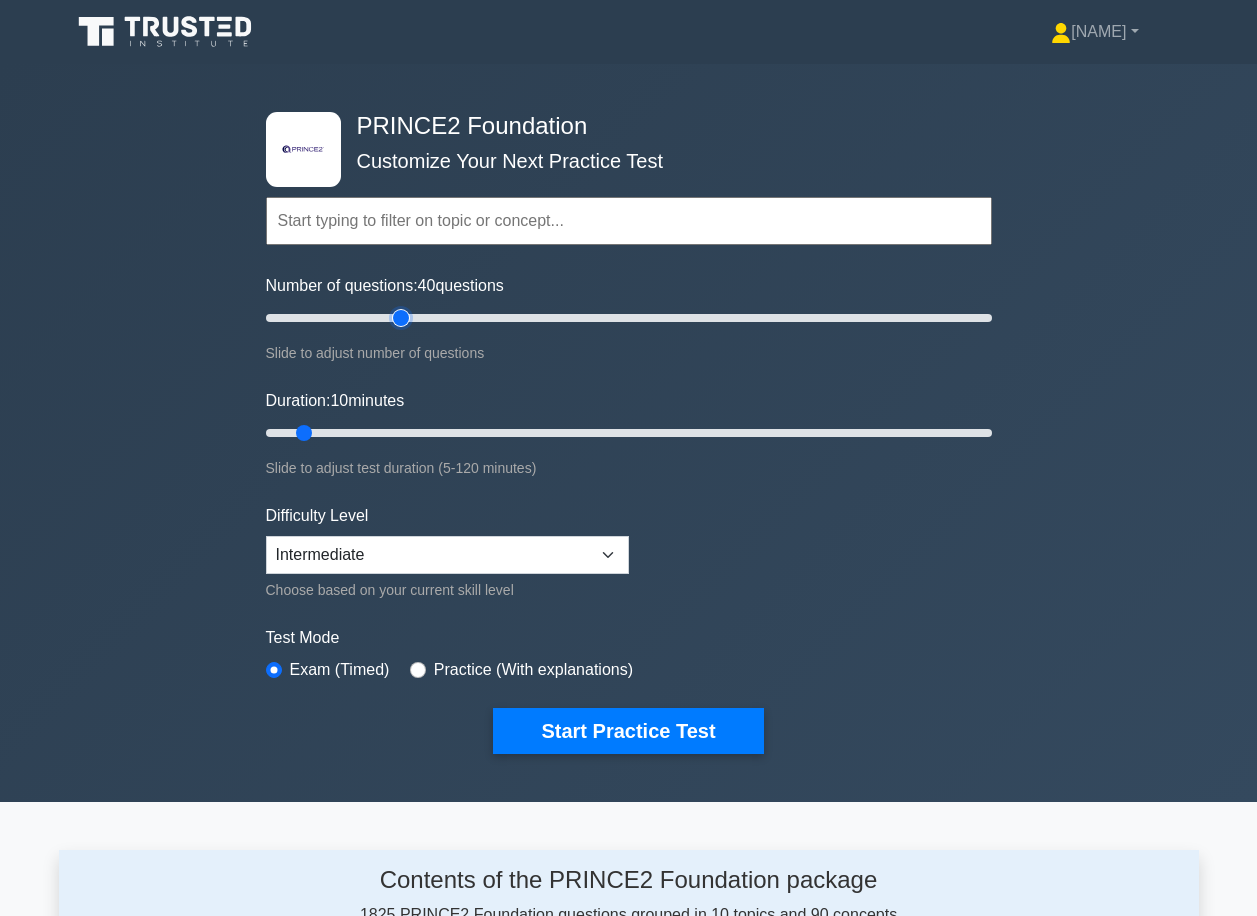 drag, startPoint x: 550, startPoint y: 320, endPoint x: 392, endPoint y: 324, distance: 158.05063 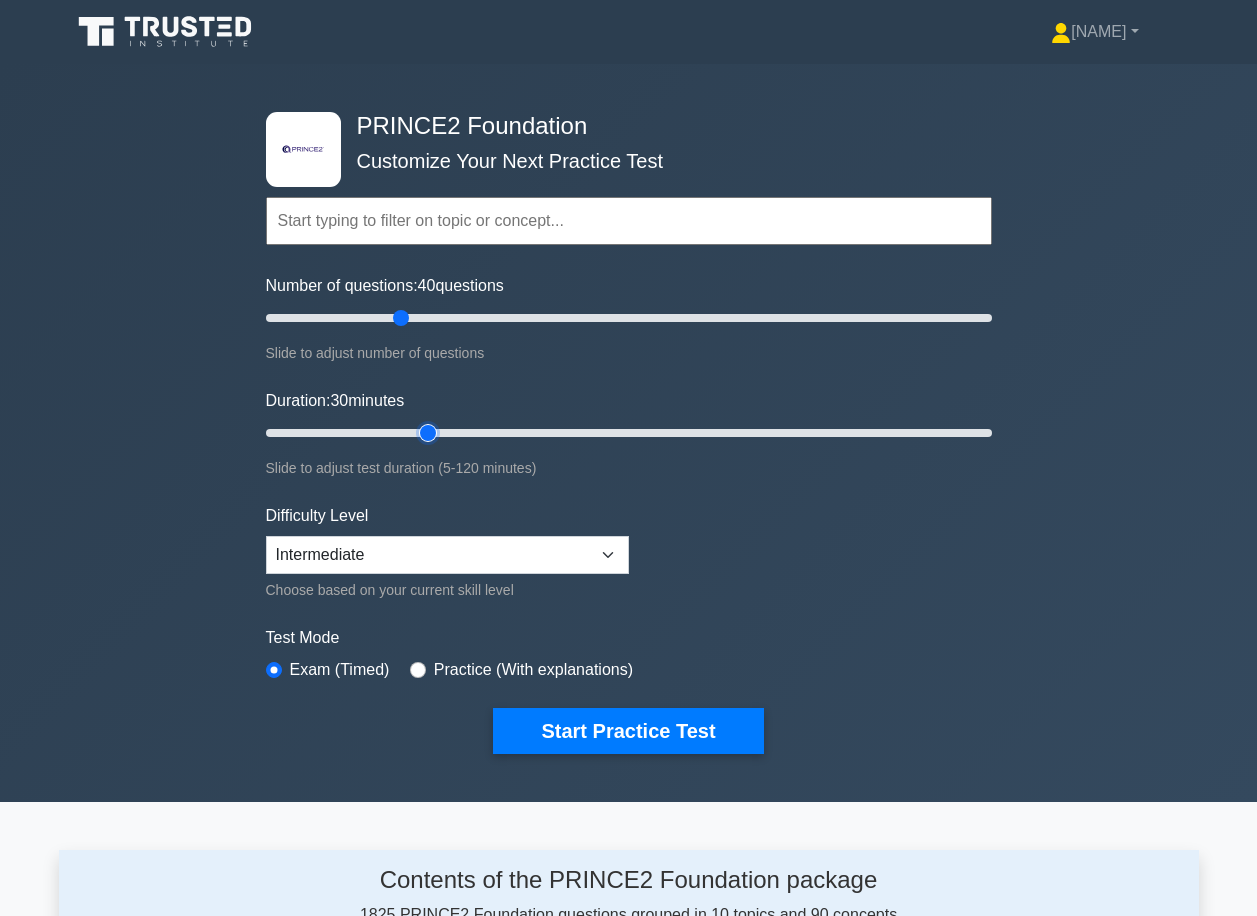 type on "30" 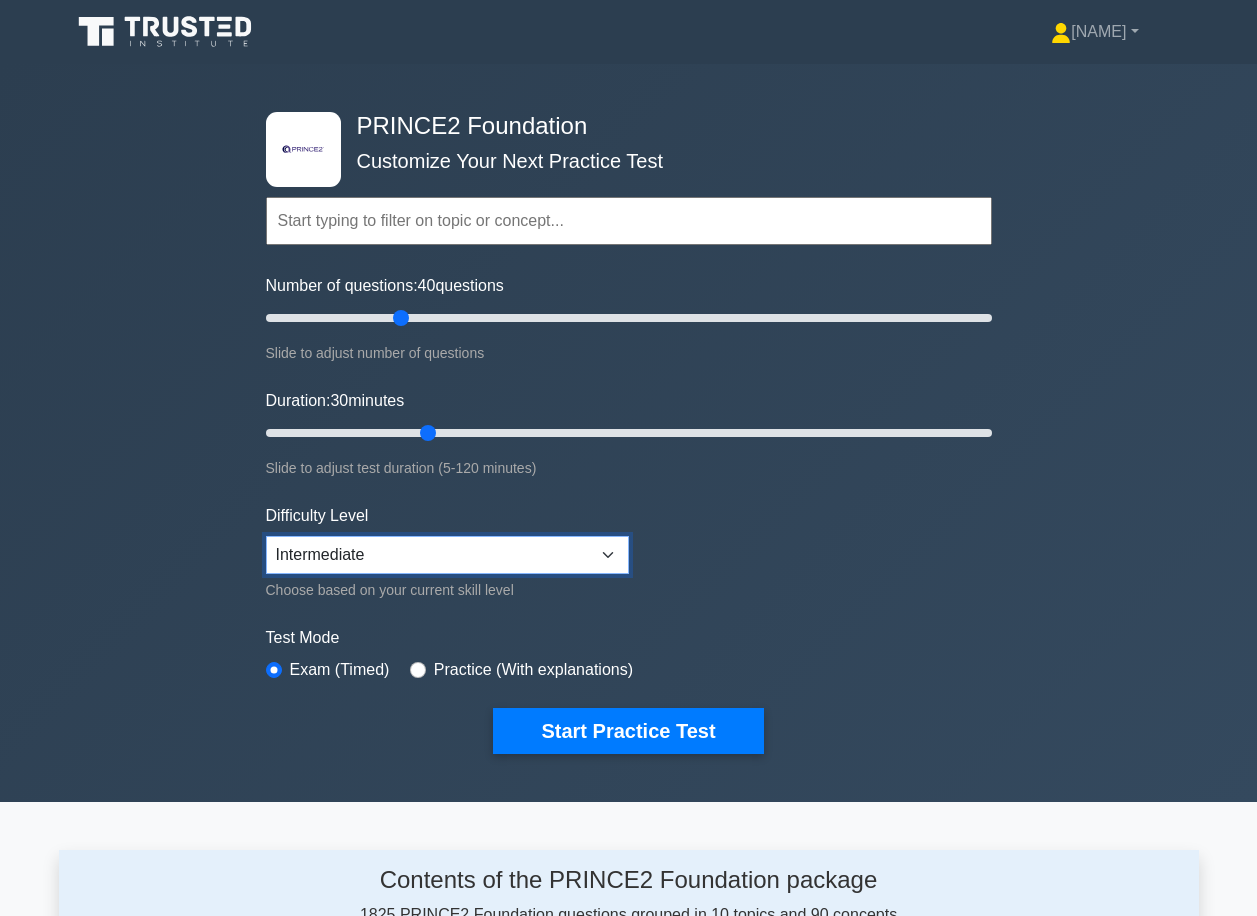 click on "Beginner
Intermediate
Expert" at bounding box center [447, 555] 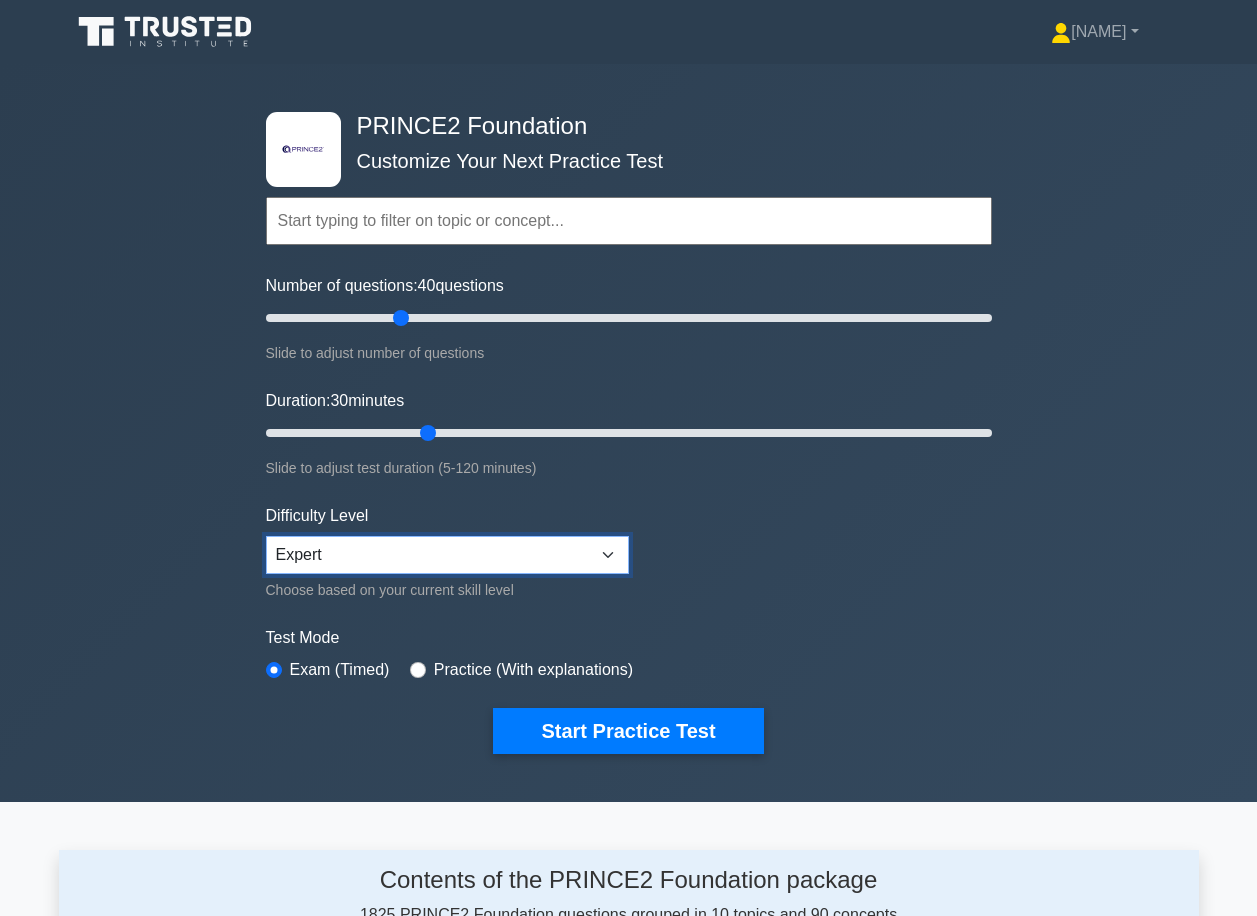 click on "Beginner
Intermediate
Expert" at bounding box center [447, 555] 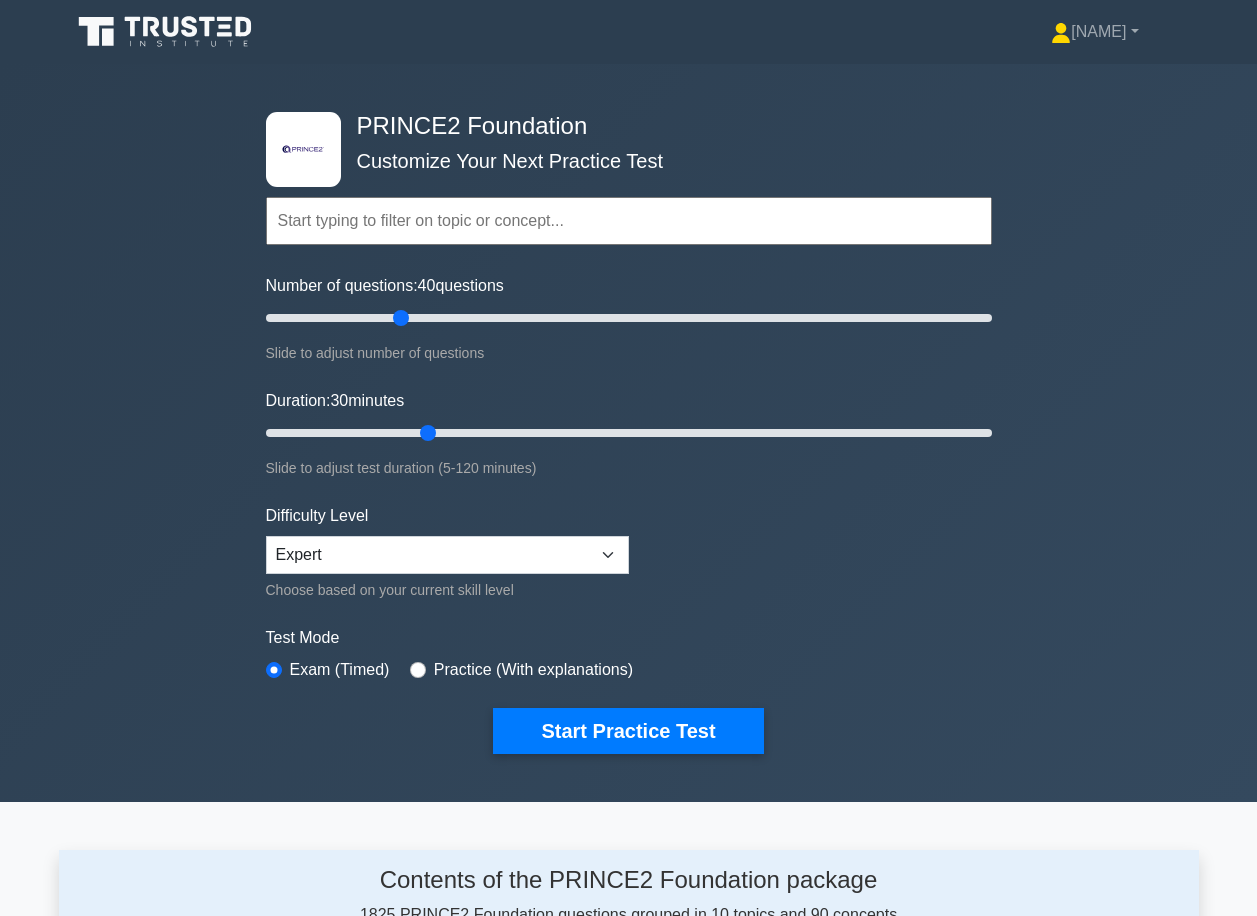 click on "Practice (With explanations)" at bounding box center [533, 670] 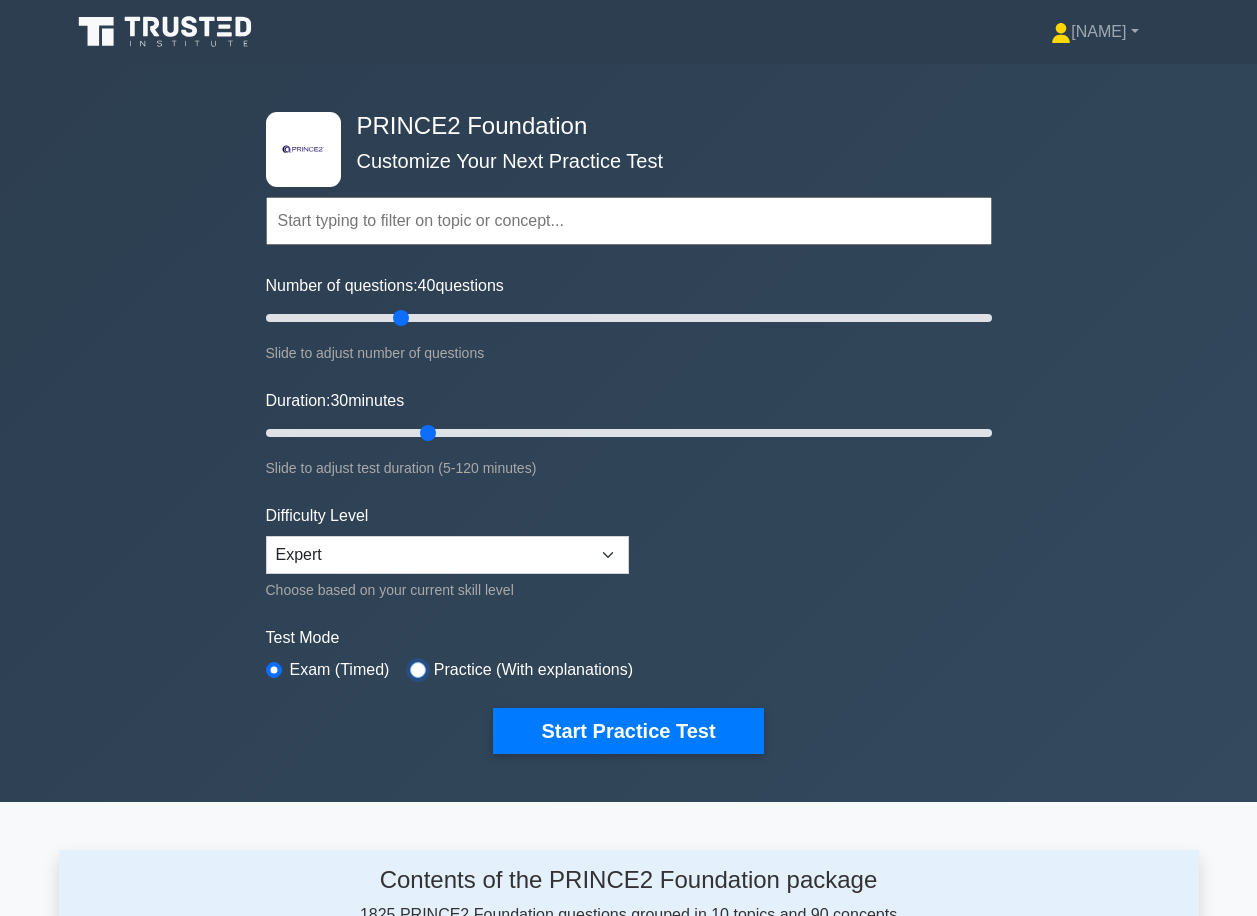 click at bounding box center (418, 670) 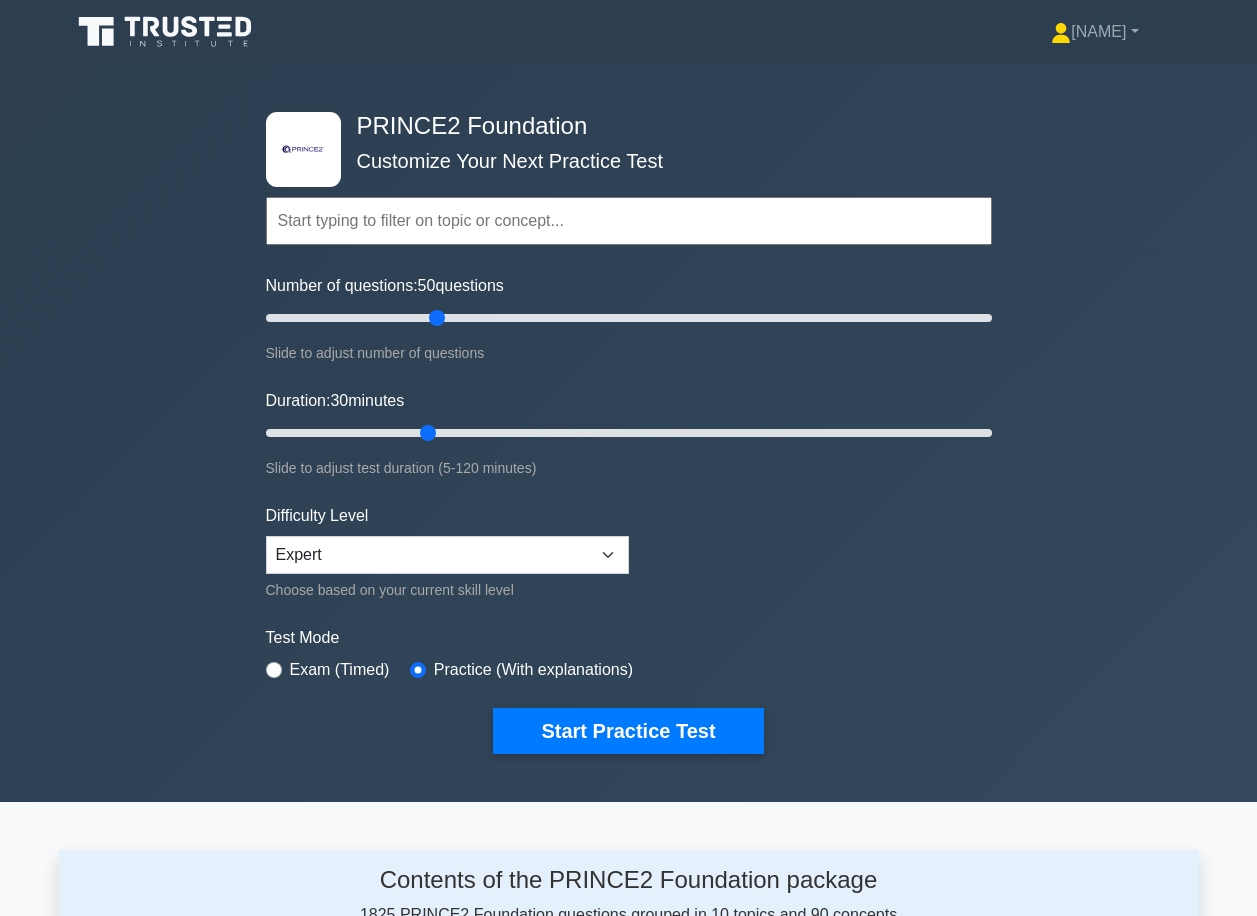 drag, startPoint x: 405, startPoint y: 324, endPoint x: 433, endPoint y: 334, distance: 29.732138 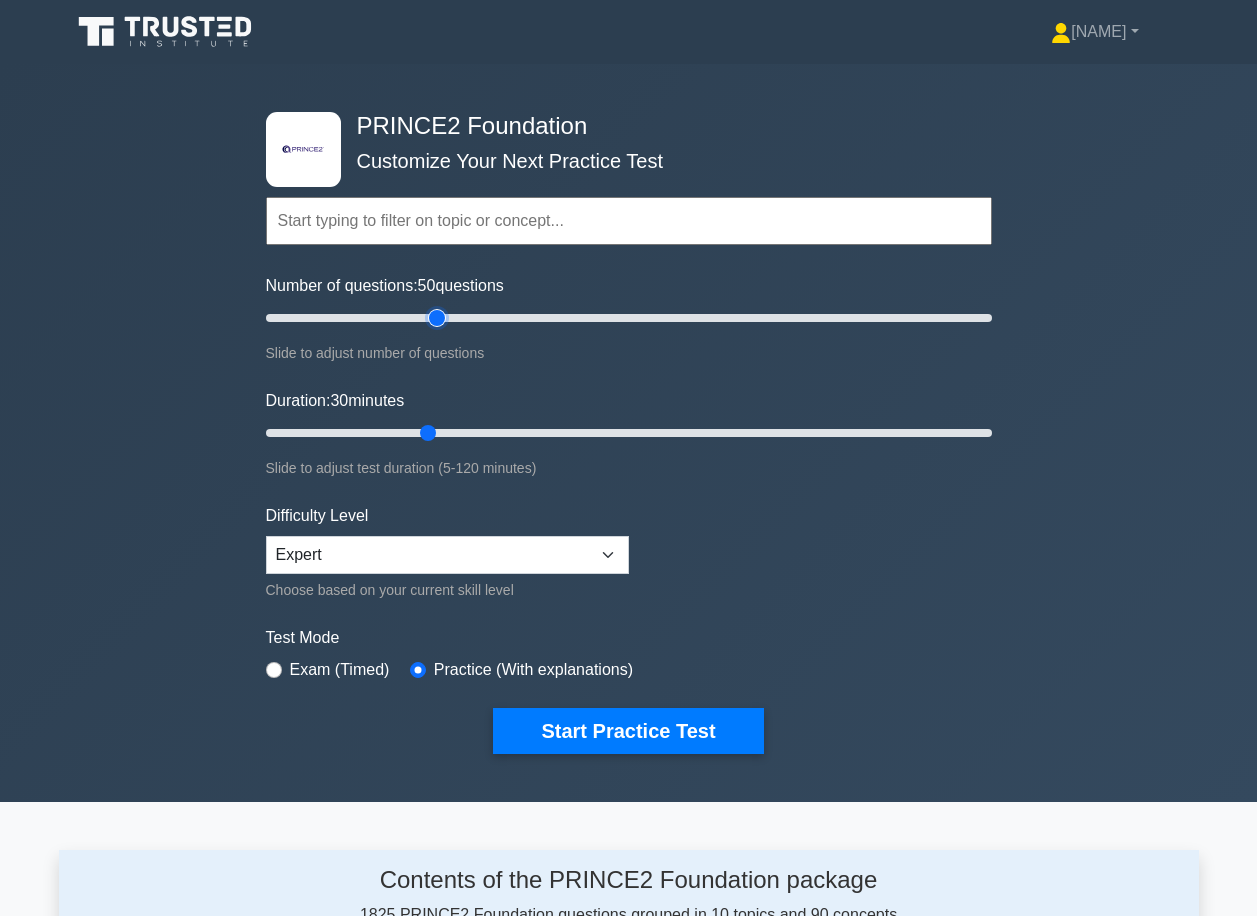 type on "50" 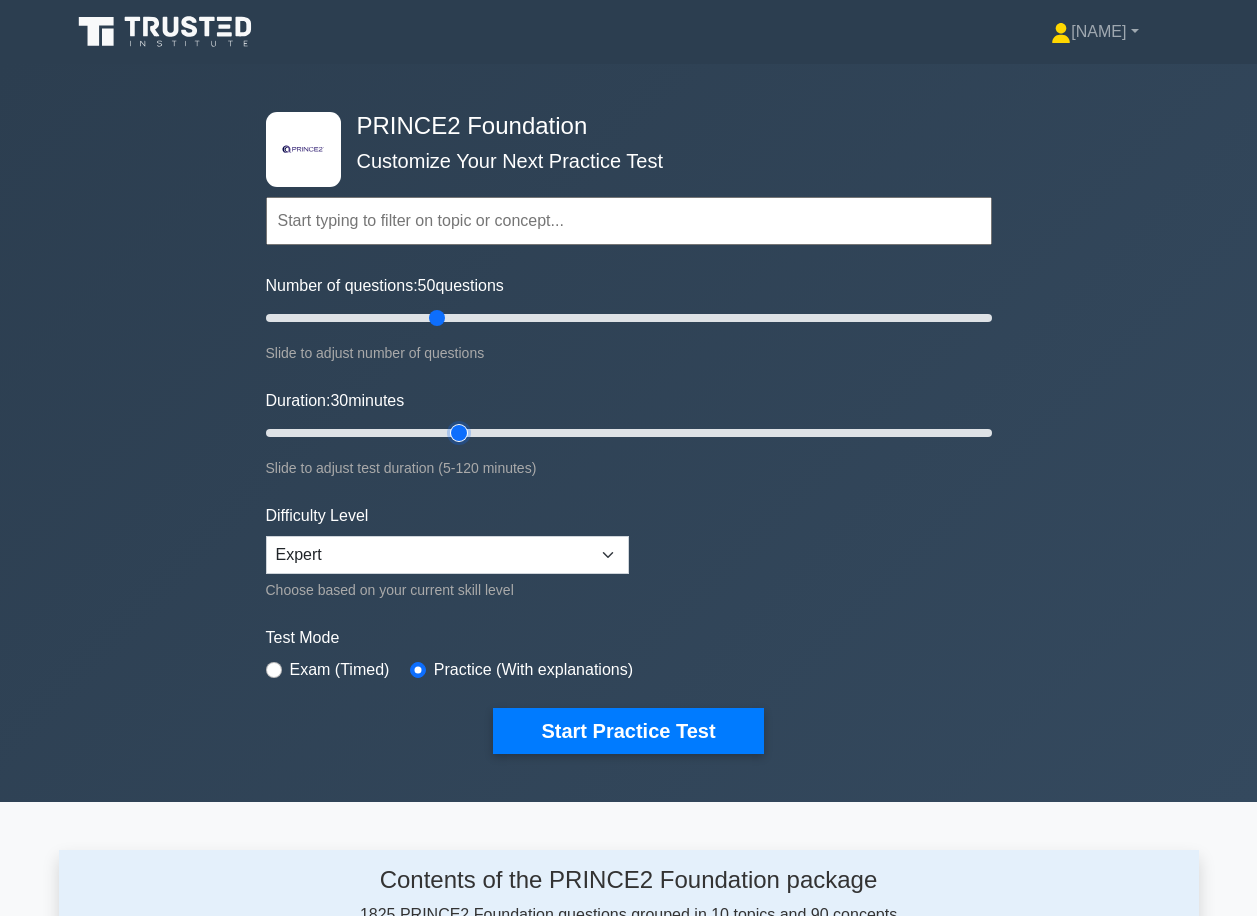 click on "Duration:  30  minutes" at bounding box center (629, 433) 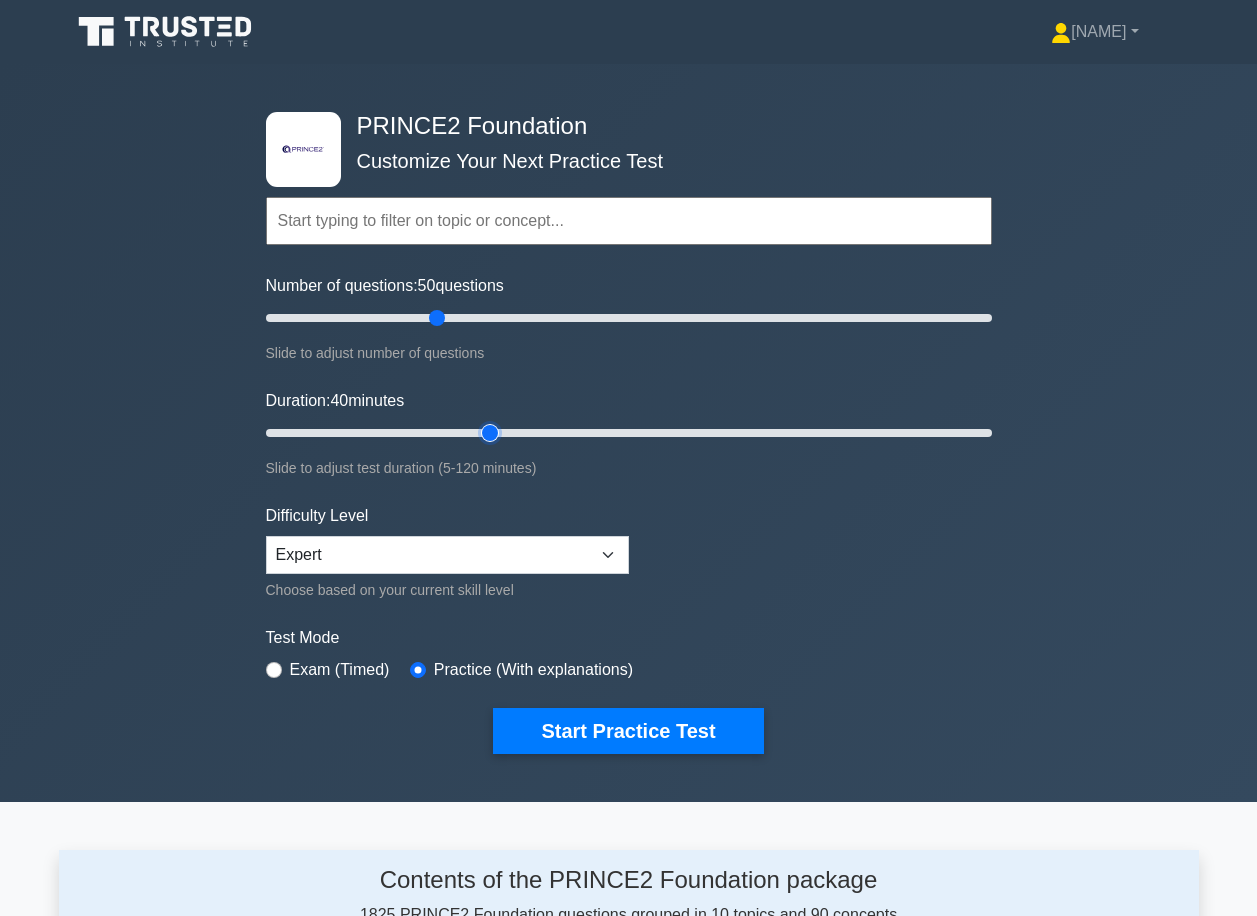 click on "Duration:  40  minutes" at bounding box center [629, 433] 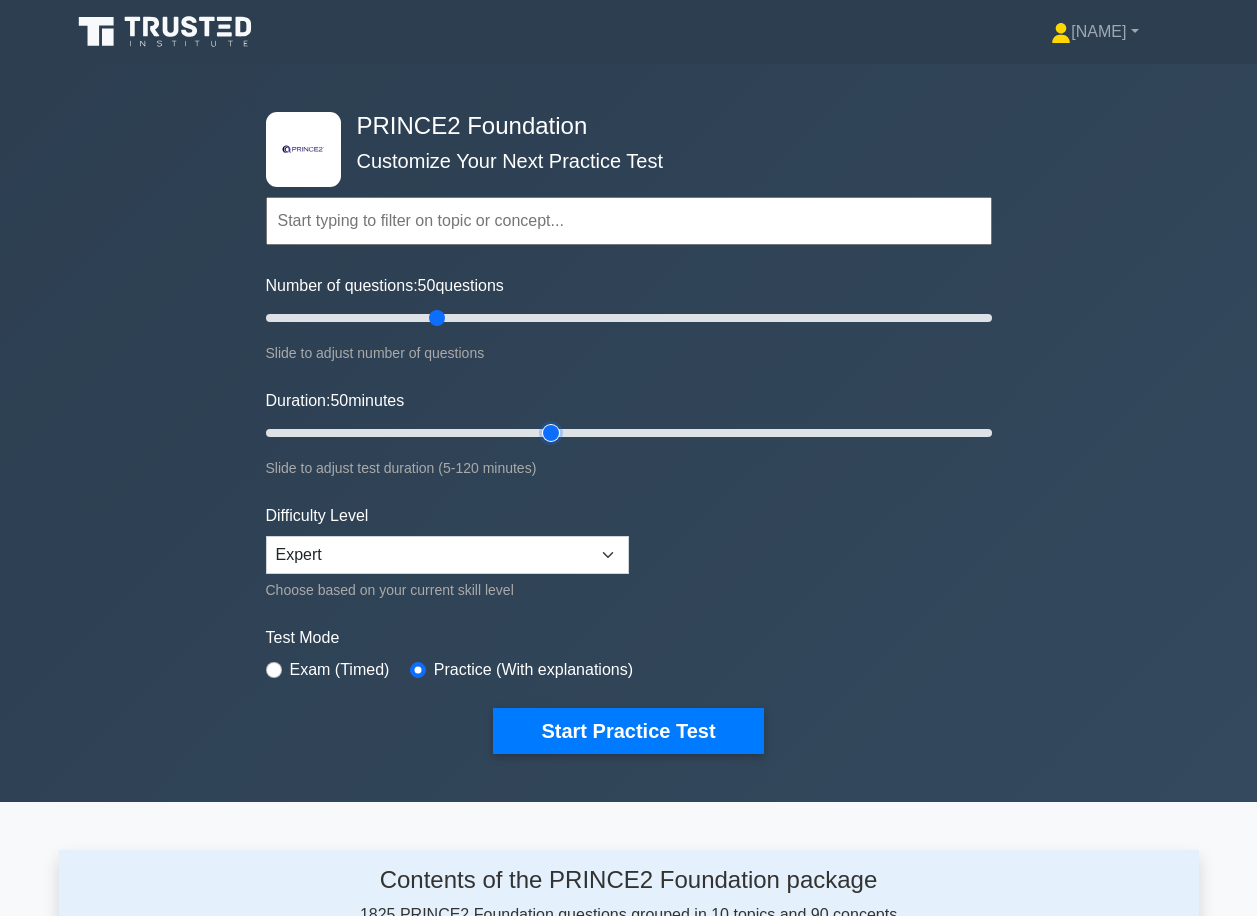 click on "Duration:  50  minutes" at bounding box center (629, 433) 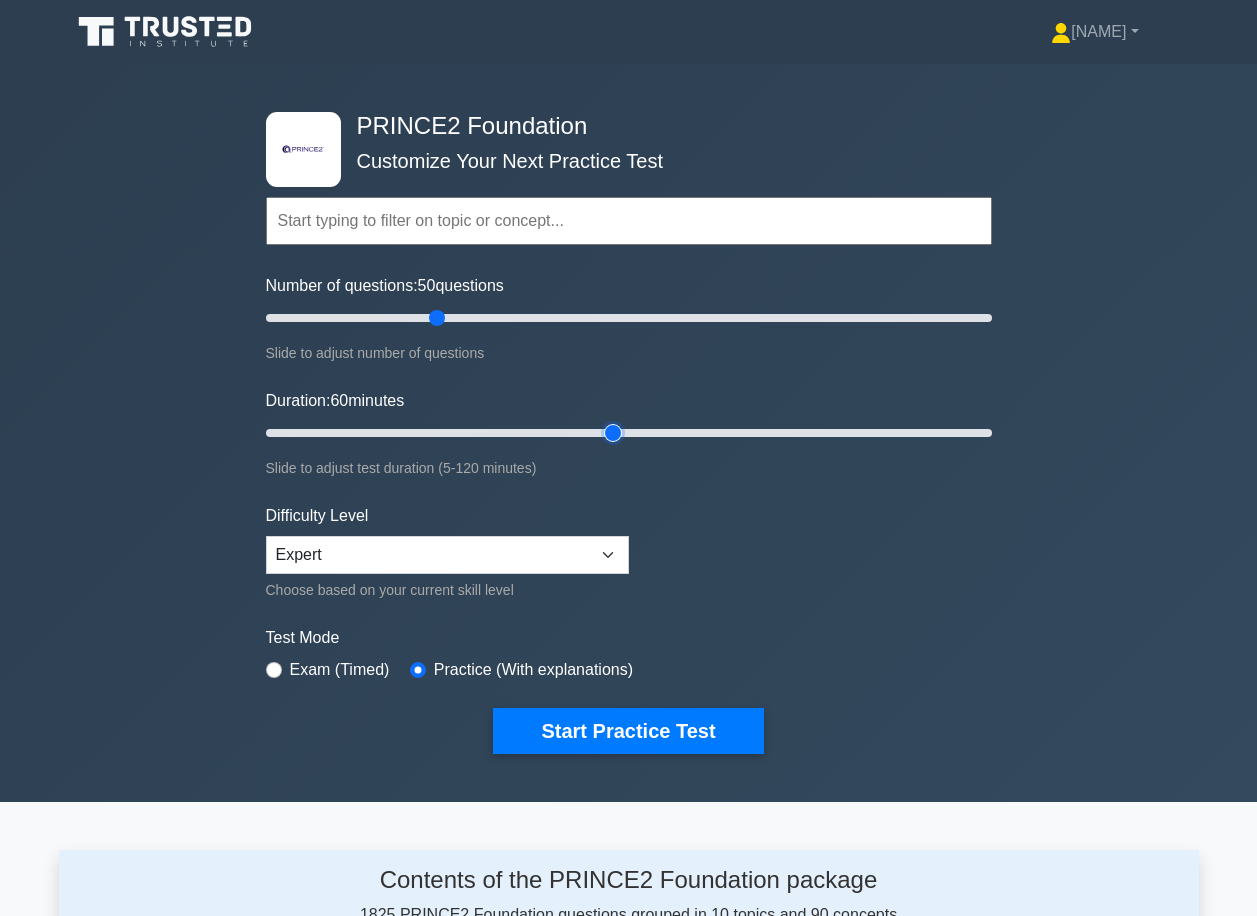 drag, startPoint x: 558, startPoint y: 425, endPoint x: 600, endPoint y: 428, distance: 42.107006 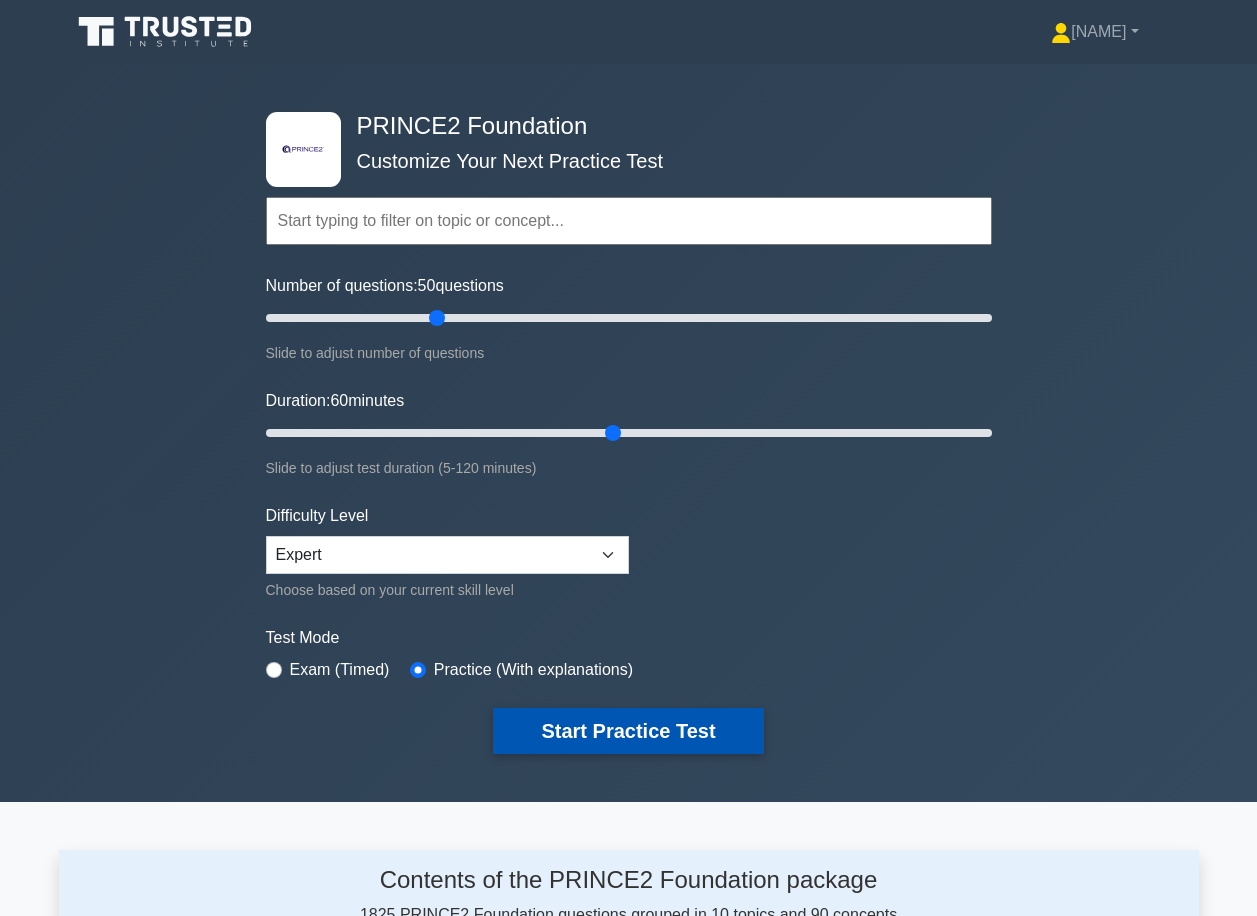 click on "Start Practice Test" at bounding box center (628, 731) 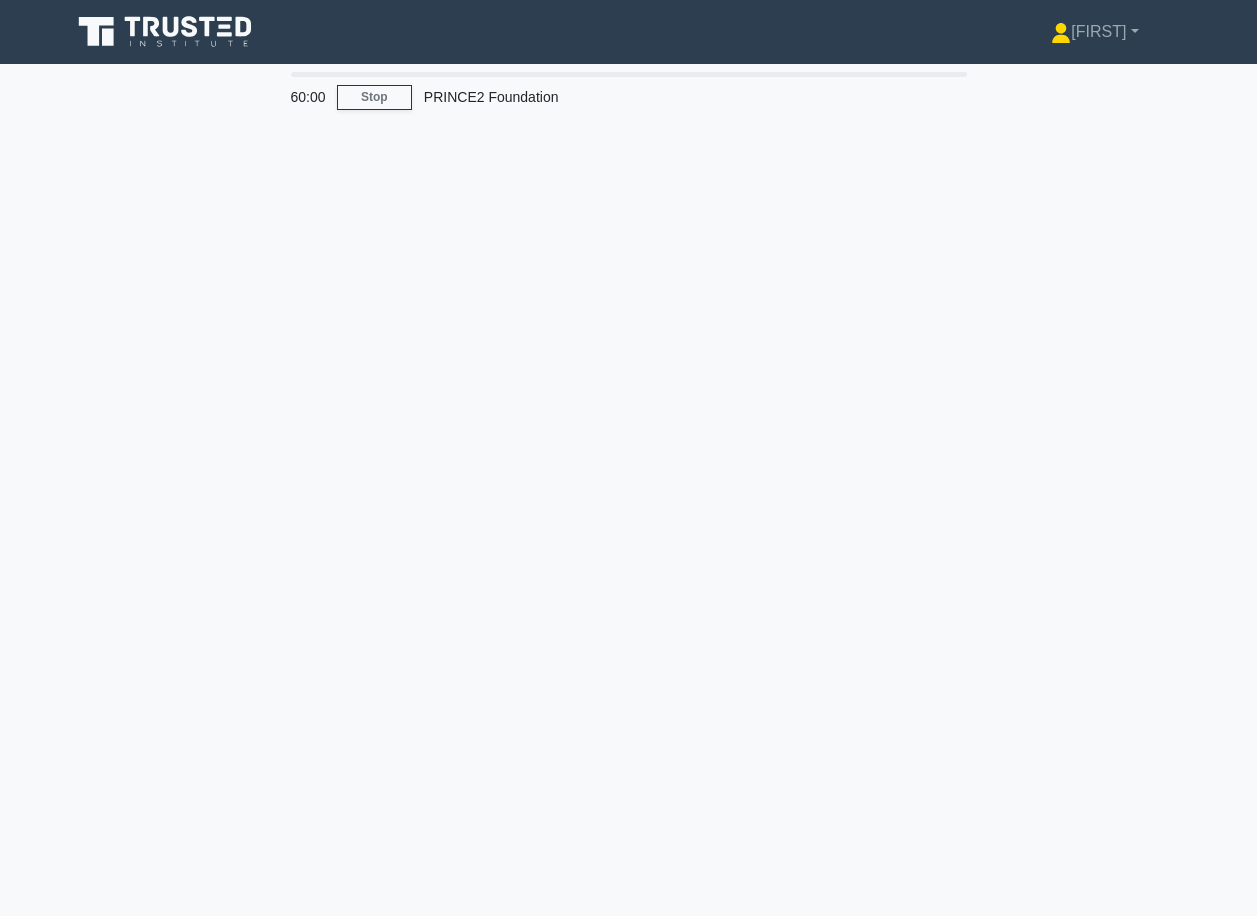 scroll, scrollTop: 0, scrollLeft: 0, axis: both 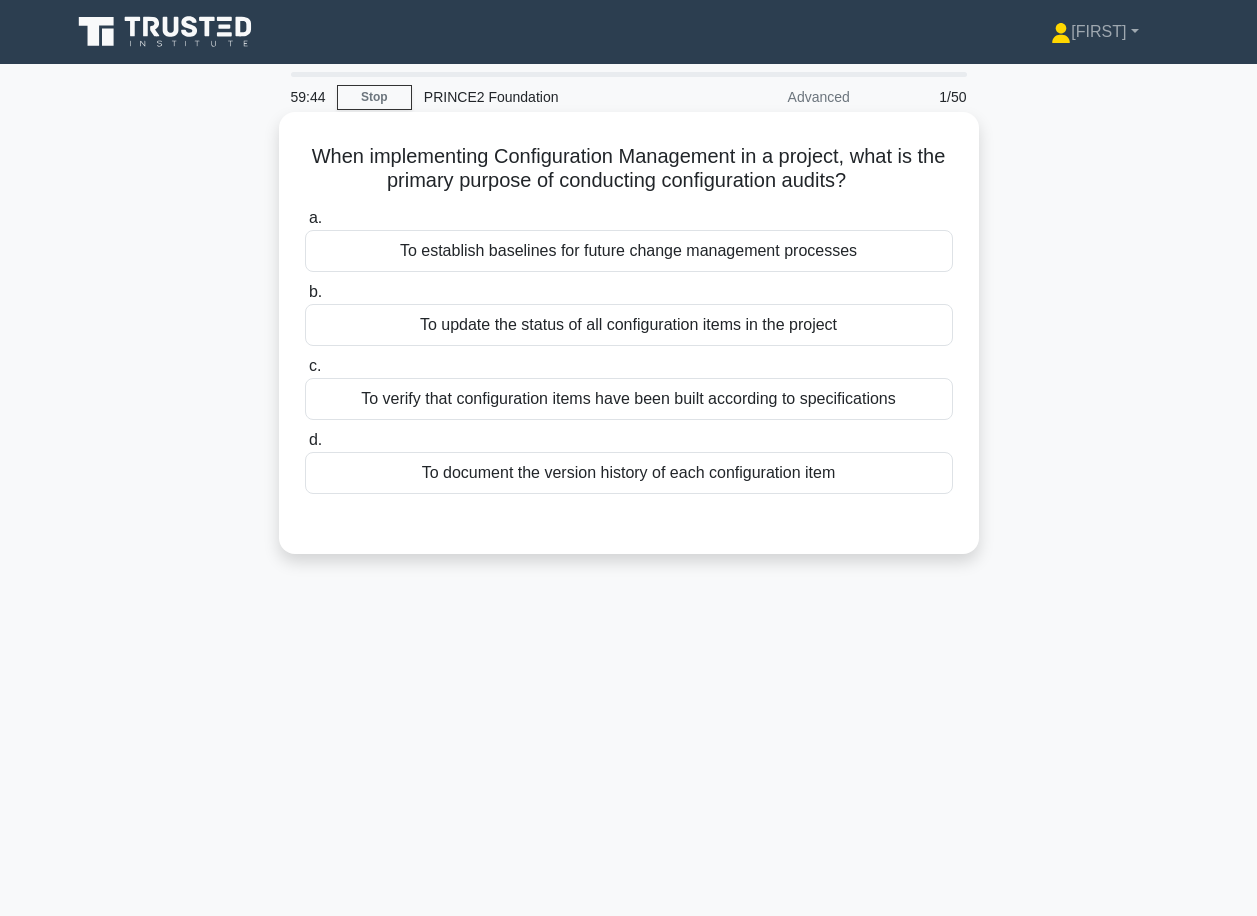 click on "To verify that configuration items have been built according to specifications" at bounding box center (629, 399) 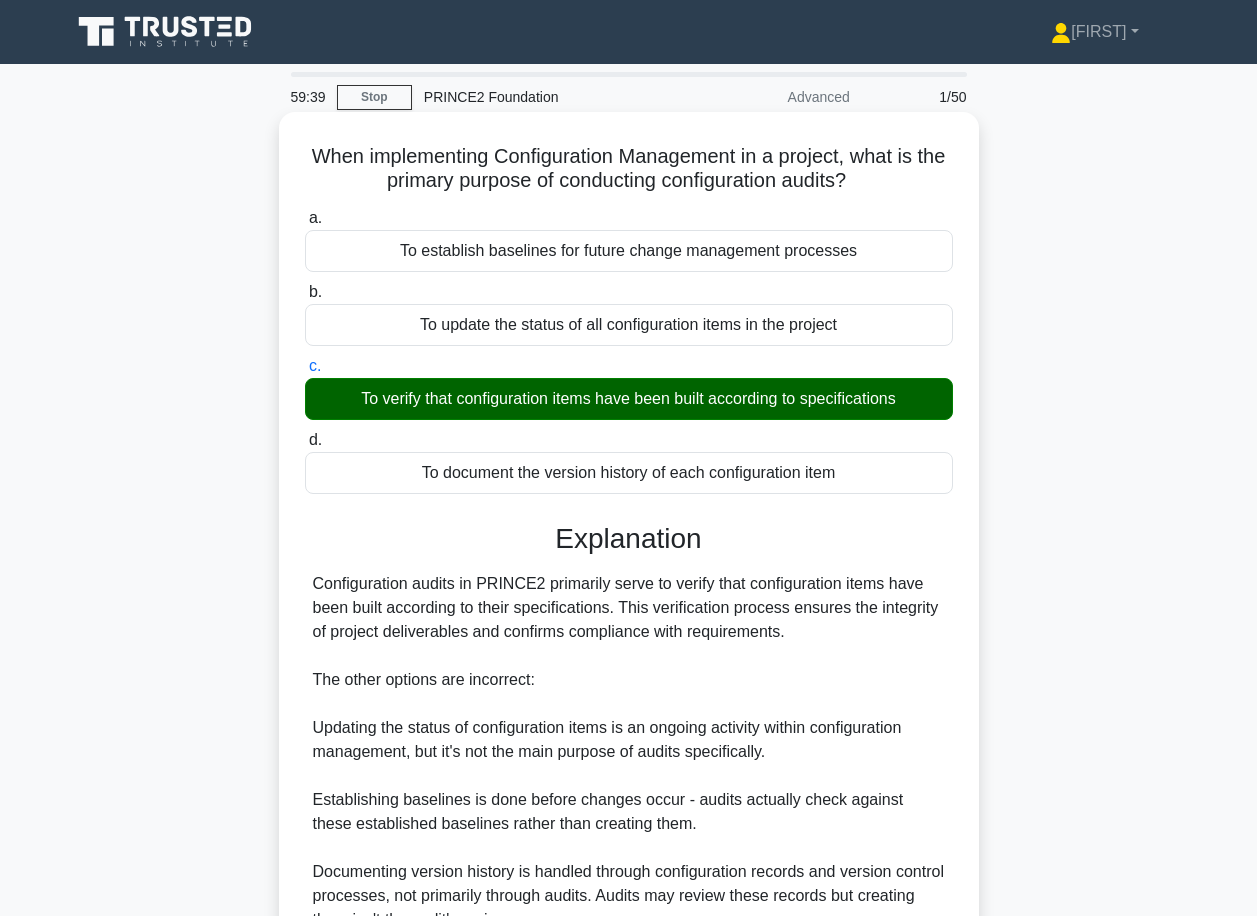 click on "To document the version history of each configuration item" at bounding box center [629, 473] 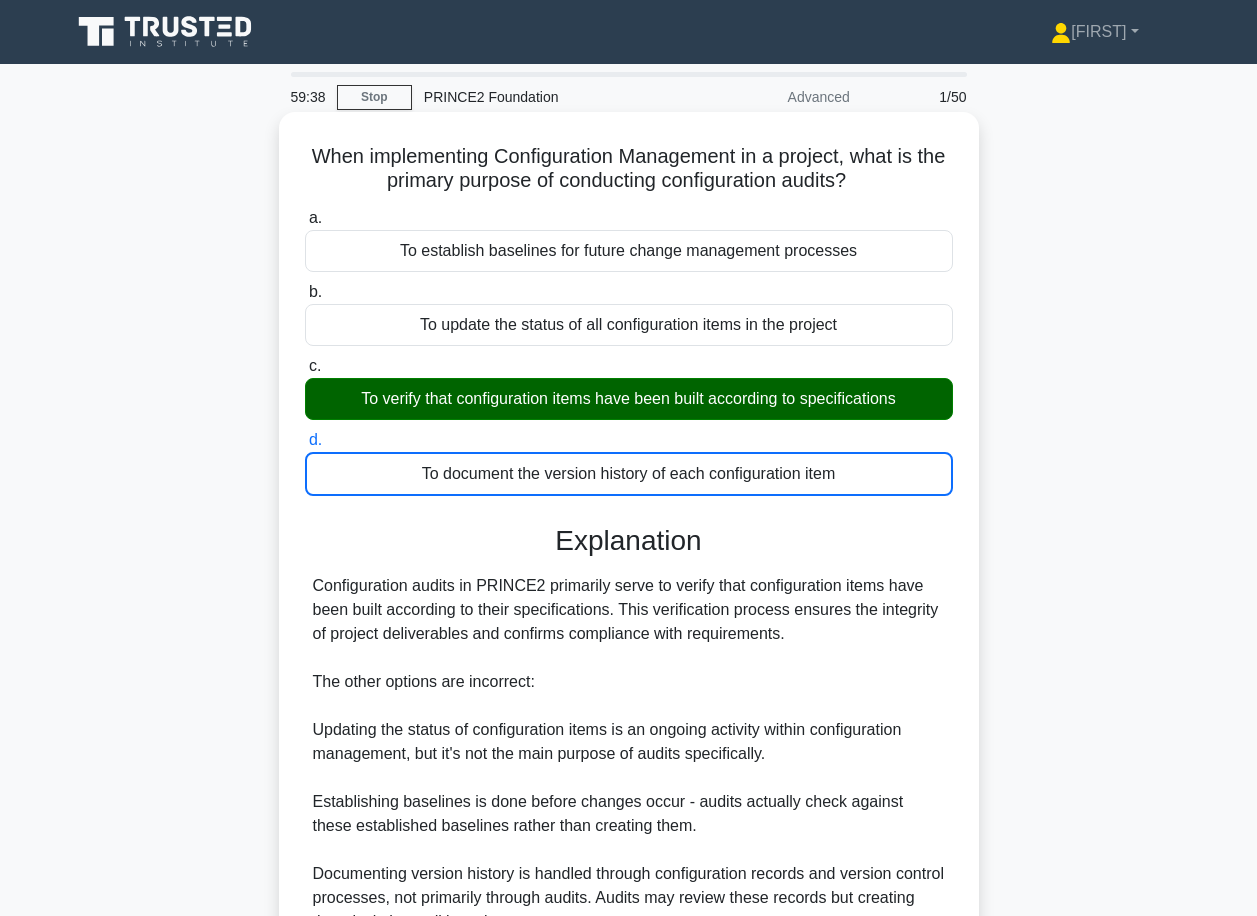 click on "To document the version history of each configuration item" at bounding box center [629, 474] 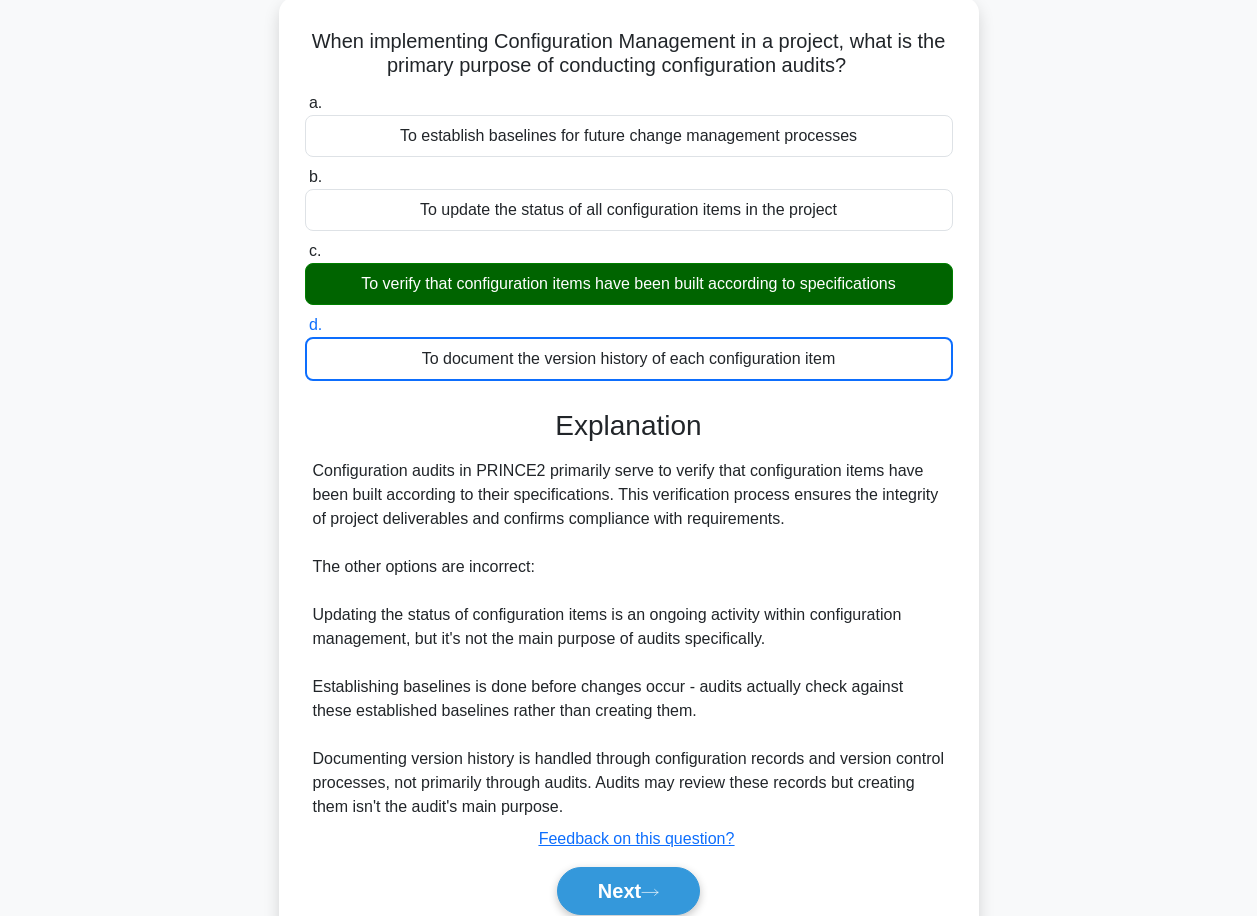 scroll, scrollTop: 0, scrollLeft: 0, axis: both 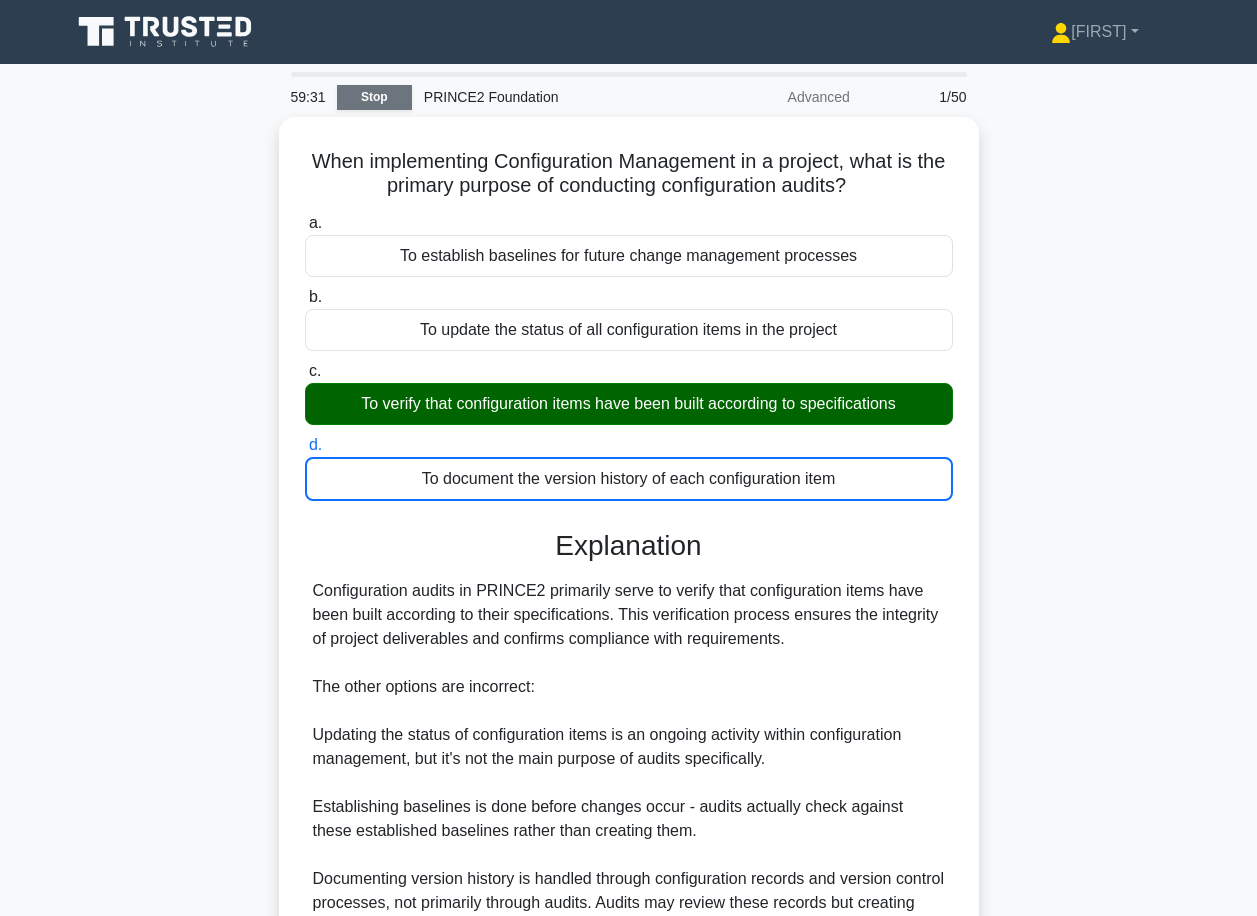 click on "Stop" at bounding box center [374, 97] 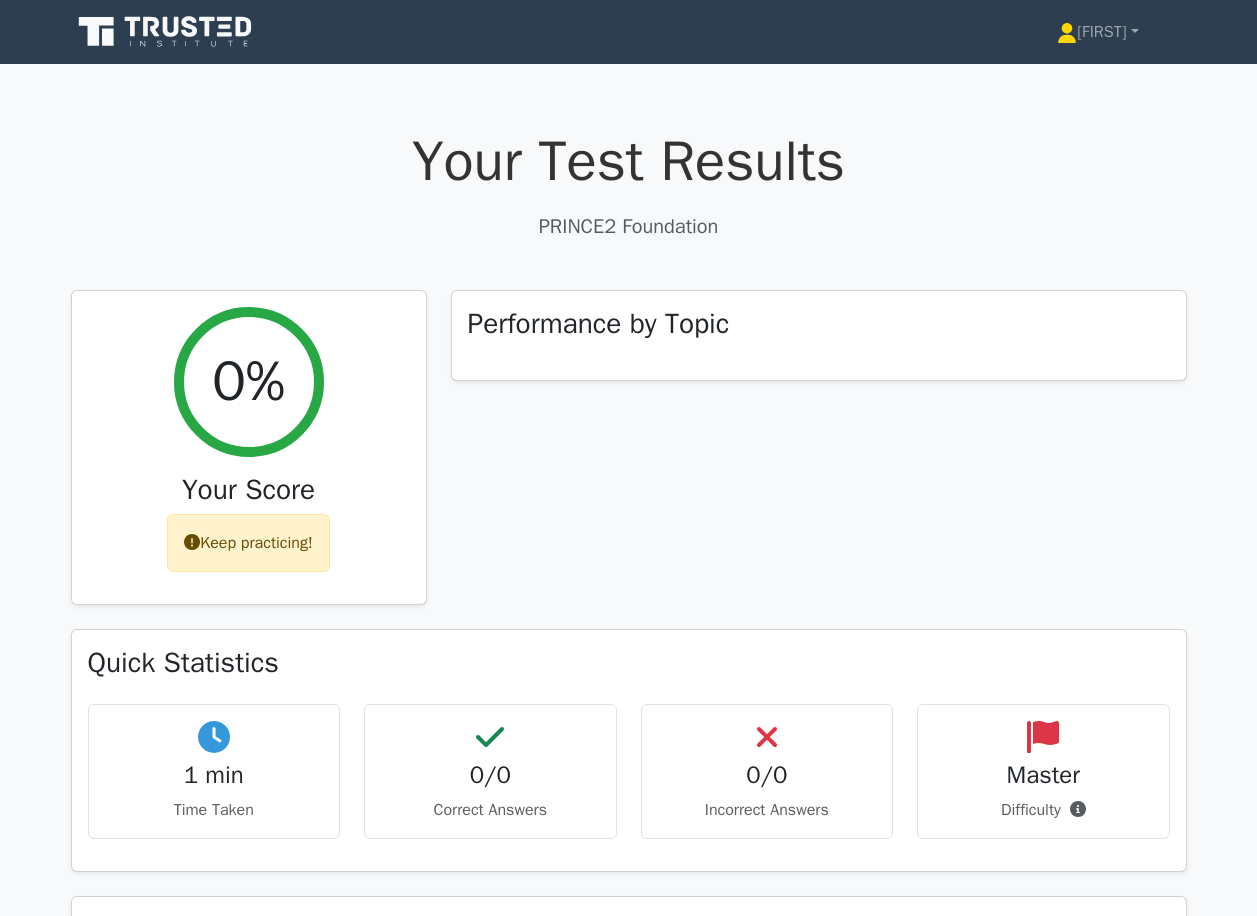 scroll, scrollTop: 0, scrollLeft: 0, axis: both 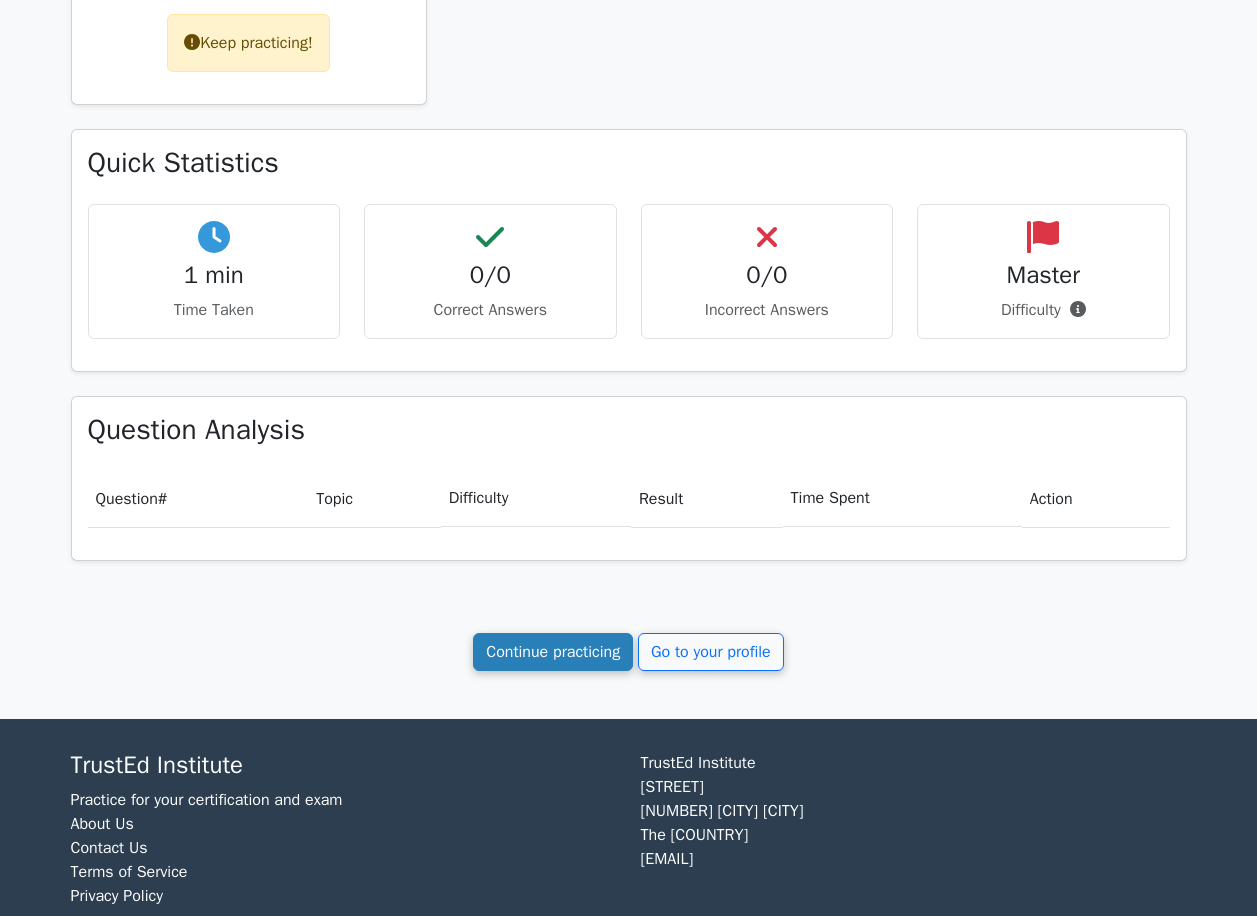 click on "Continue practicing" at bounding box center [553, 652] 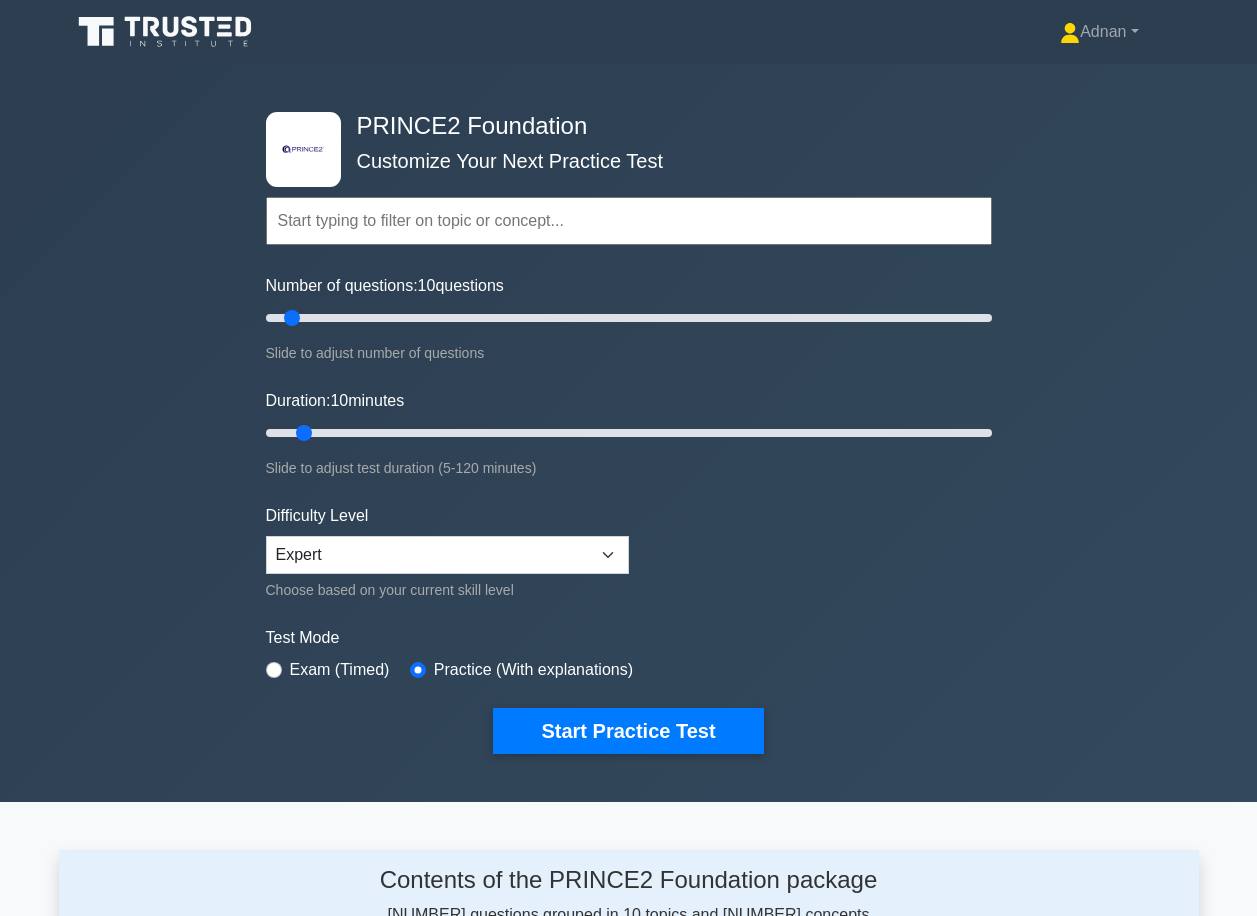 scroll, scrollTop: 0, scrollLeft: 0, axis: both 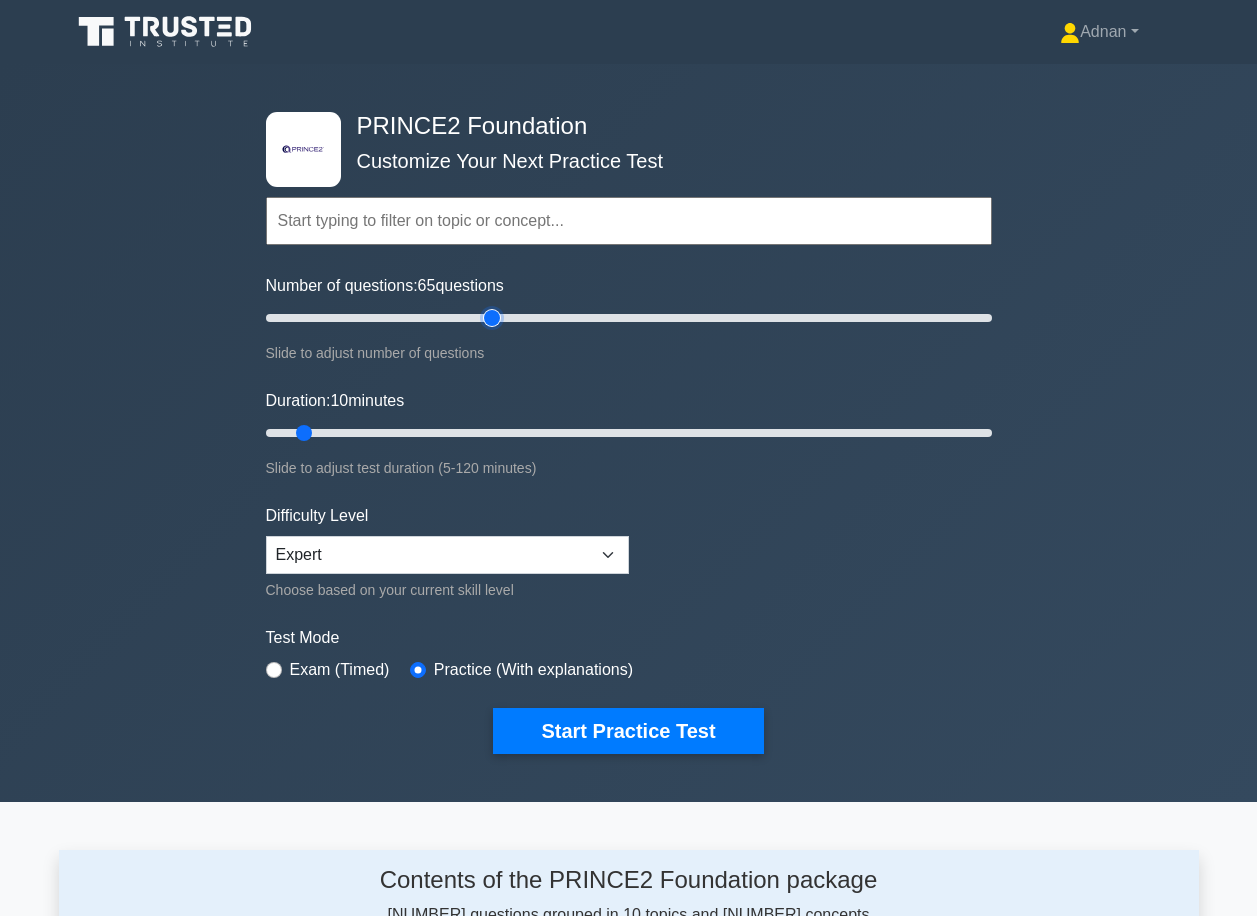 click on "Number of questions:  [NUMBER]  questions" at bounding box center (629, 318) 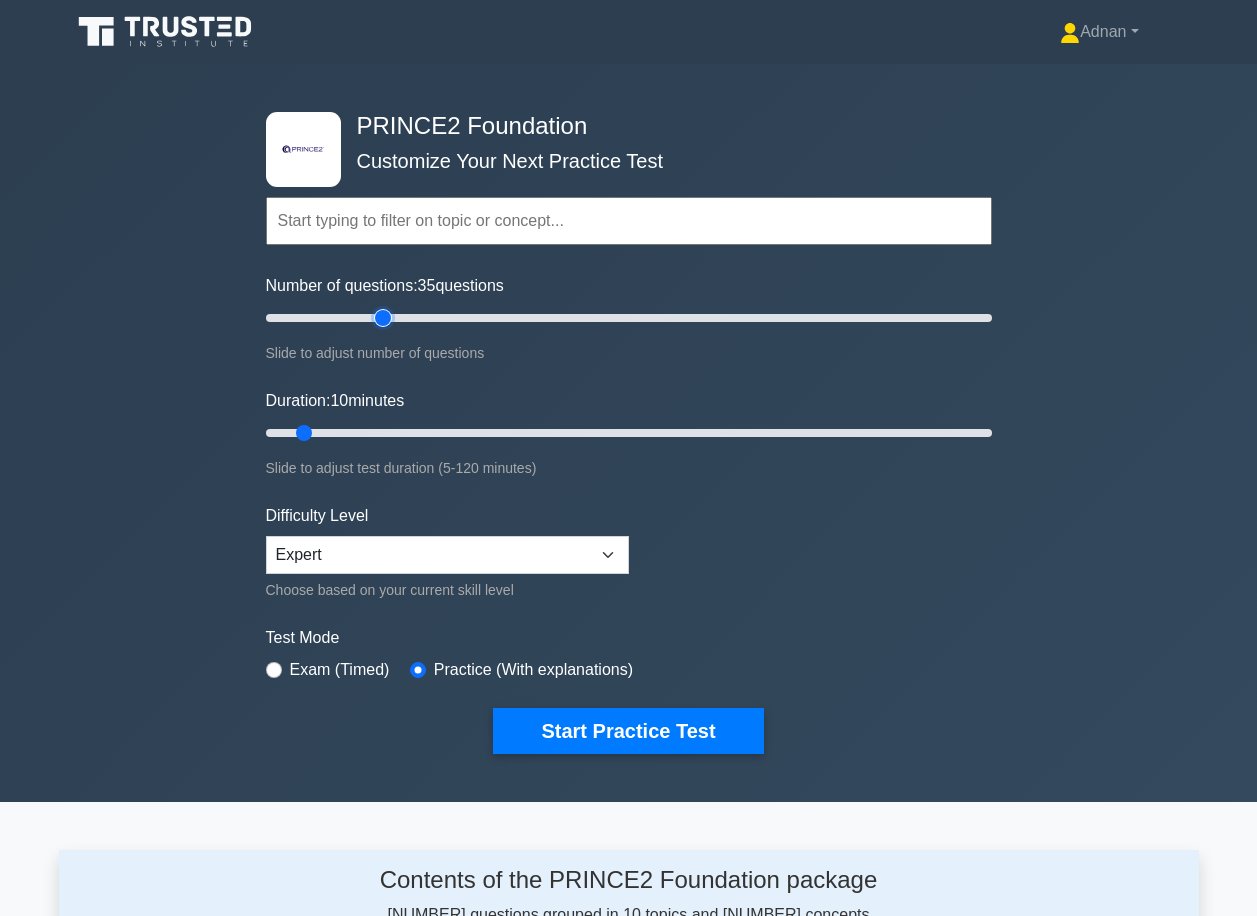 click on "Number of questions:  35  questions" at bounding box center (629, 318) 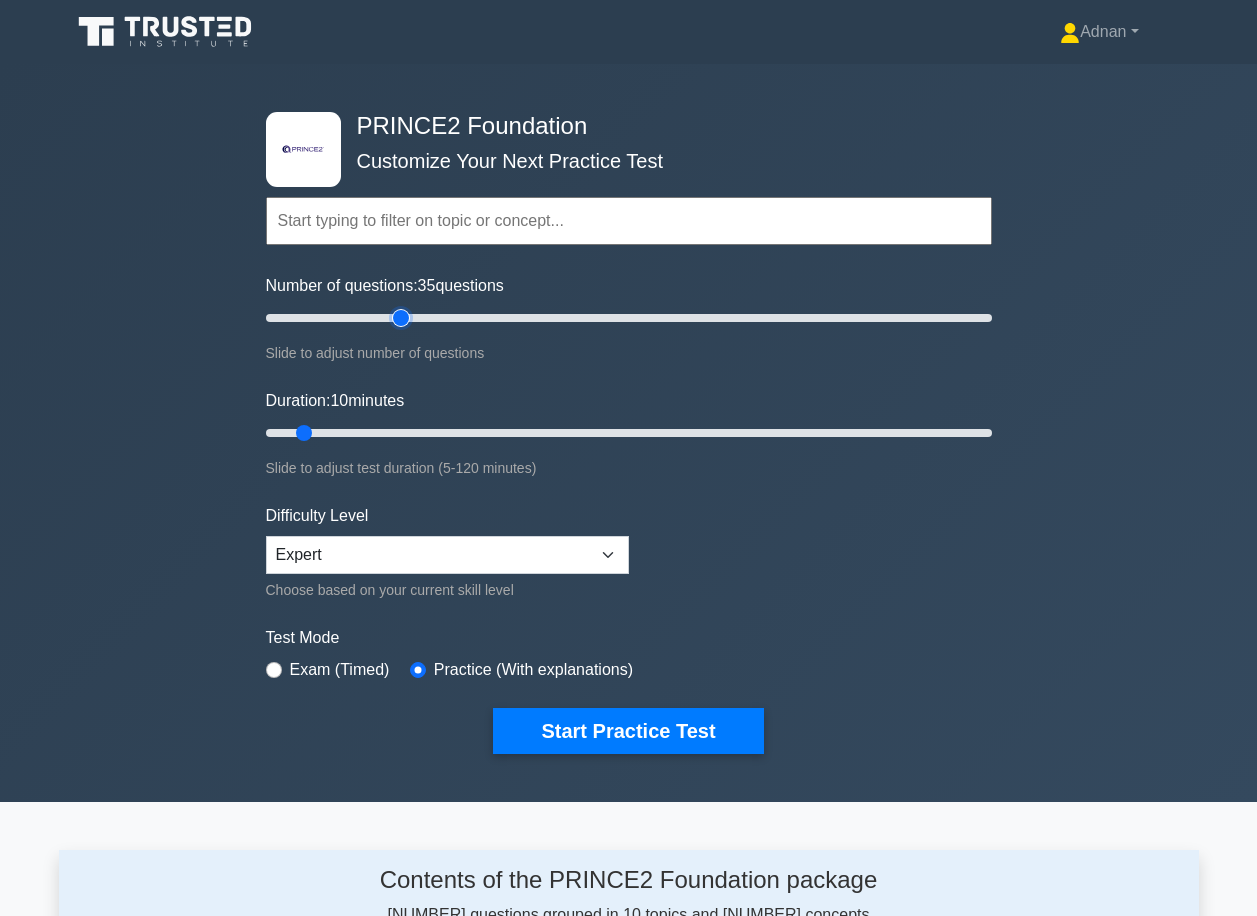 type on "40" 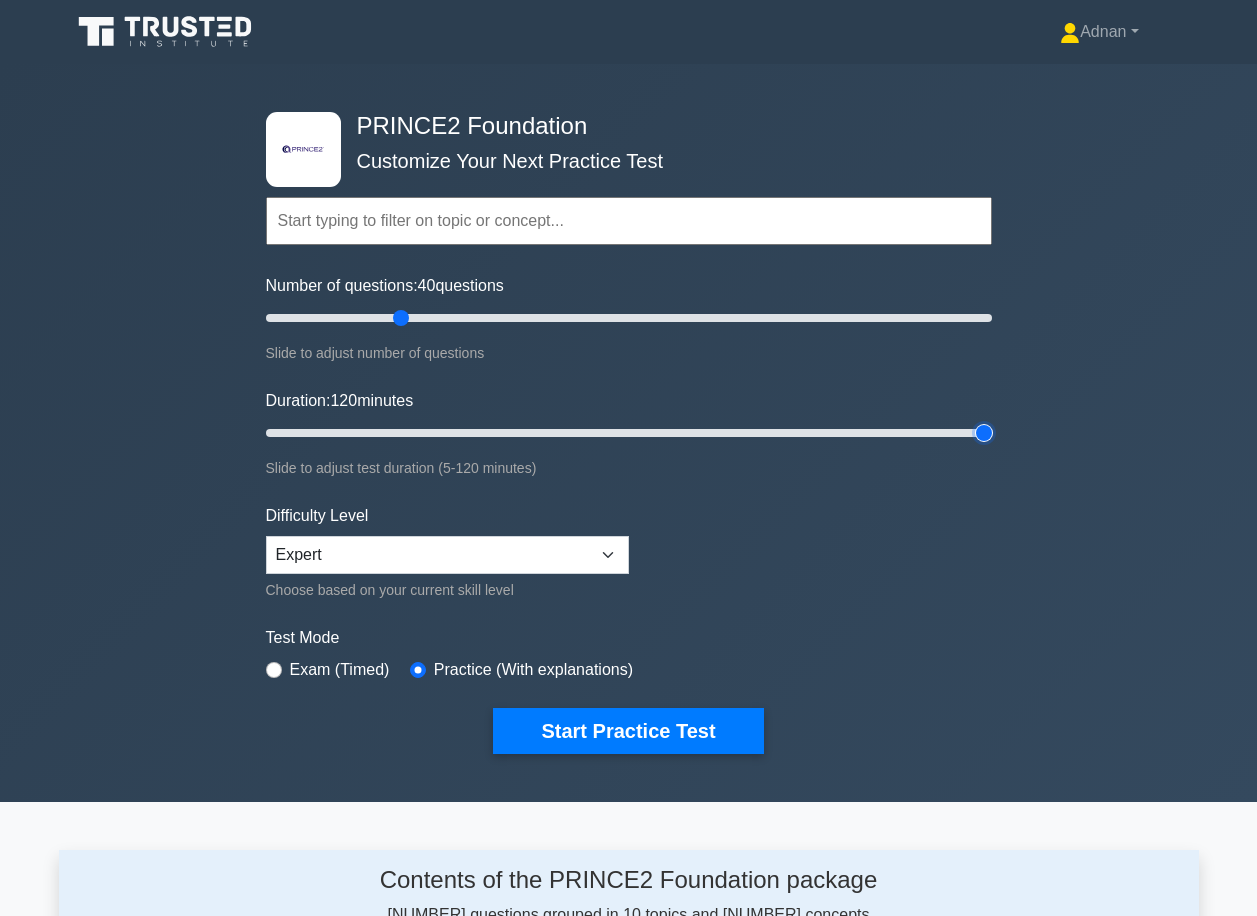 type on "120" 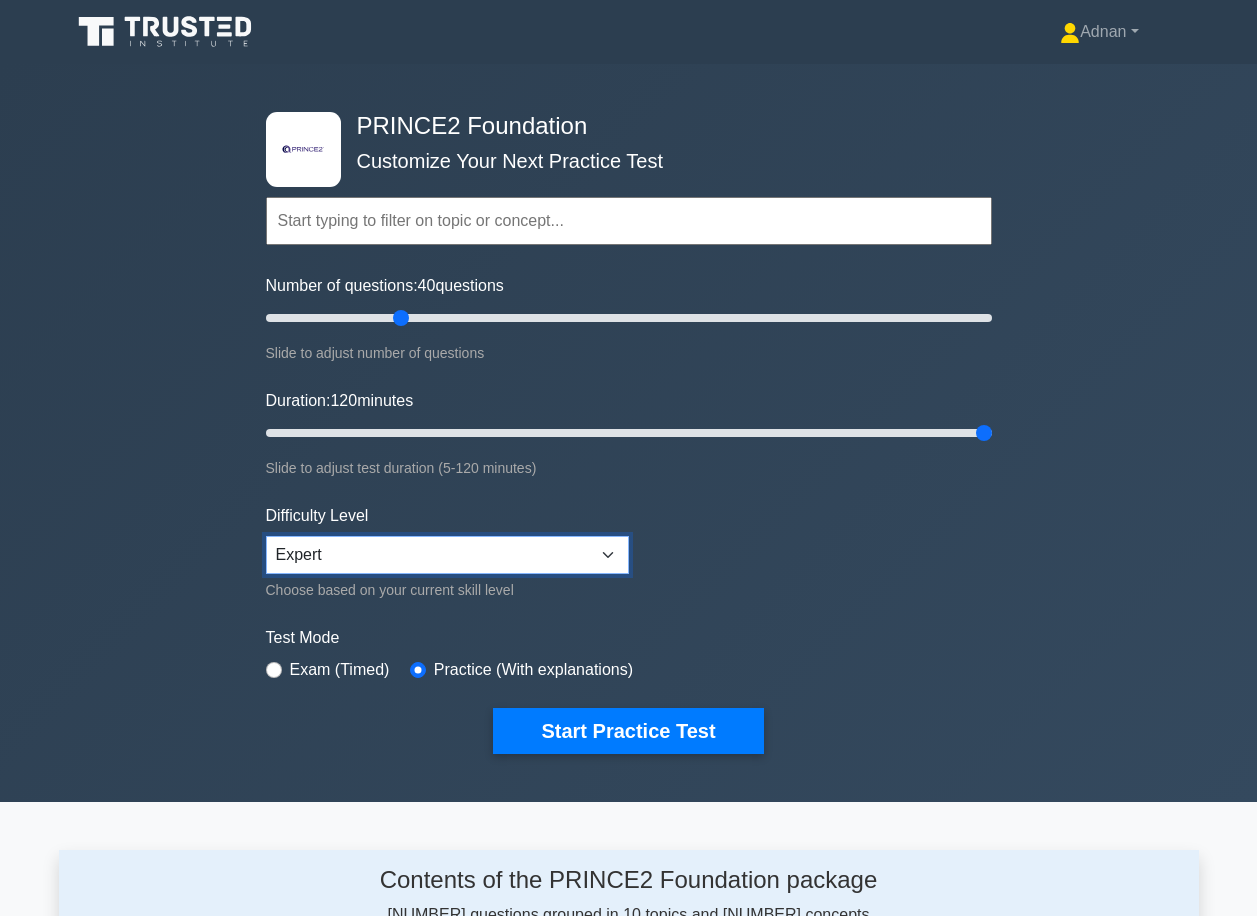 click on "Beginner
Intermediate
Expert" at bounding box center (447, 555) 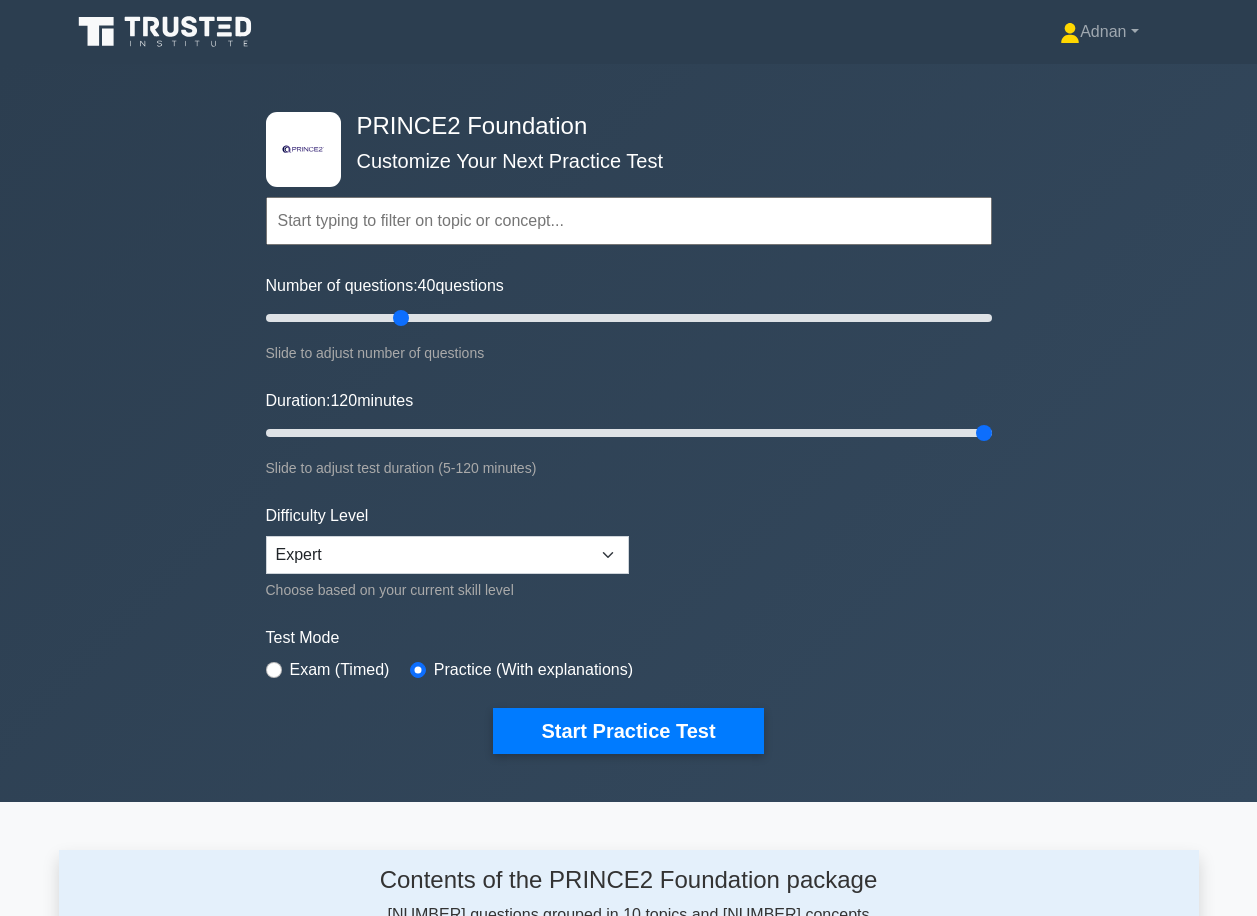 click on "Topics
Introduction to PRINCE2
PRINCE2 Principles
Organization Theme
Business Case Theme
Quality Theme
Plans Theme
Risk Theme
Change Theme
Progress Theme
PRINCE2 Processes" at bounding box center [629, 445] 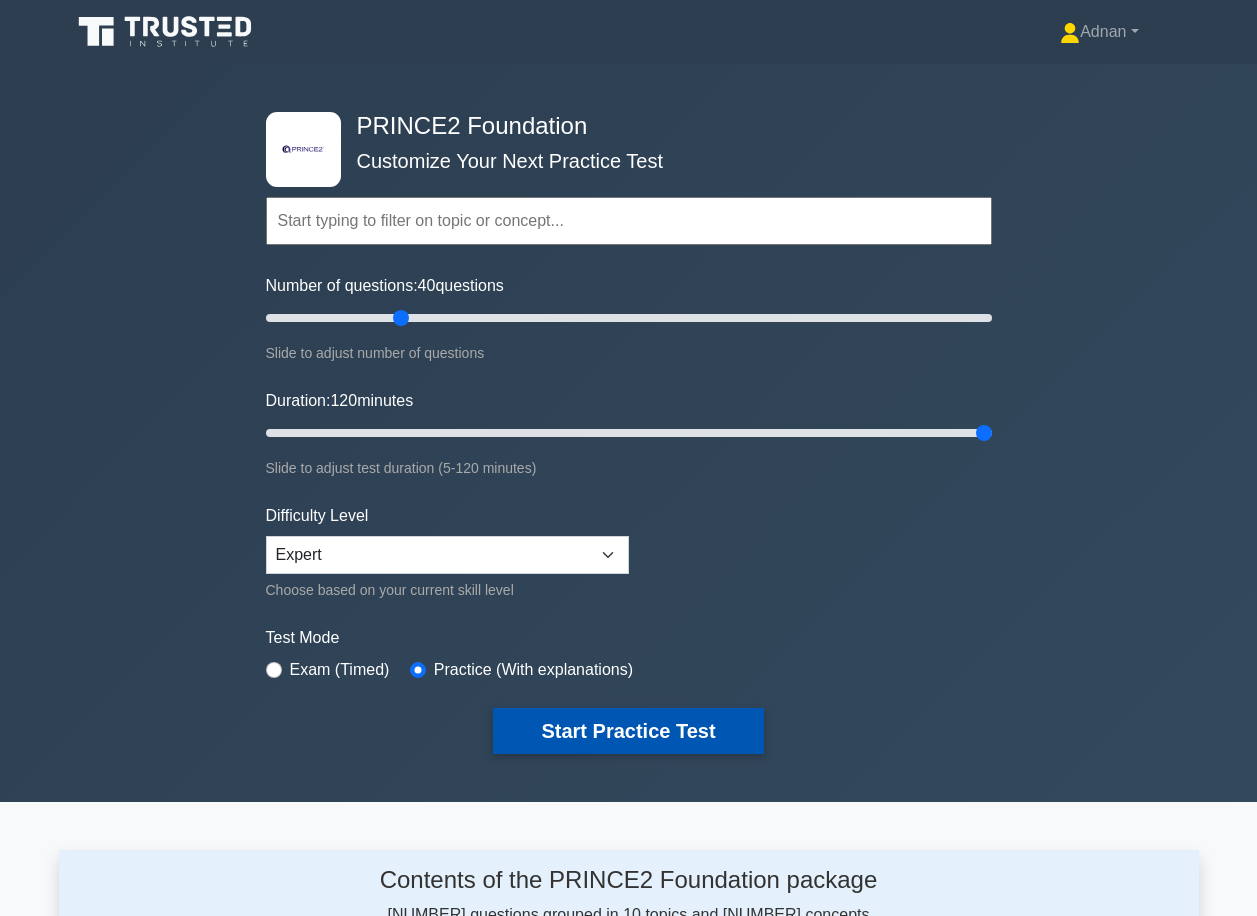 click on "Start Practice Test" at bounding box center (628, 731) 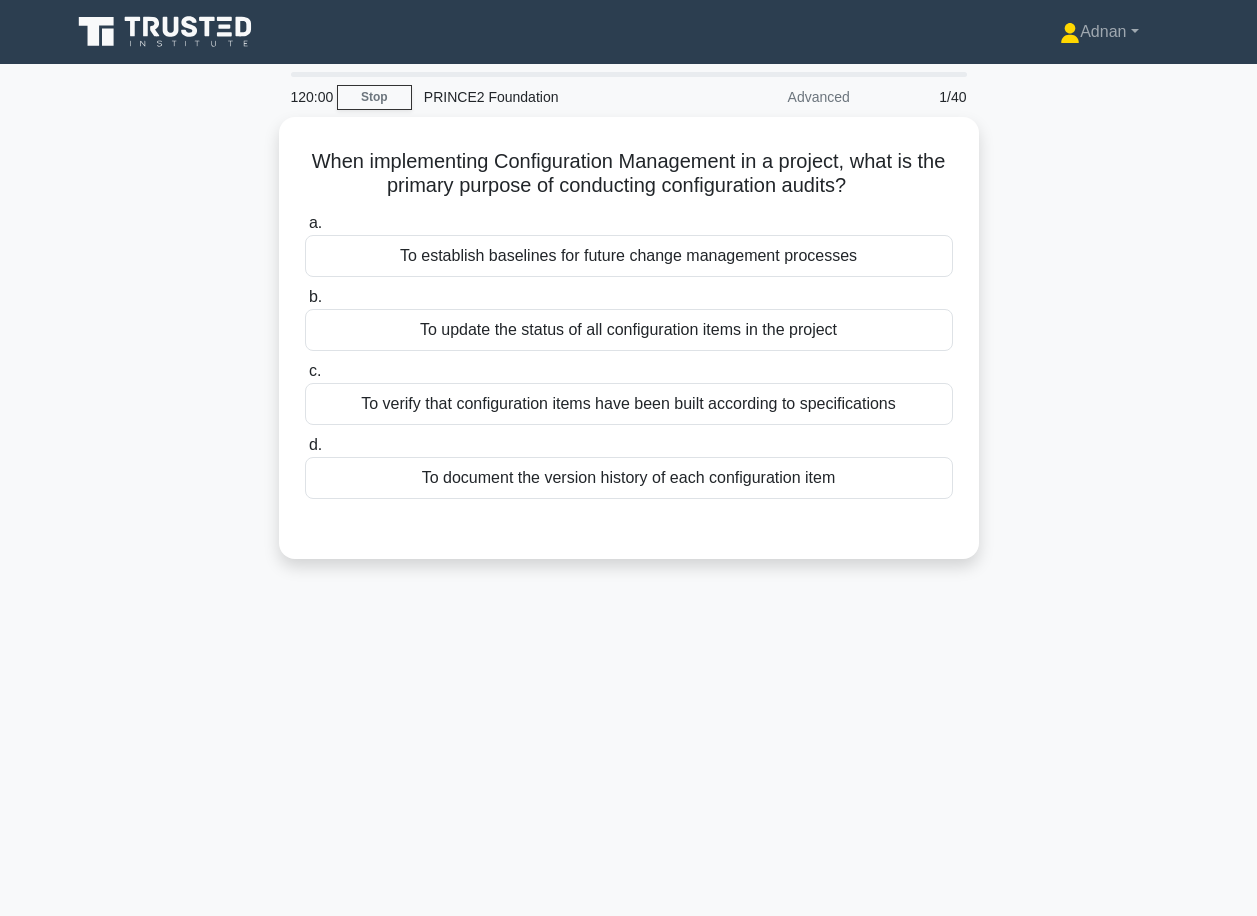 scroll, scrollTop: 0, scrollLeft: 0, axis: both 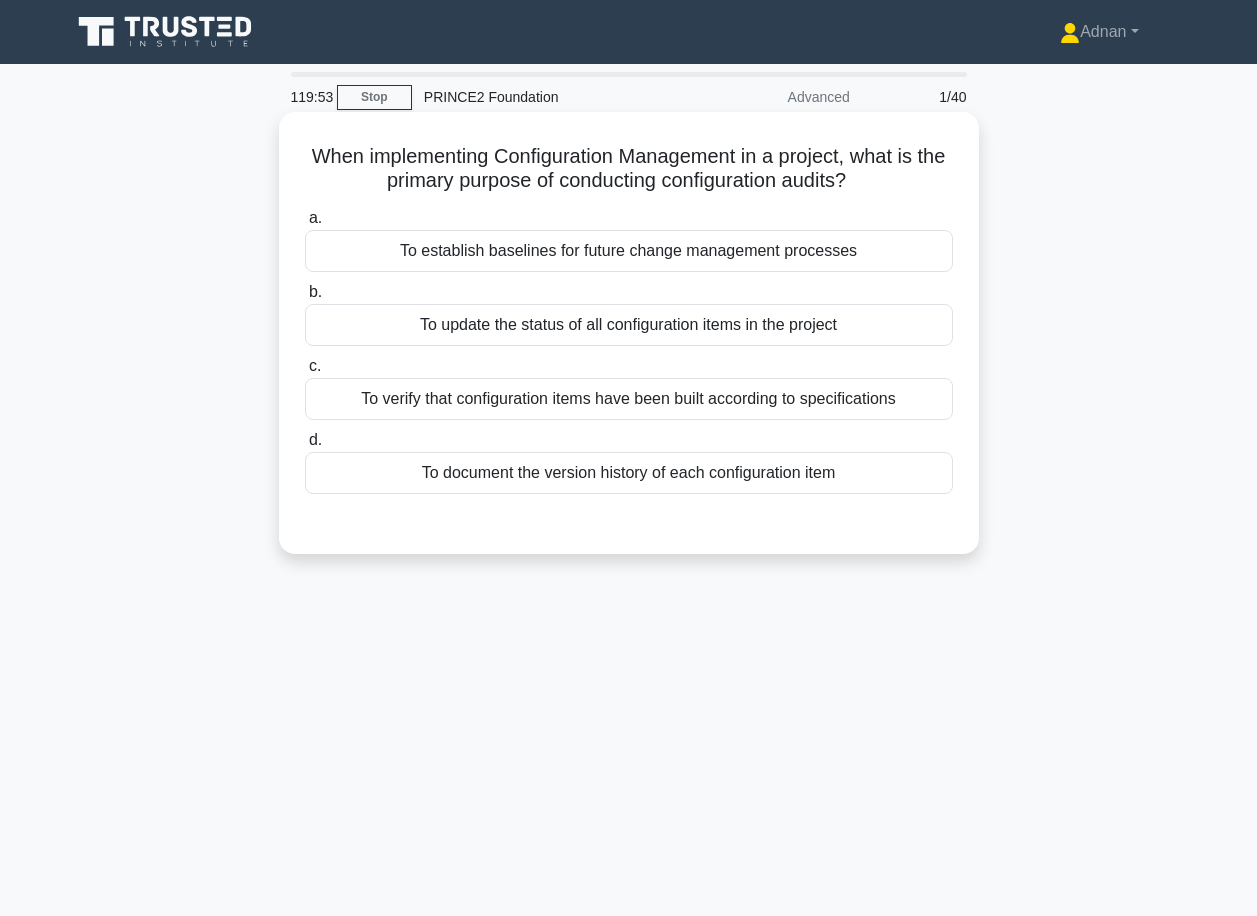 click on "To document the version history of each configuration item" at bounding box center [629, 473] 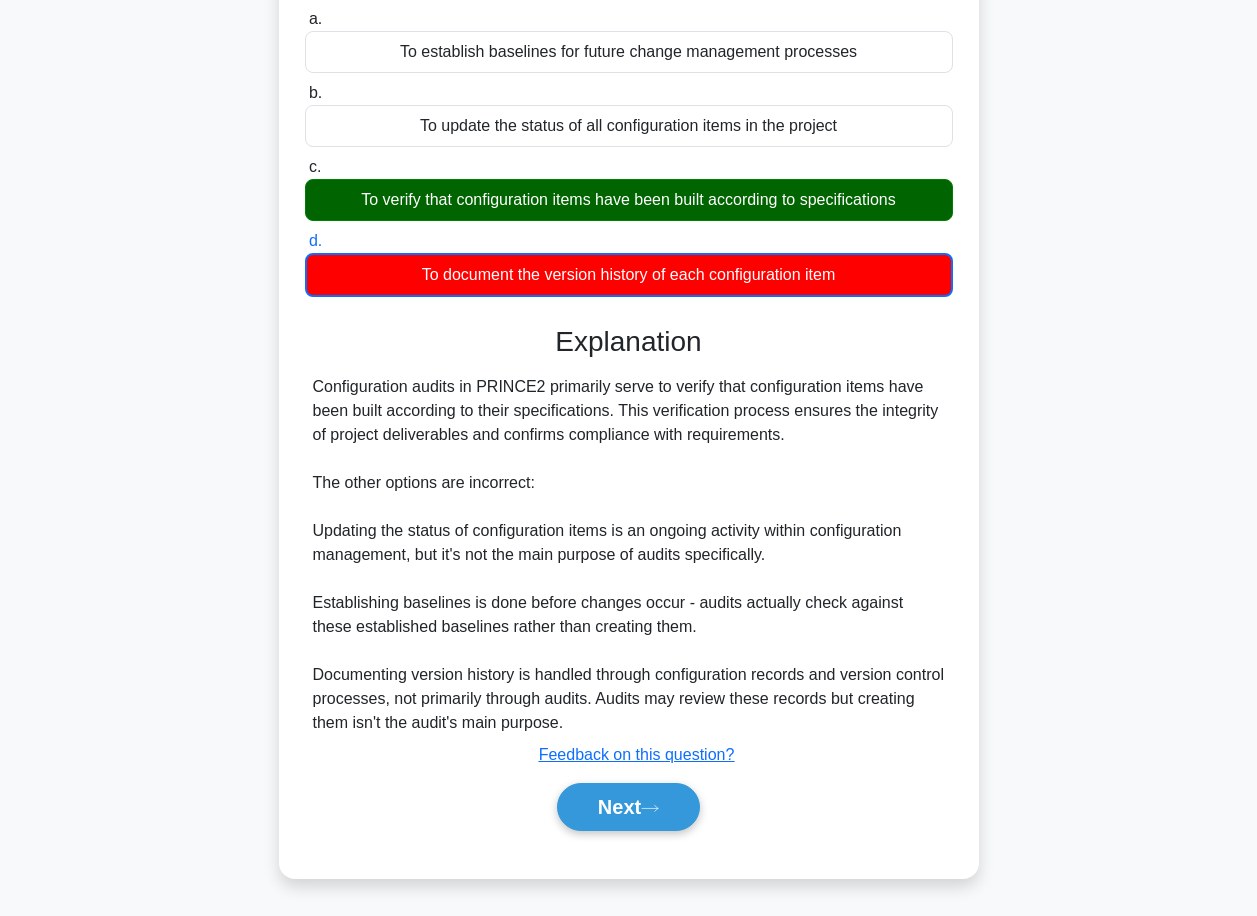 scroll, scrollTop: 200, scrollLeft: 0, axis: vertical 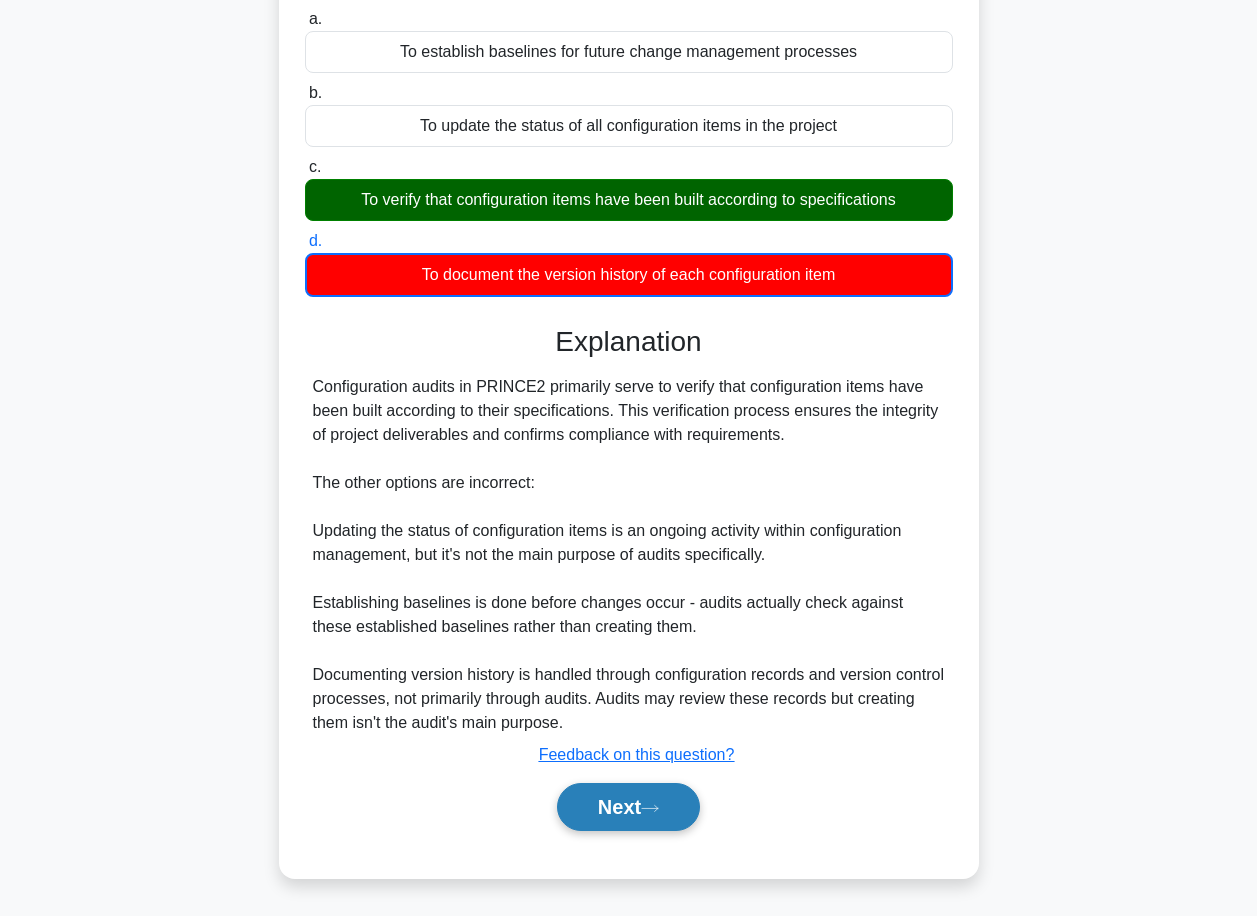 click at bounding box center [650, 808] 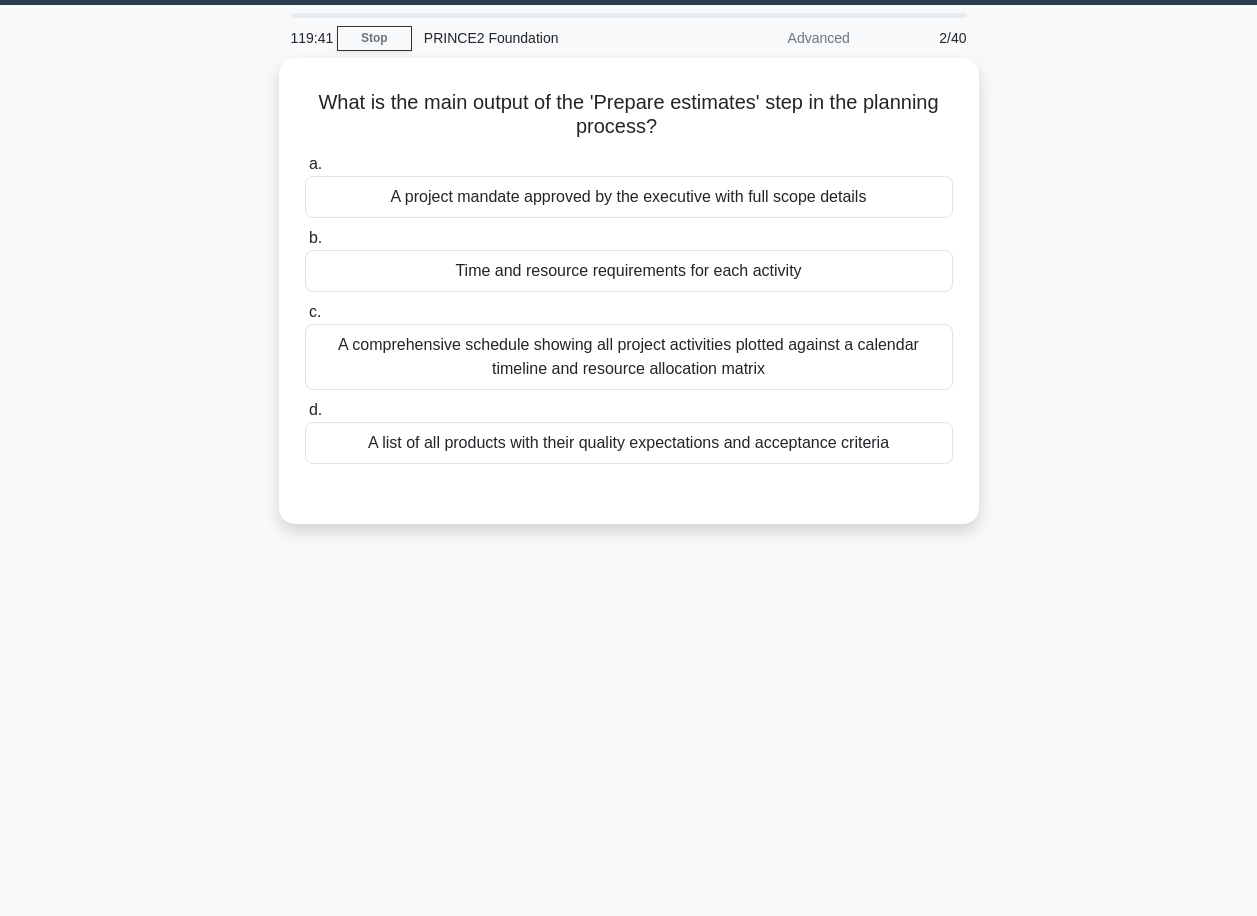 scroll, scrollTop: 0, scrollLeft: 0, axis: both 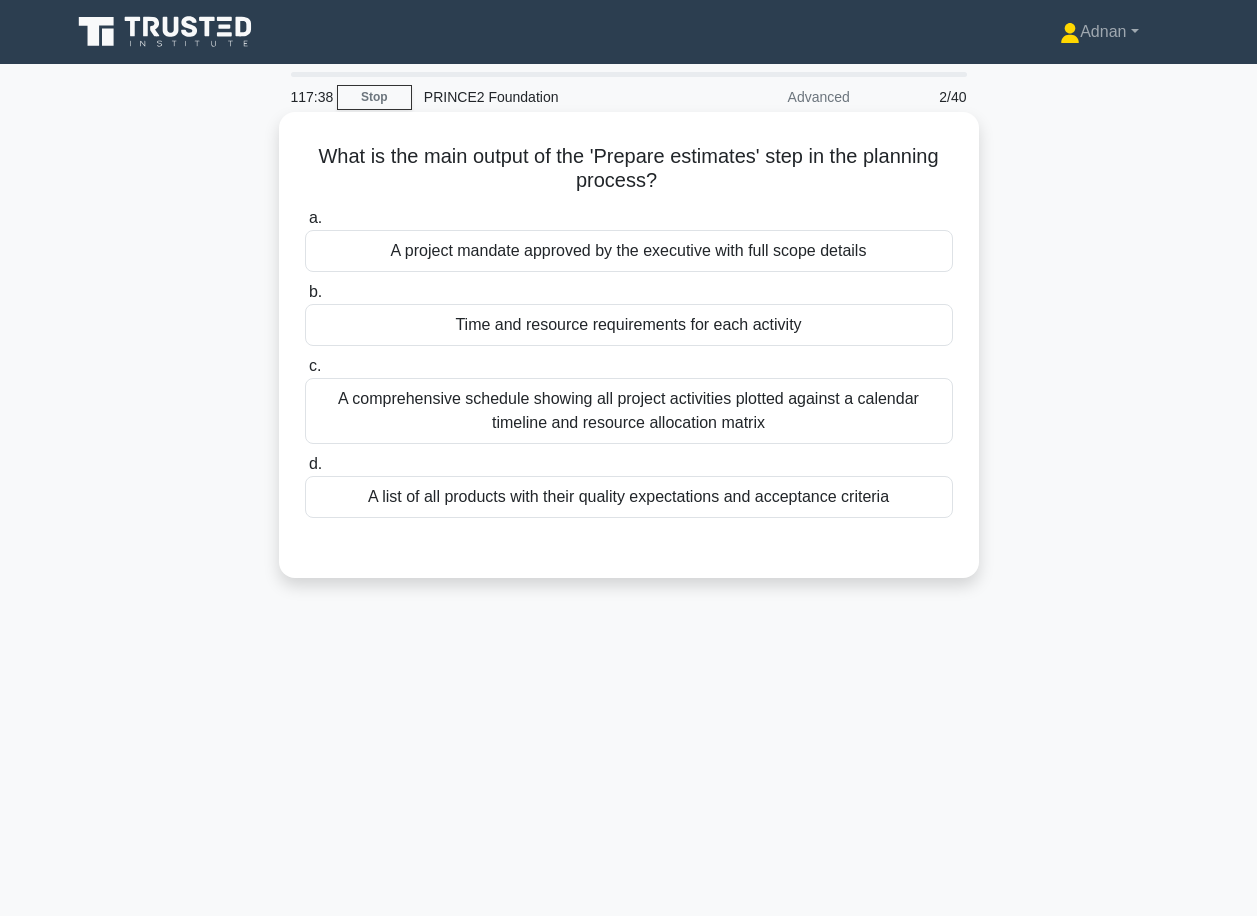 click on "A comprehensive schedule showing all project activities plotted against a calendar timeline and resource allocation matrix" at bounding box center (629, 411) 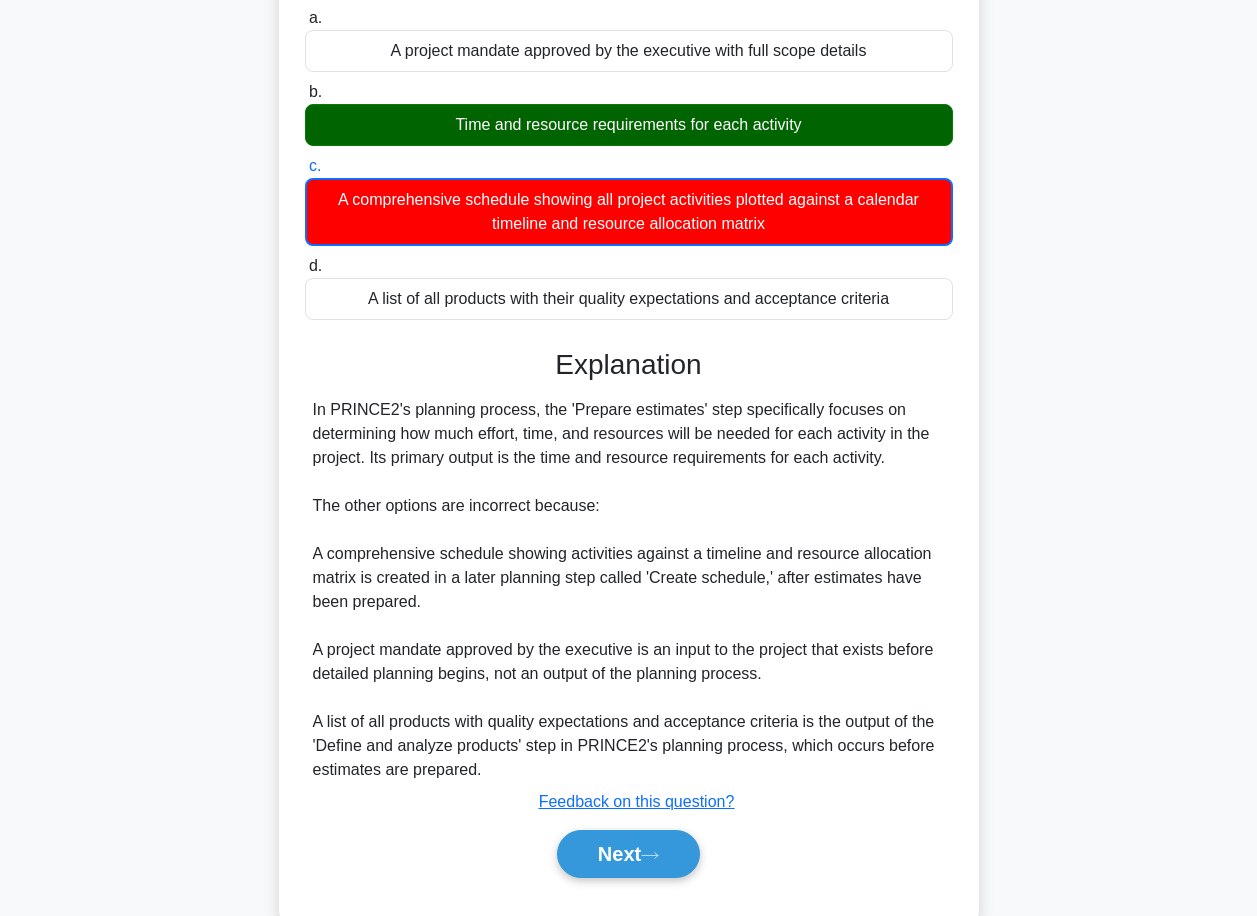 scroll, scrollTop: 248, scrollLeft: 0, axis: vertical 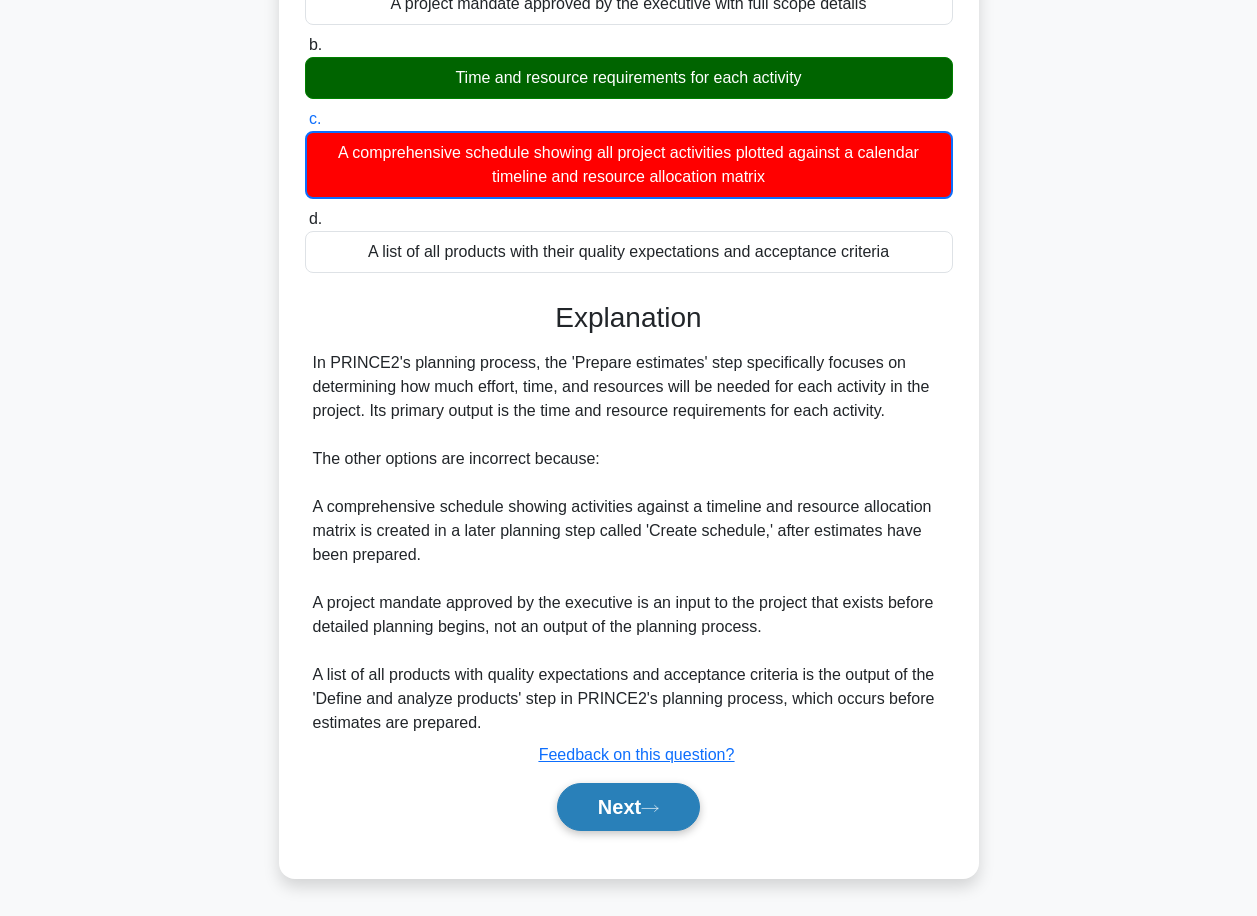 click on "Next" at bounding box center [628, 807] 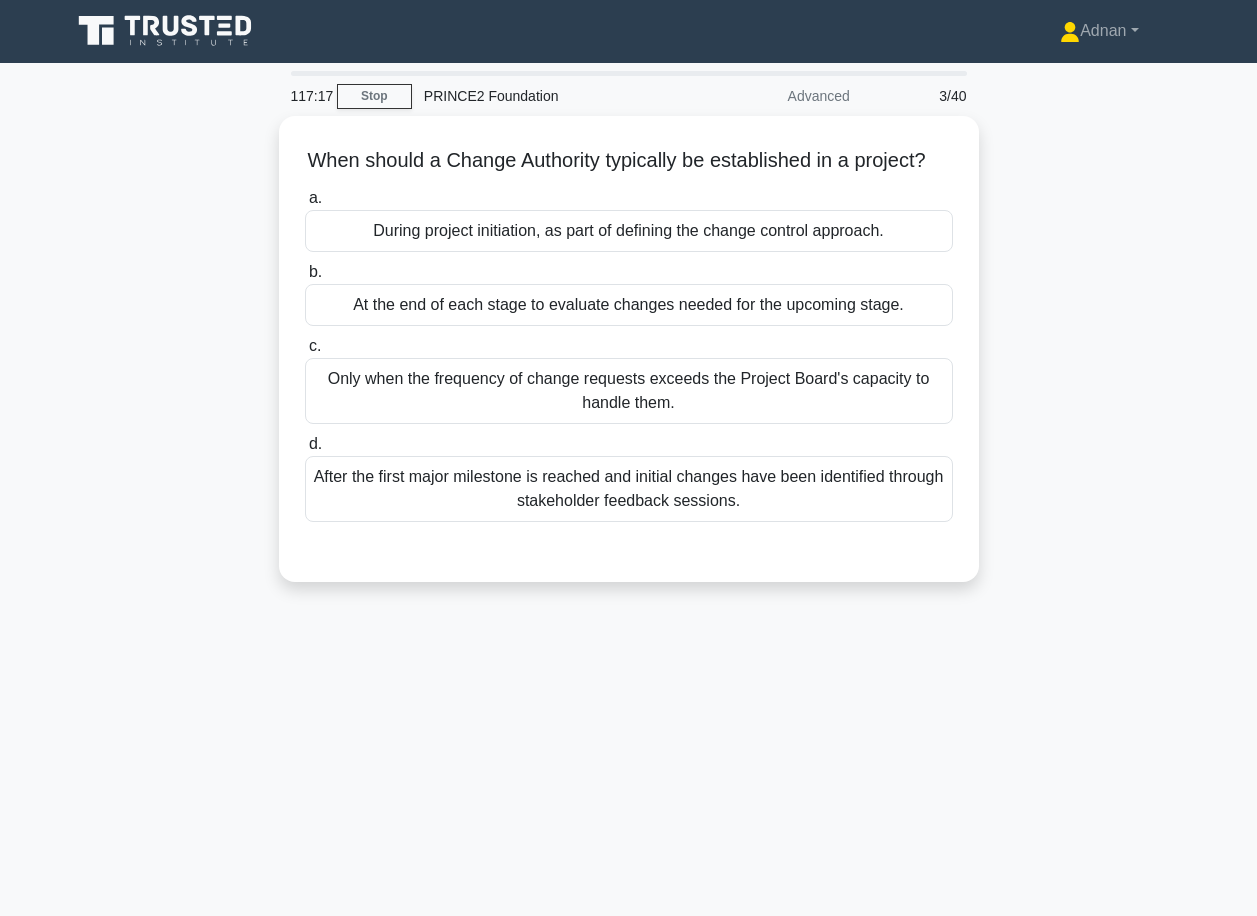 scroll, scrollTop: 0, scrollLeft: 0, axis: both 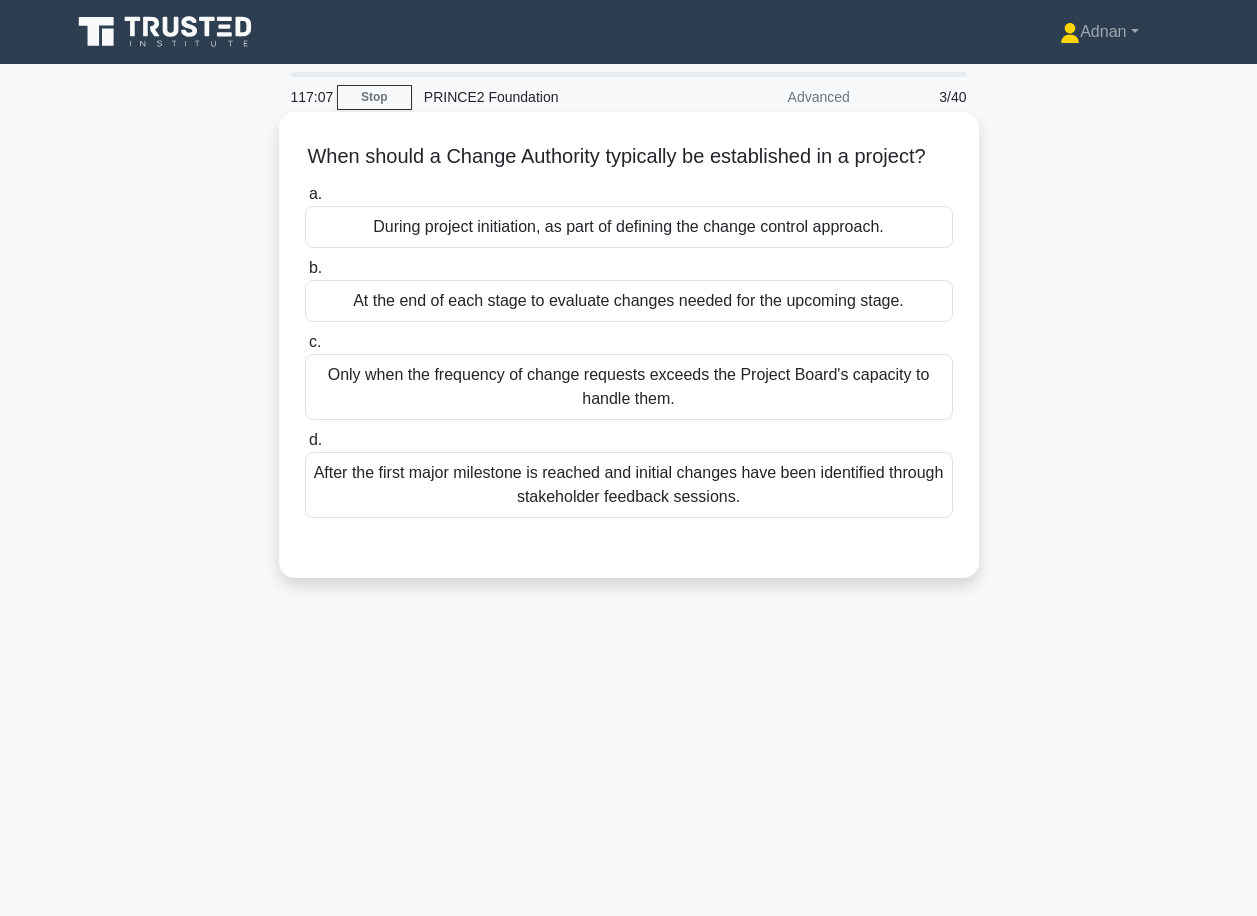 click on "During project initiation, as part of defining the change control approach." at bounding box center [629, 227] 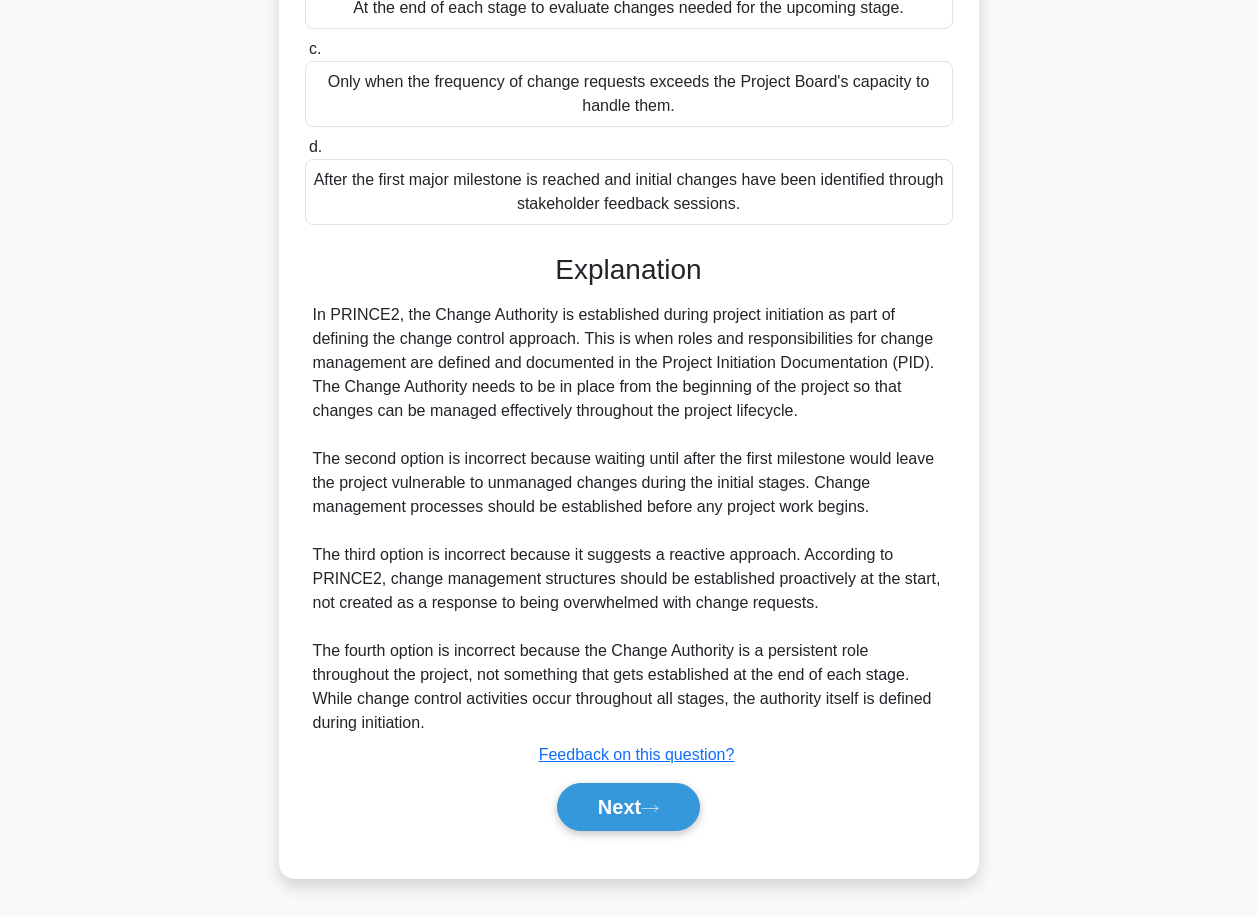scroll, scrollTop: 318, scrollLeft: 0, axis: vertical 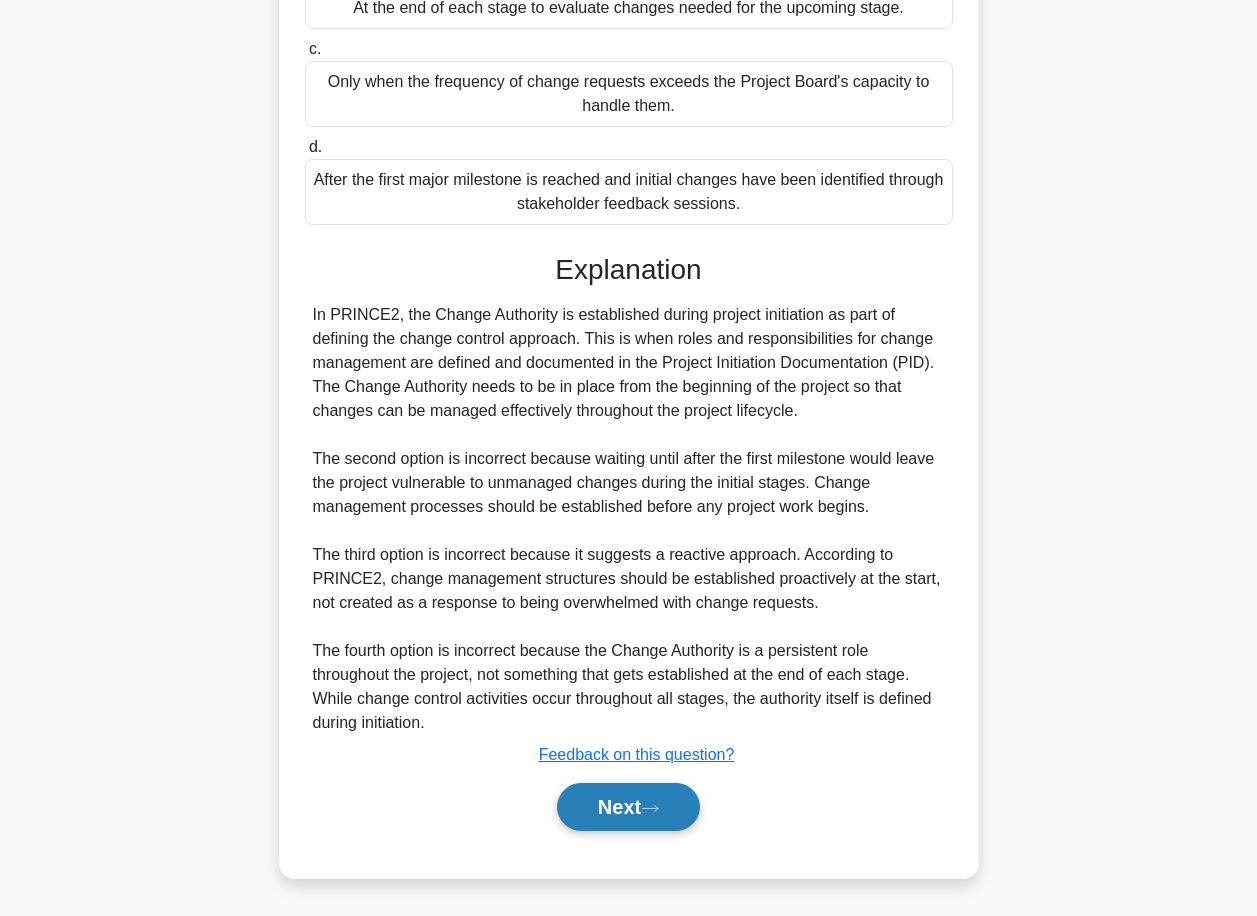 click on "Next" at bounding box center [628, 807] 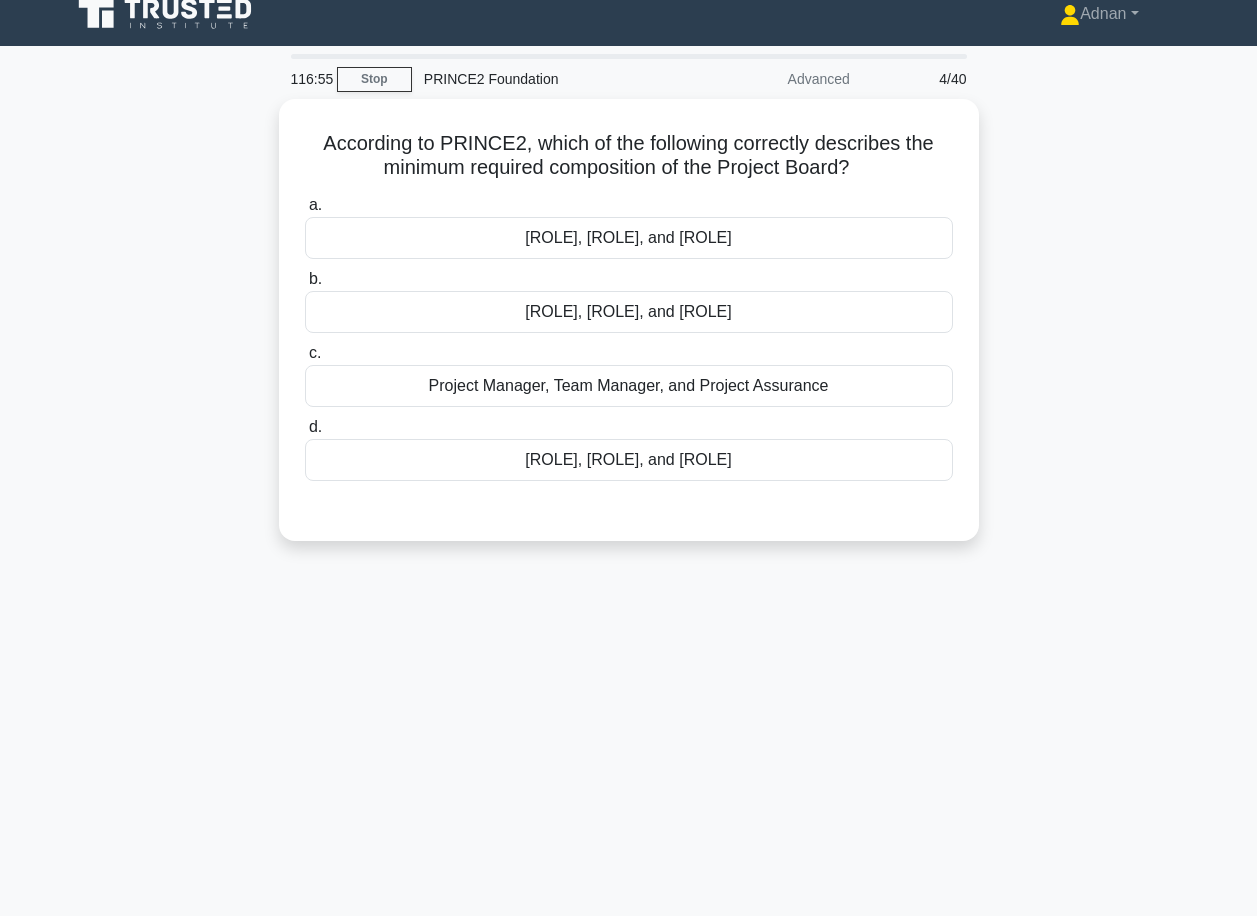 scroll, scrollTop: 0, scrollLeft: 0, axis: both 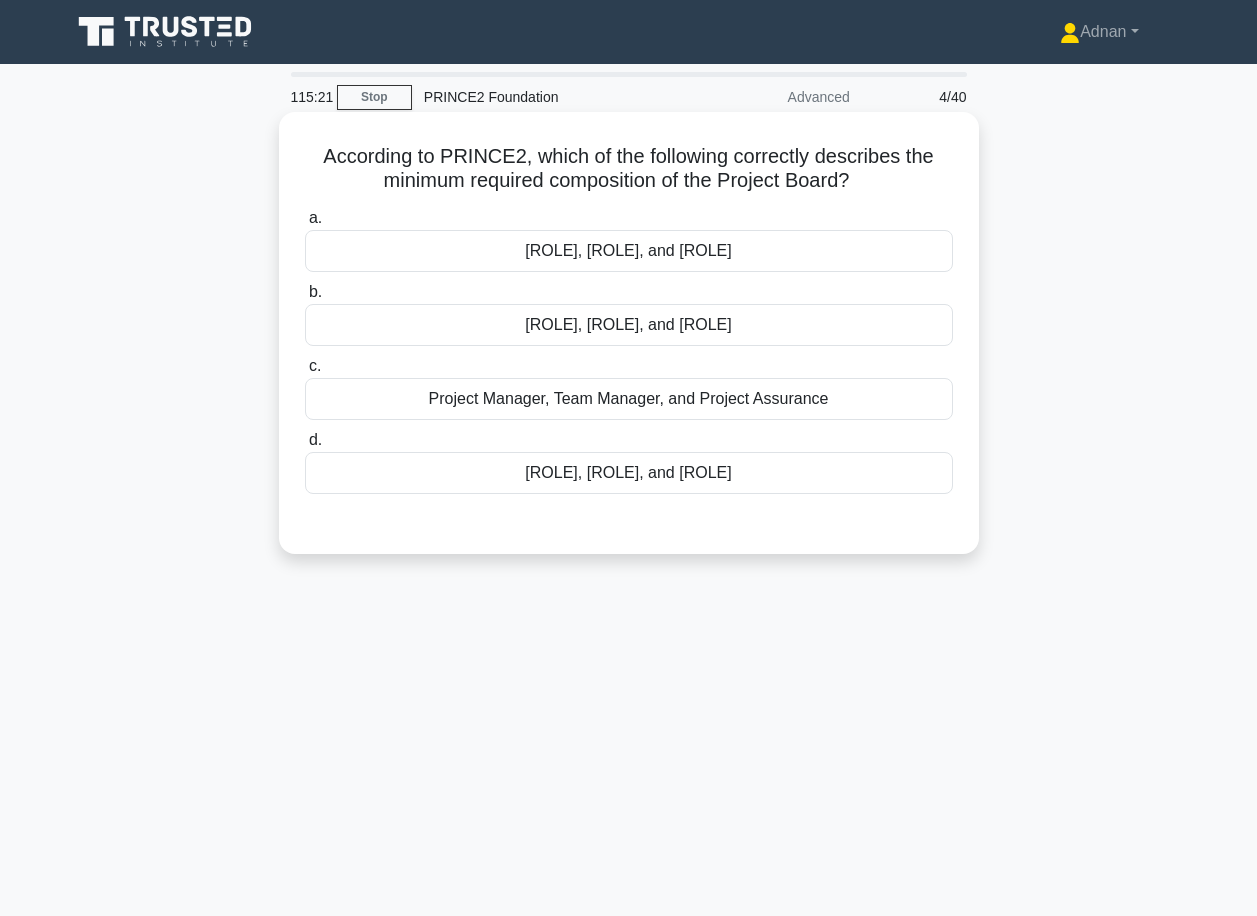 click on "Project Manager, Team Manager, and Project Assurance" at bounding box center [629, 399] 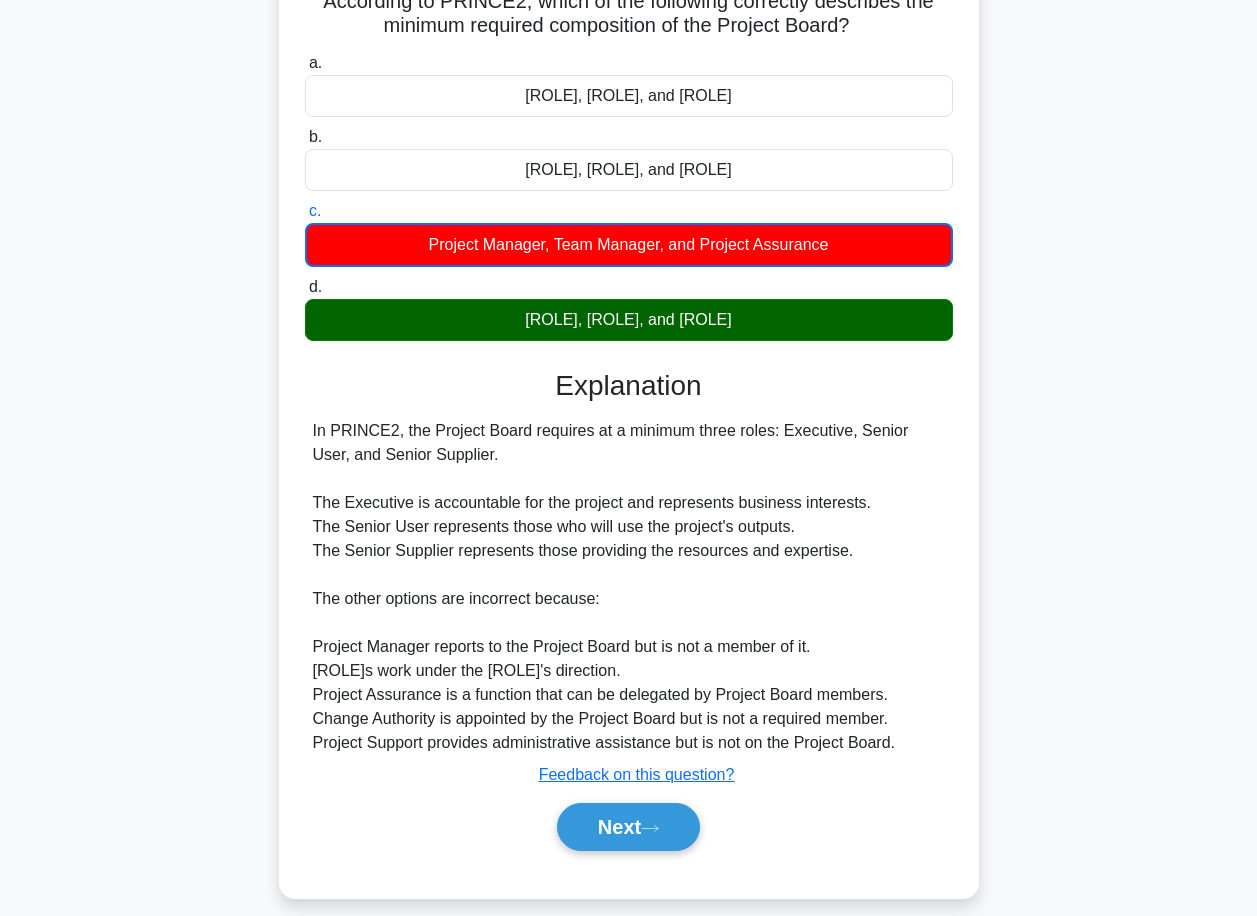 scroll, scrollTop: 176, scrollLeft: 0, axis: vertical 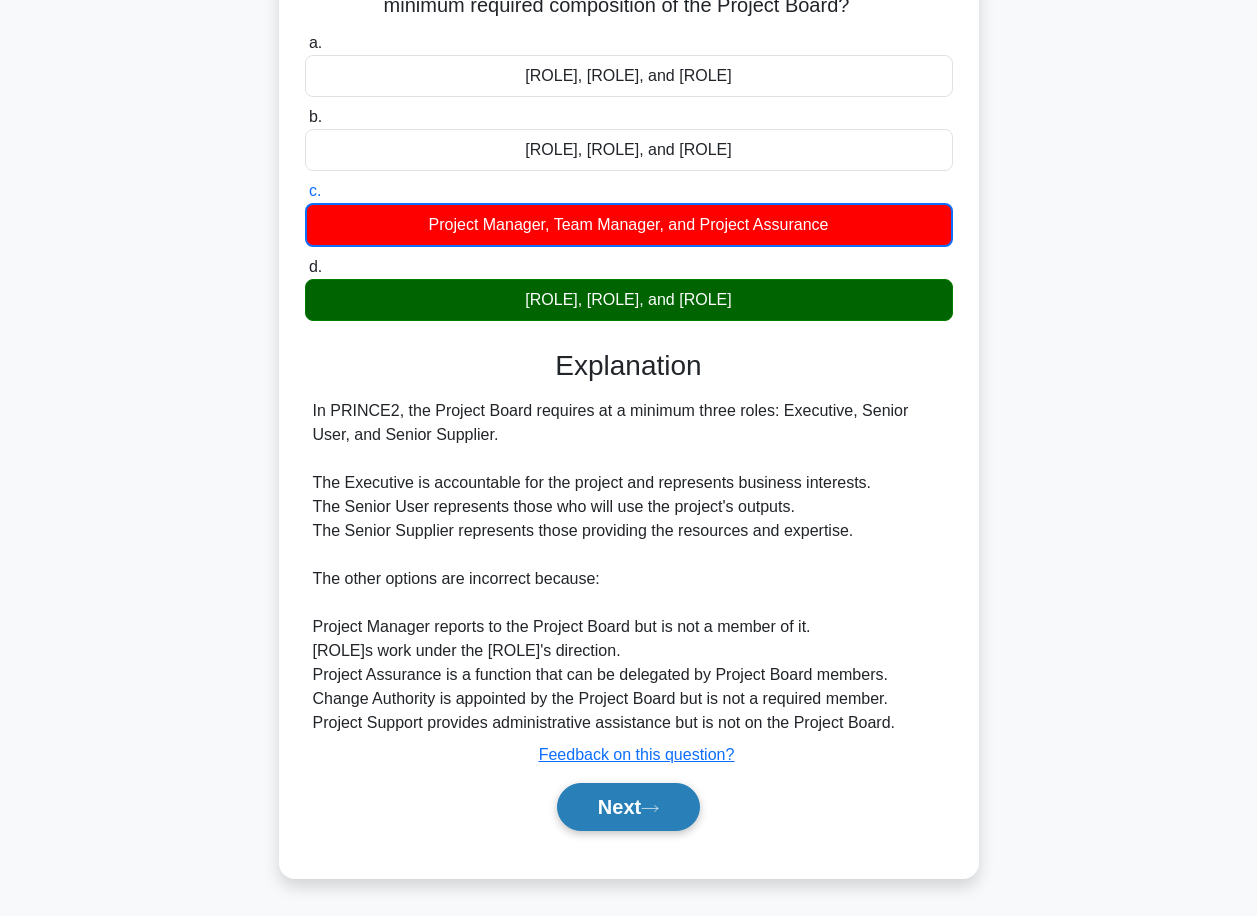 click on "Next" at bounding box center [628, 807] 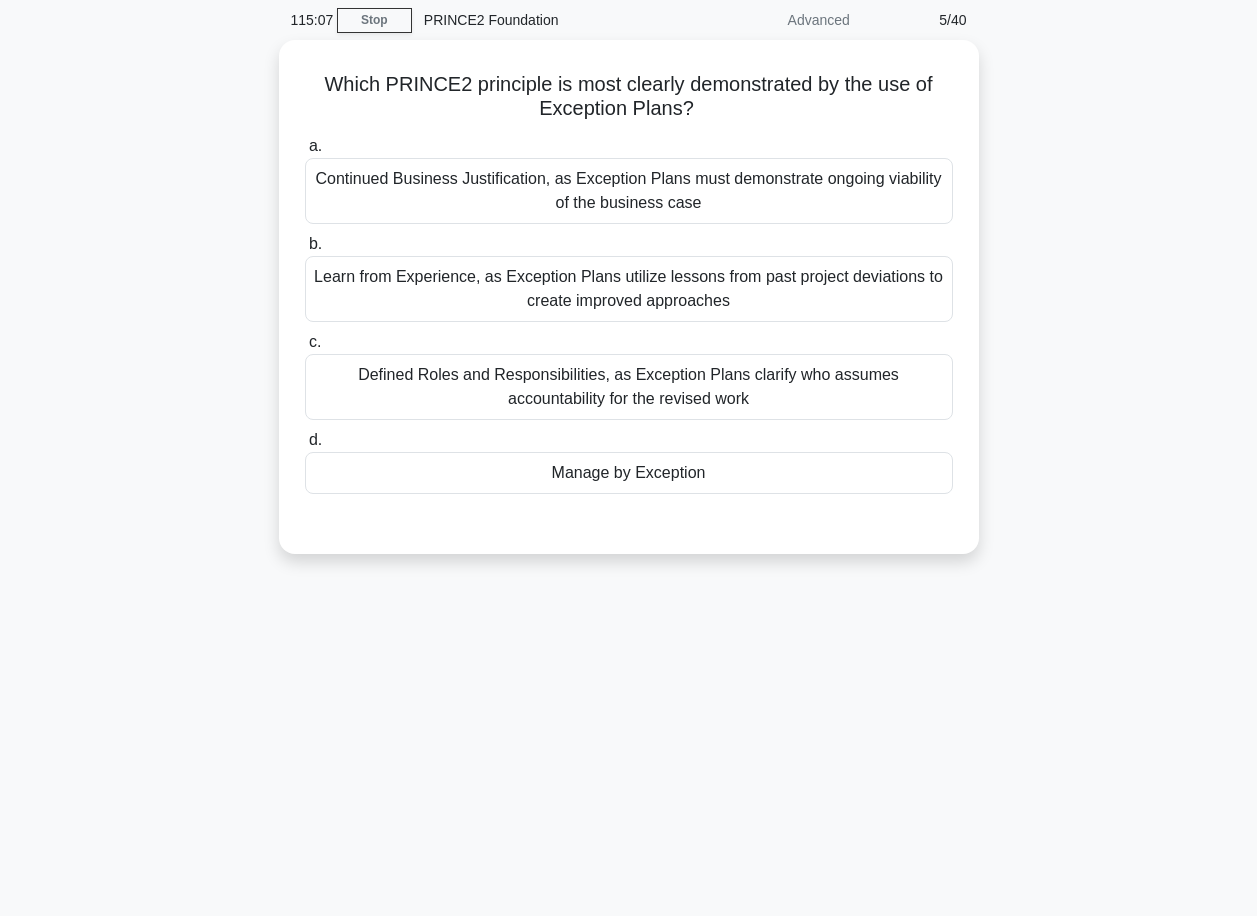 scroll, scrollTop: 0, scrollLeft: 0, axis: both 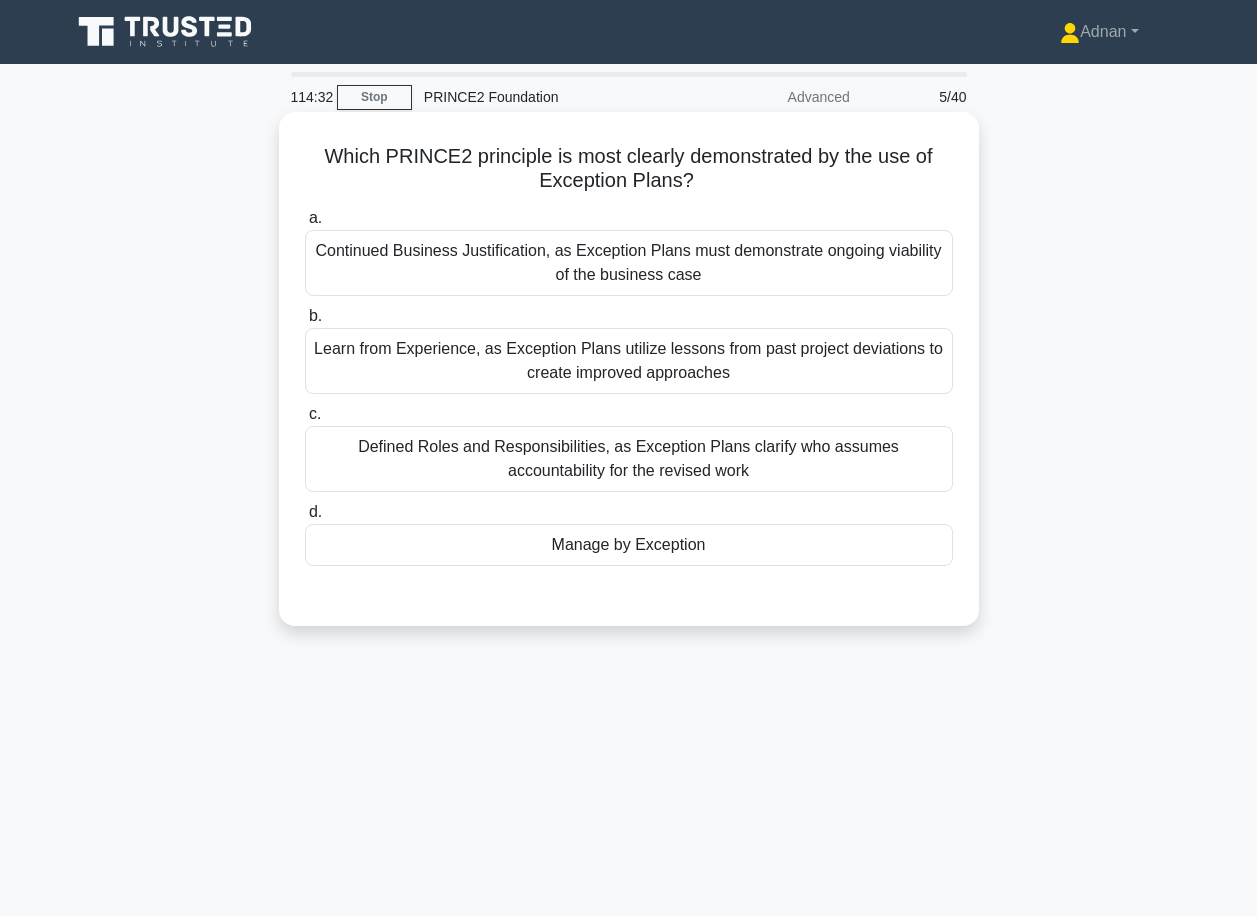 click on "Manage by Exception" at bounding box center (629, 545) 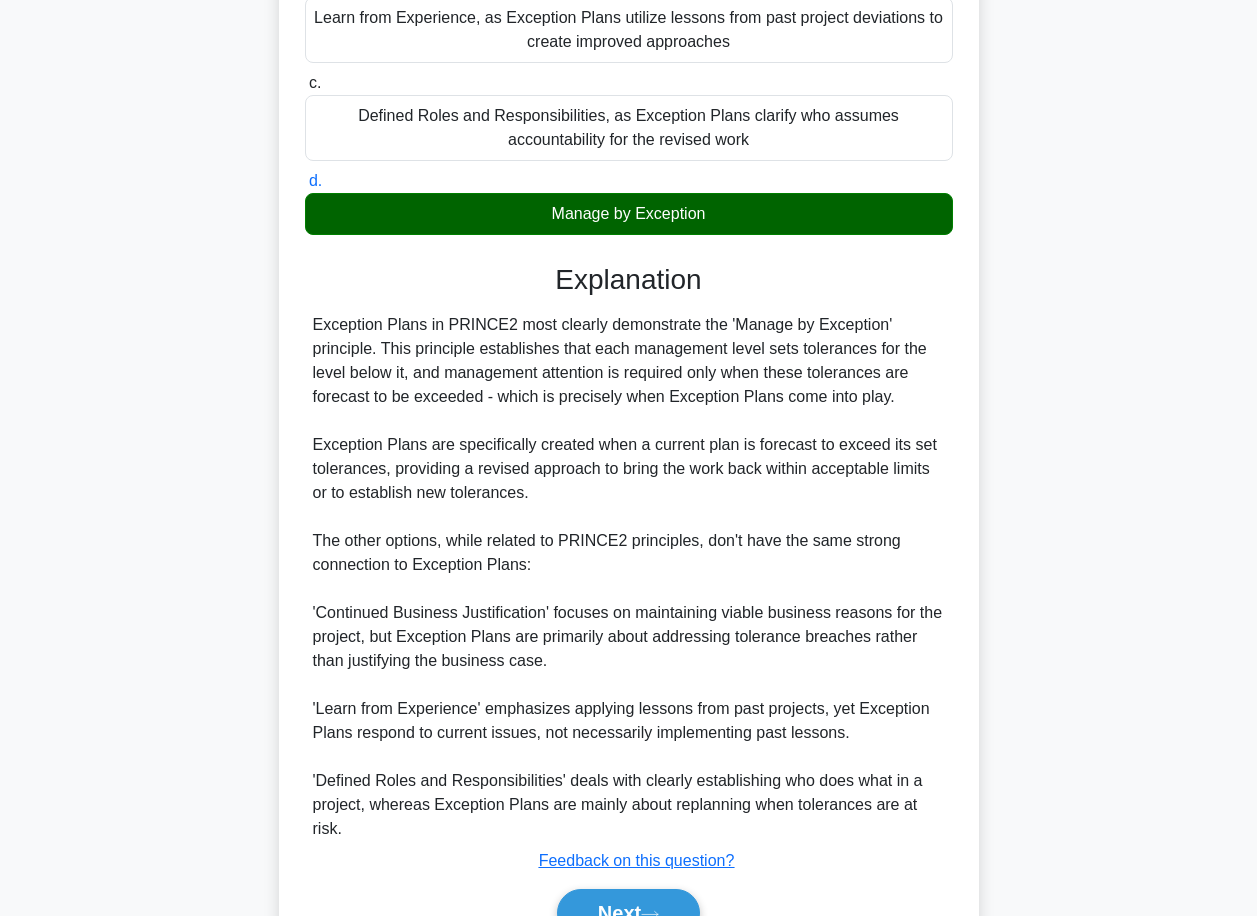 scroll, scrollTop: 400, scrollLeft: 0, axis: vertical 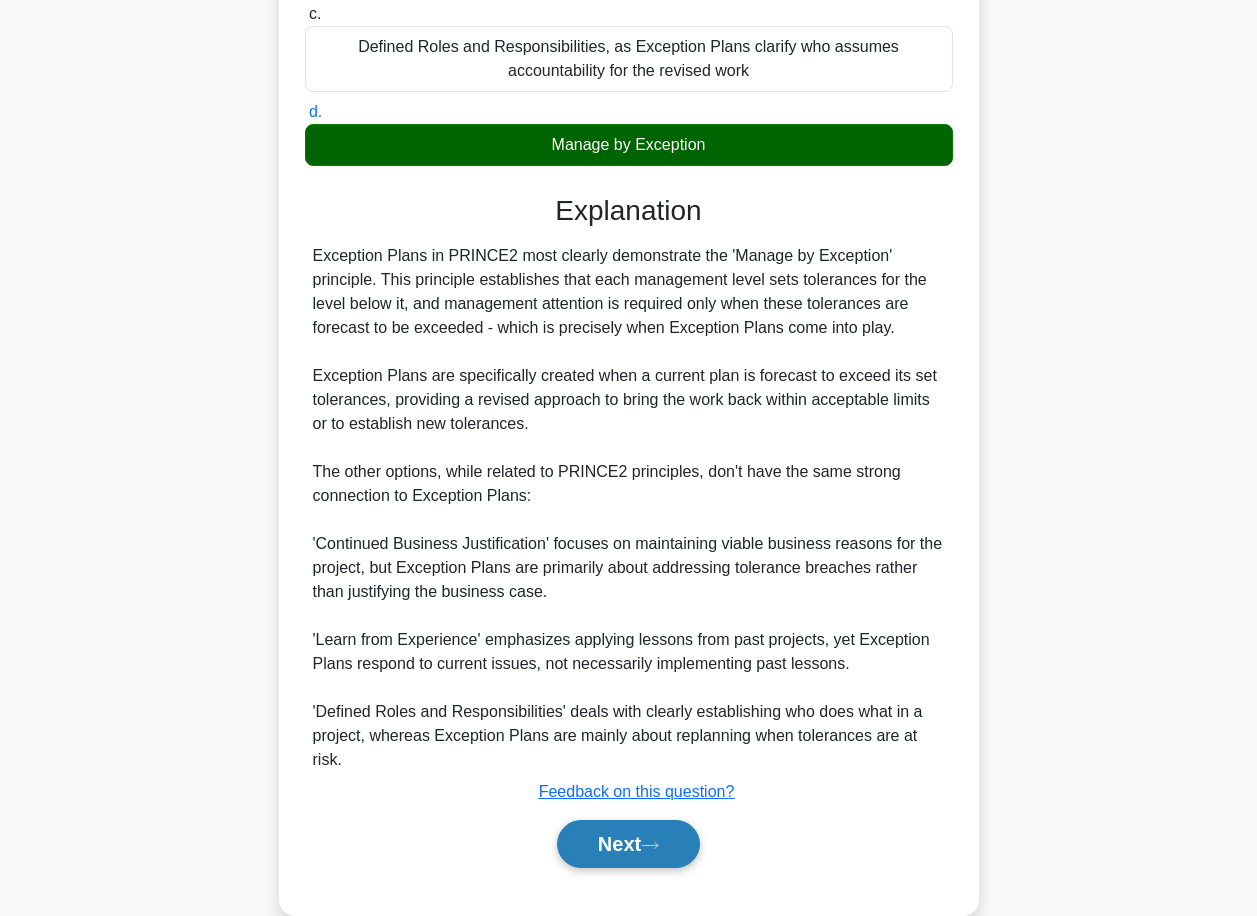 click at bounding box center (650, 845) 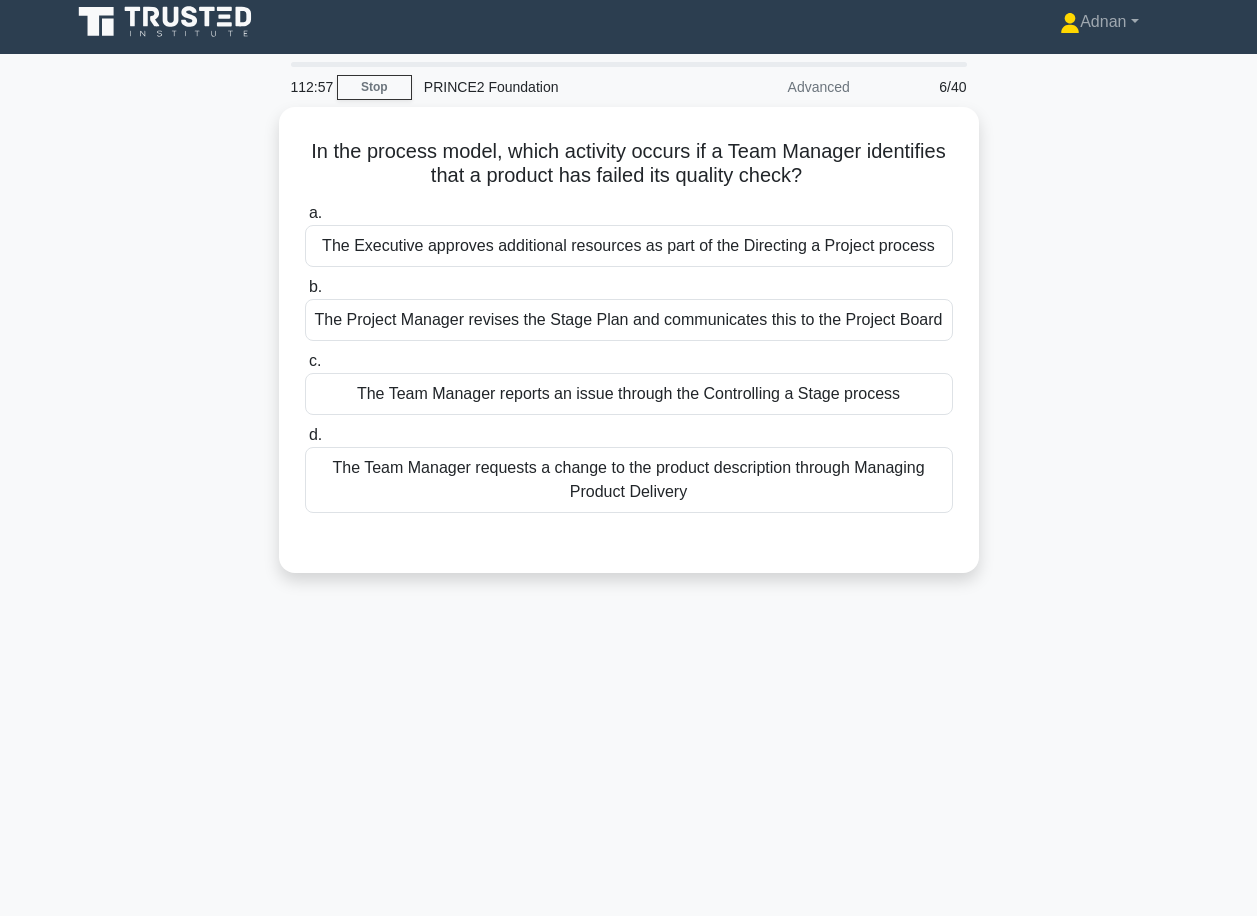 scroll, scrollTop: 0, scrollLeft: 0, axis: both 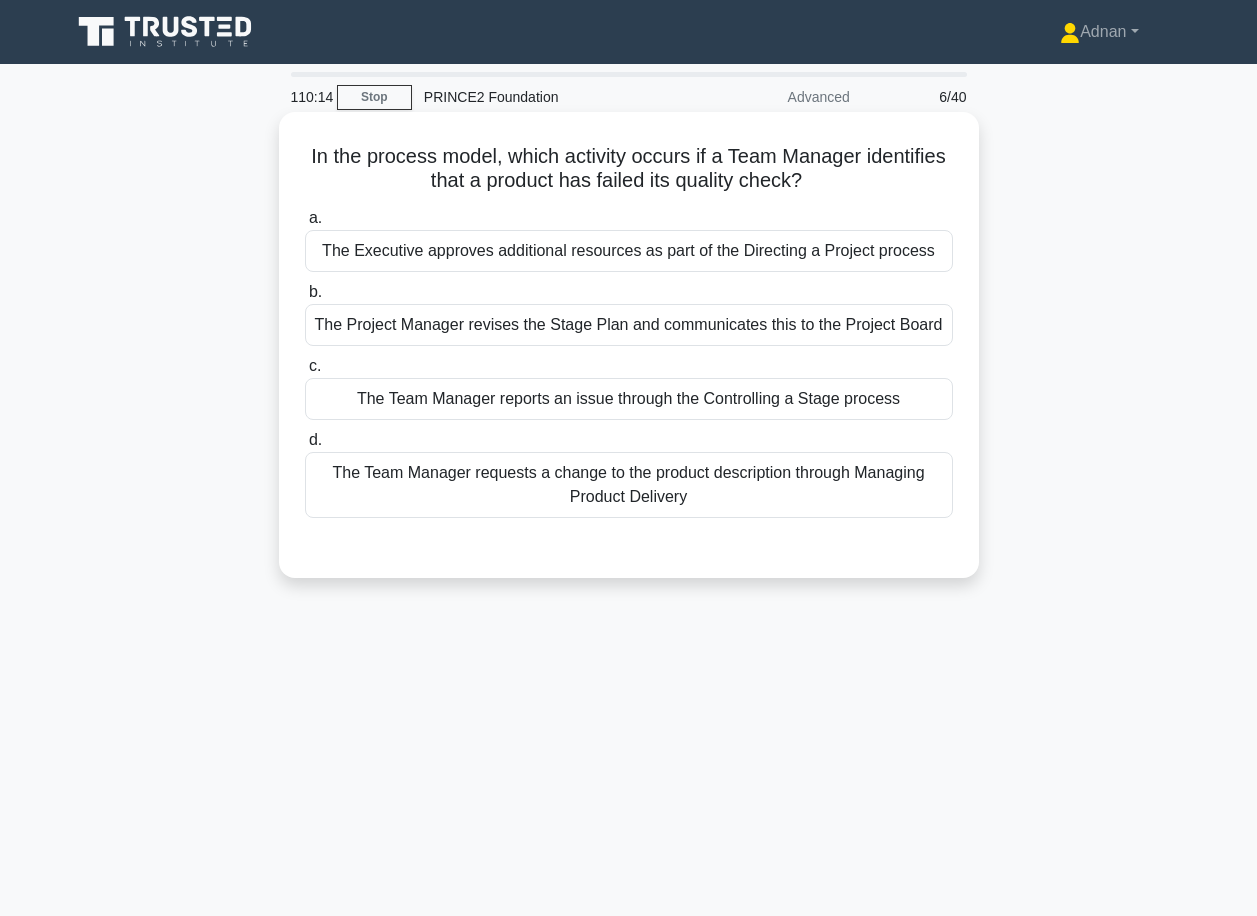 click on "The Project Manager revises the Stage Plan and communicates this to the Project Board" at bounding box center (629, 325) 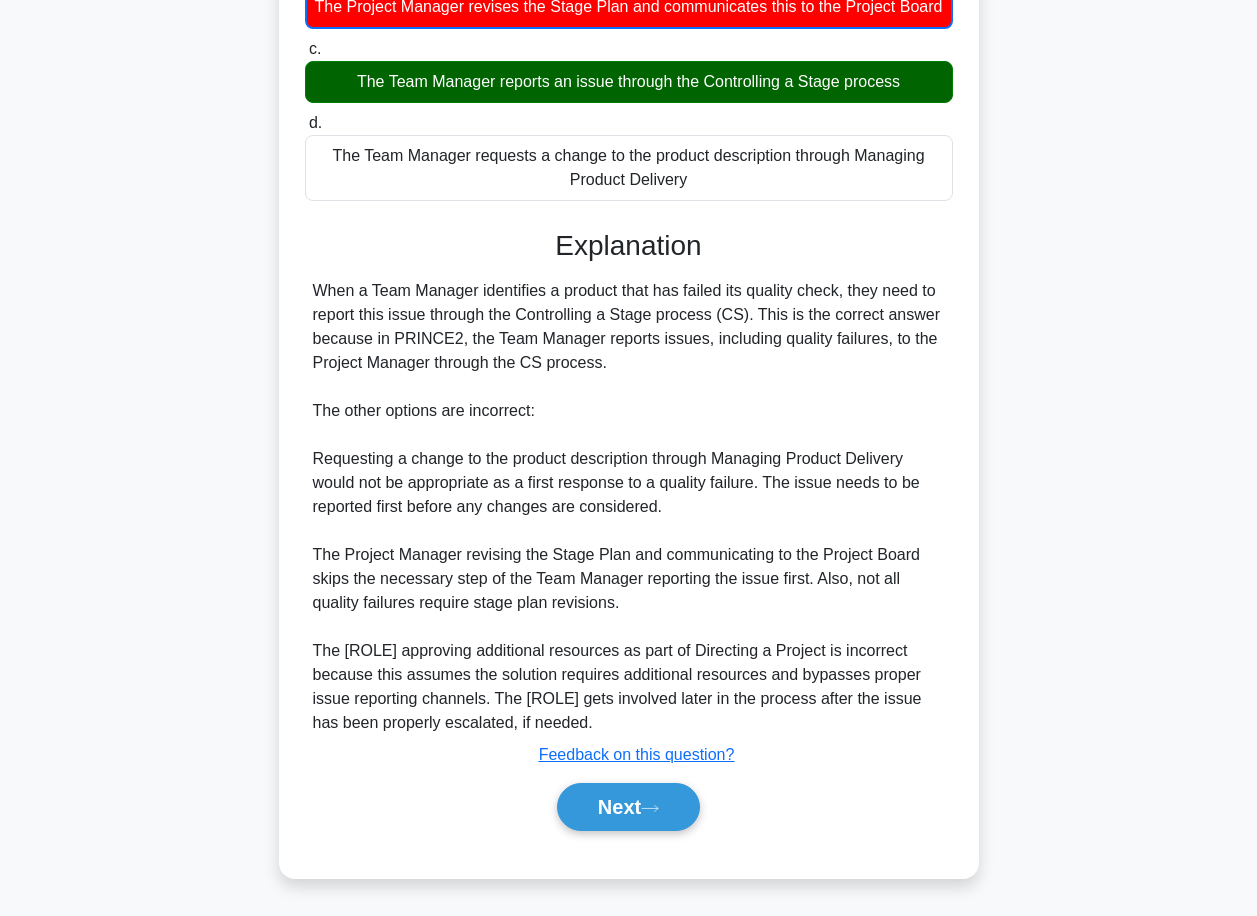 scroll, scrollTop: 344, scrollLeft: 0, axis: vertical 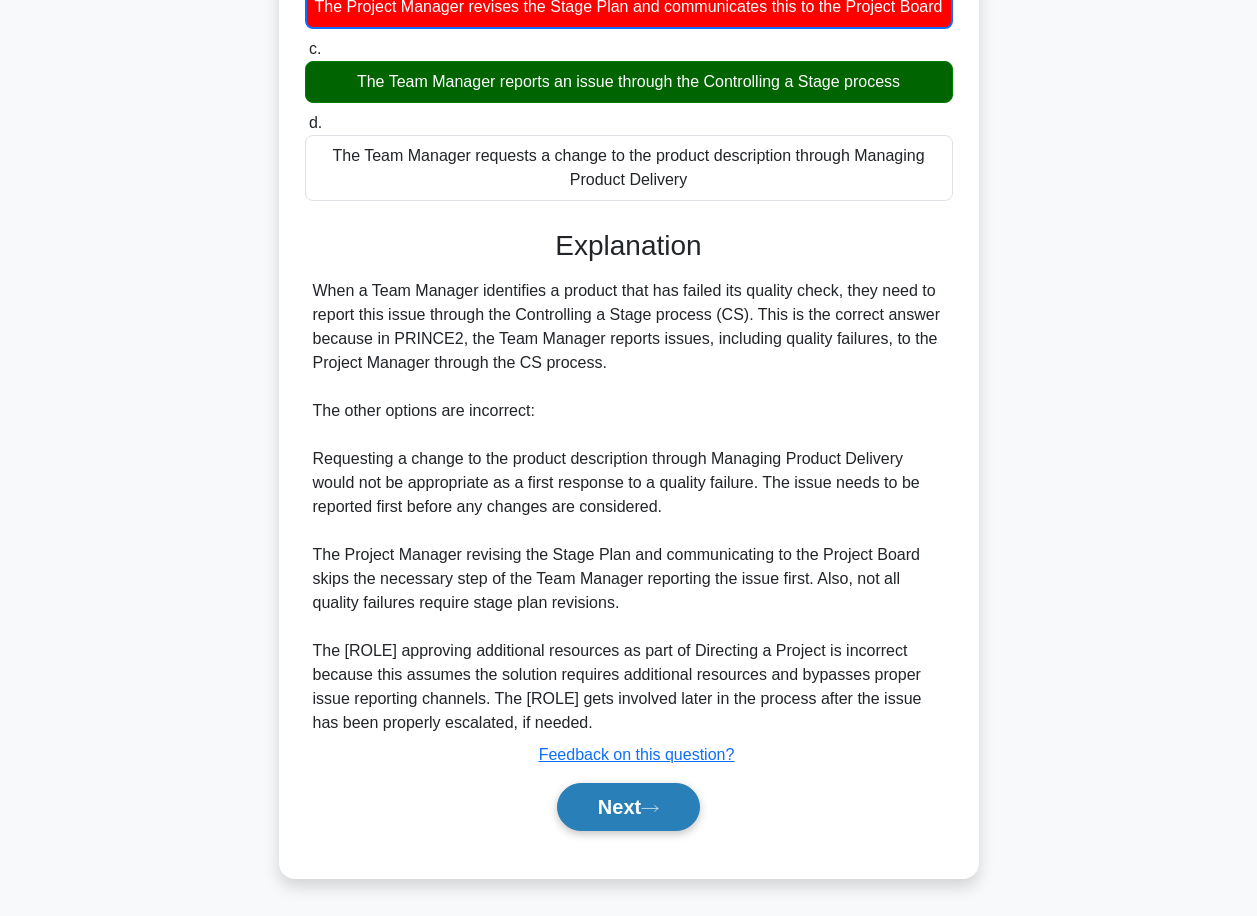 click on "Next" at bounding box center [628, 807] 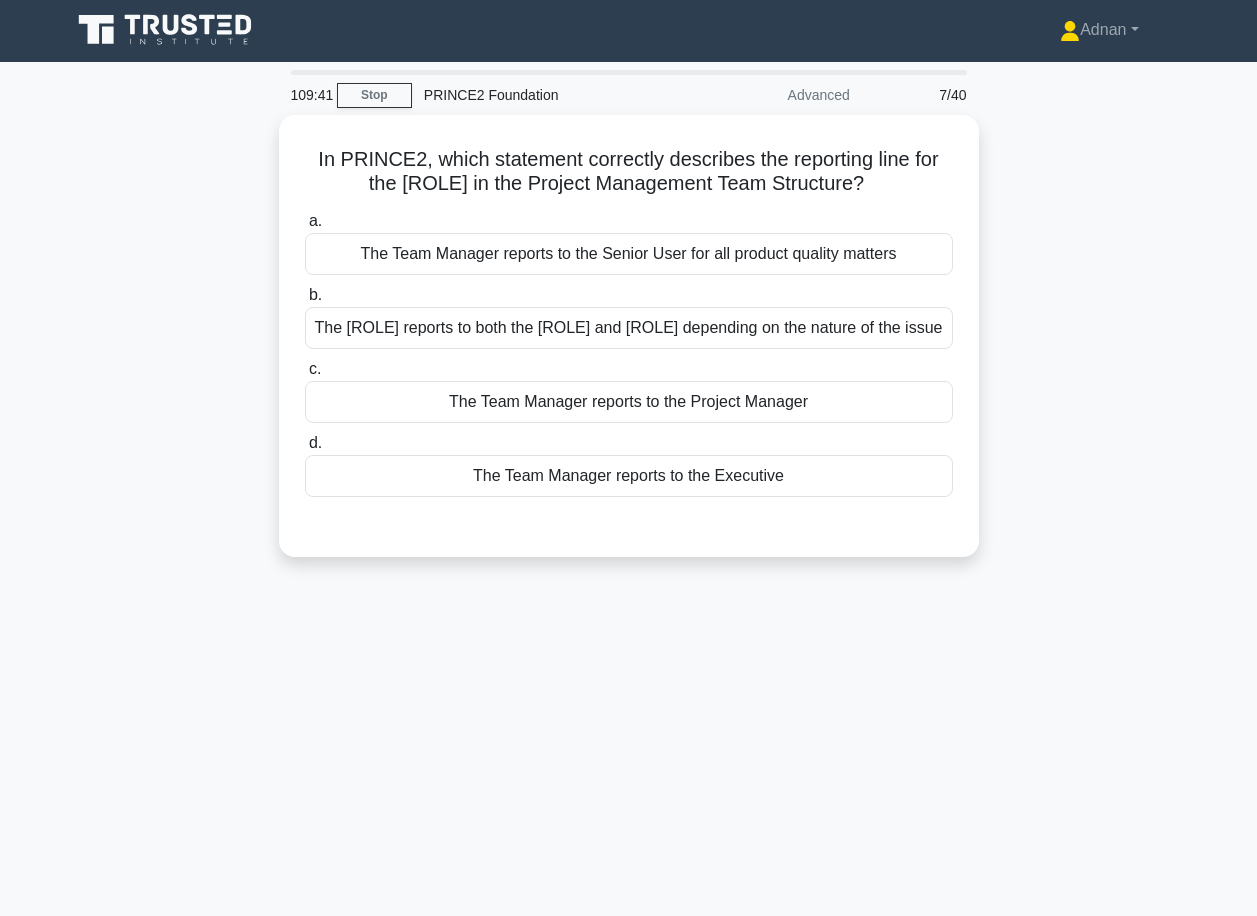scroll, scrollTop: 0, scrollLeft: 0, axis: both 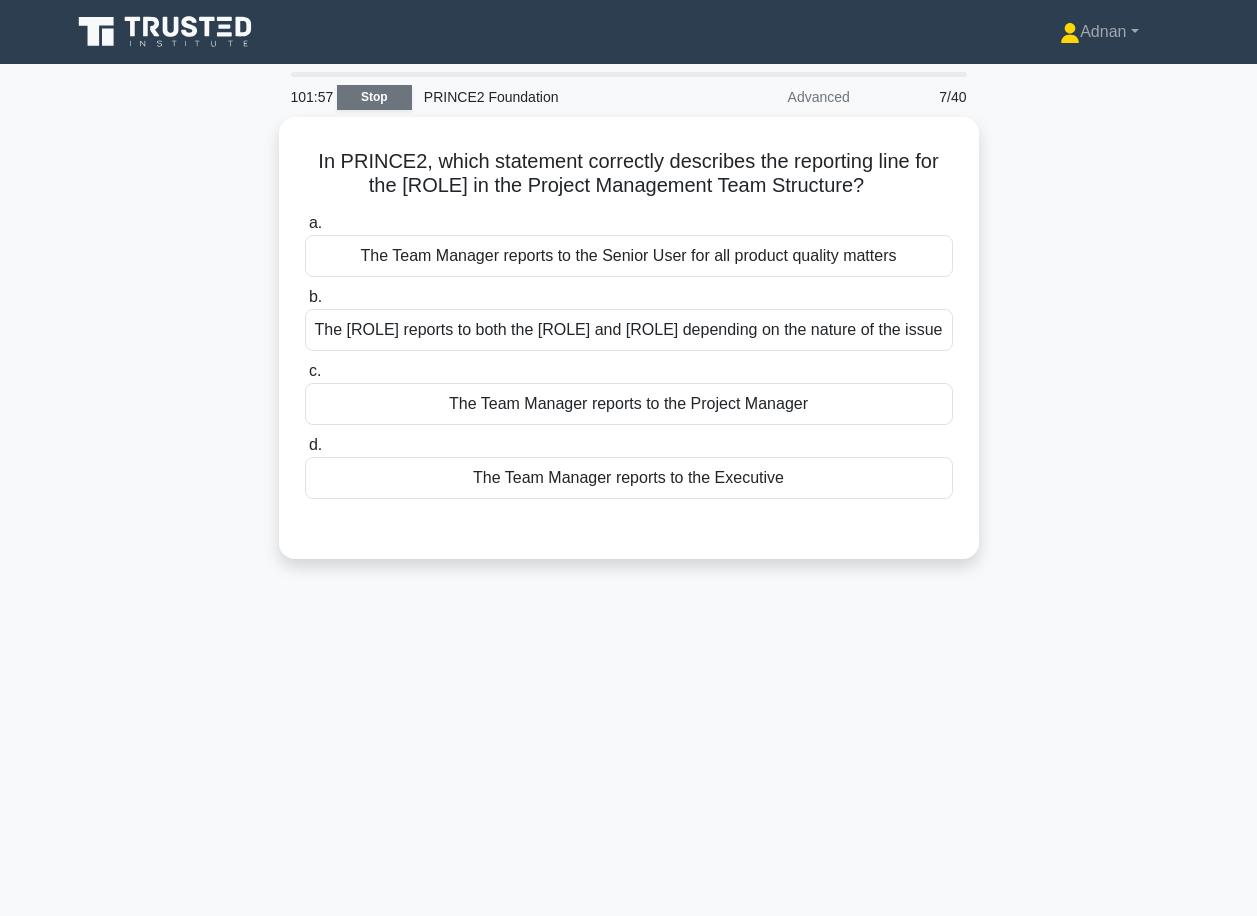 click on "Stop" at bounding box center (374, 97) 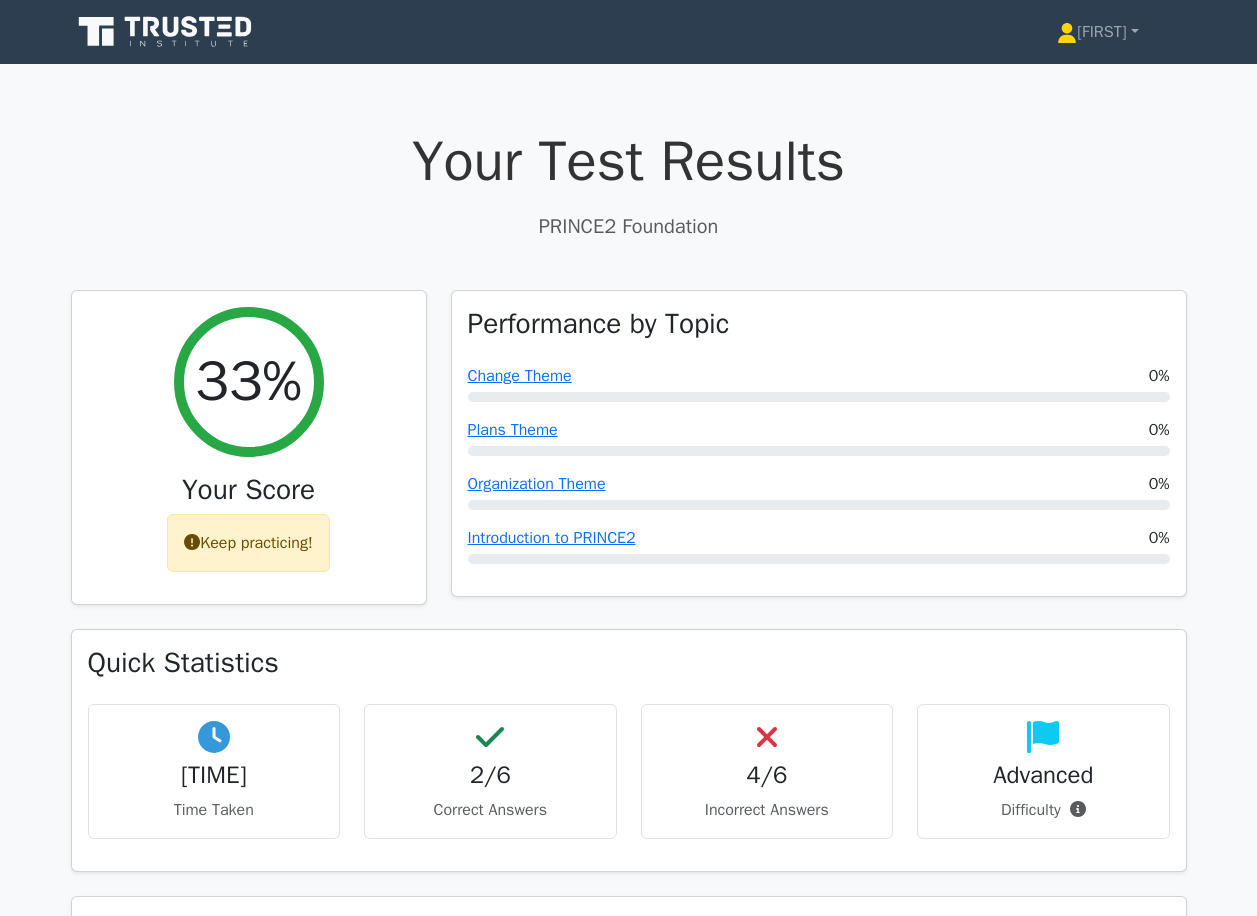 scroll, scrollTop: 0, scrollLeft: 0, axis: both 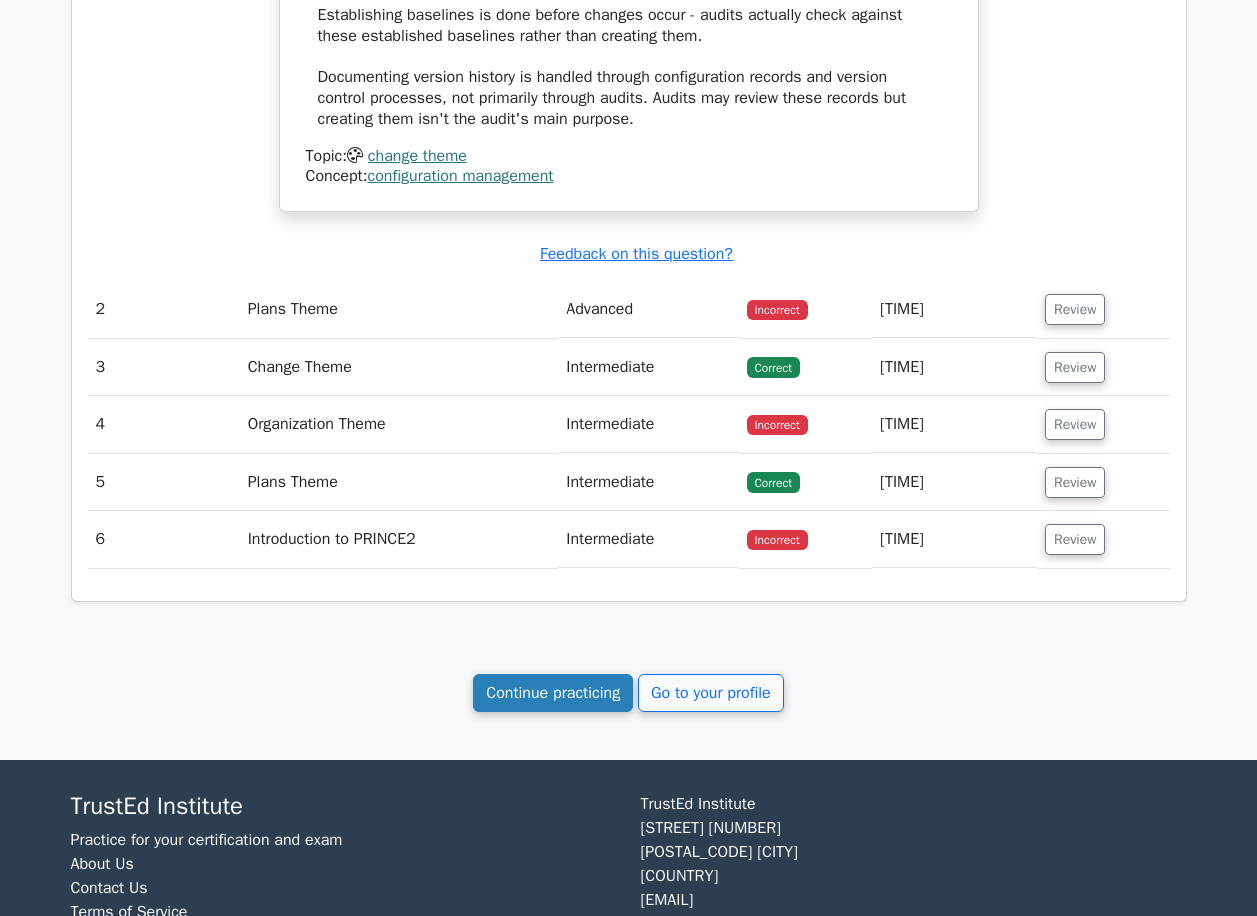 click on "Continue practicing" at bounding box center [553, 693] 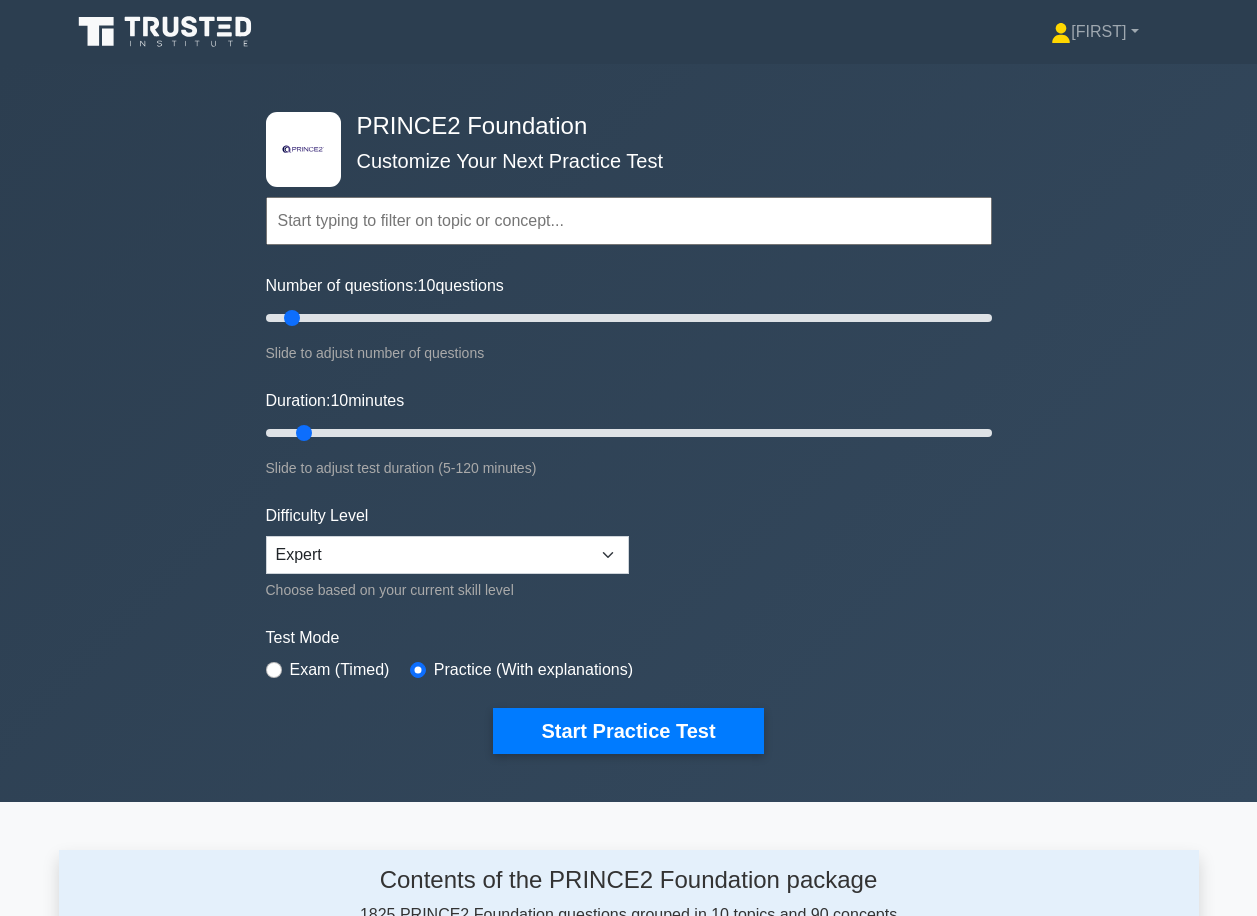 scroll, scrollTop: 0, scrollLeft: 0, axis: both 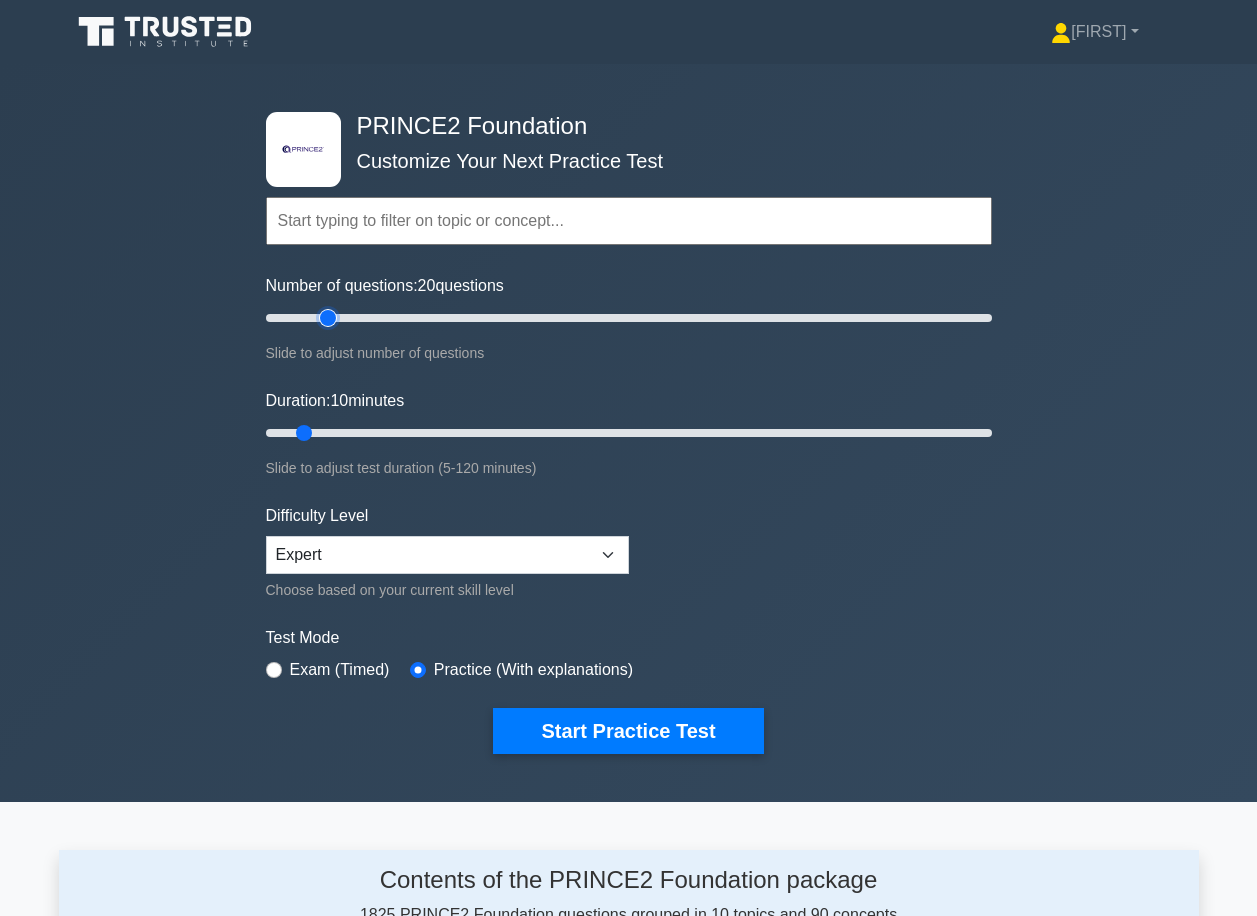 drag, startPoint x: 295, startPoint y: 314, endPoint x: 329, endPoint y: 320, distance: 34.525352 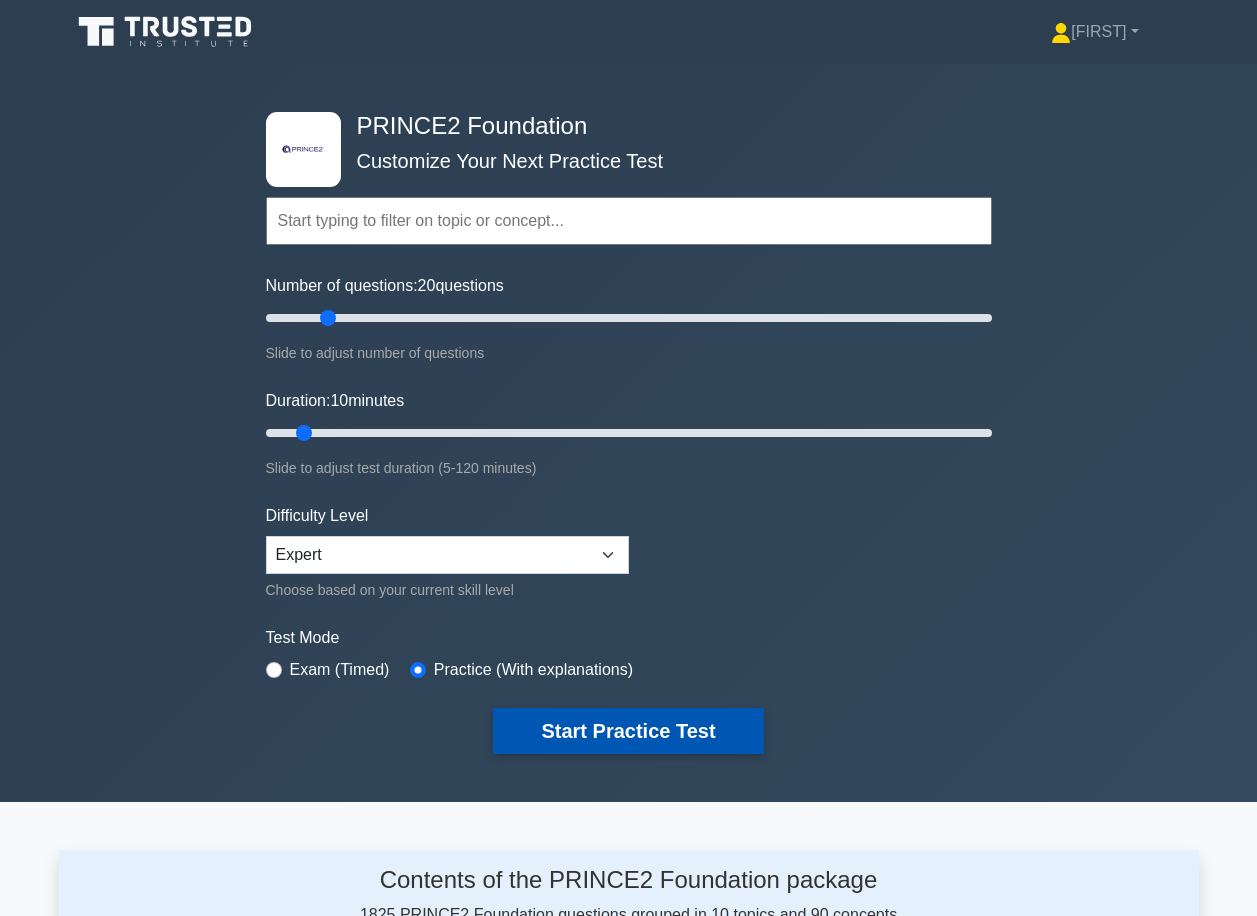 click on "Start Practice Test" at bounding box center [628, 731] 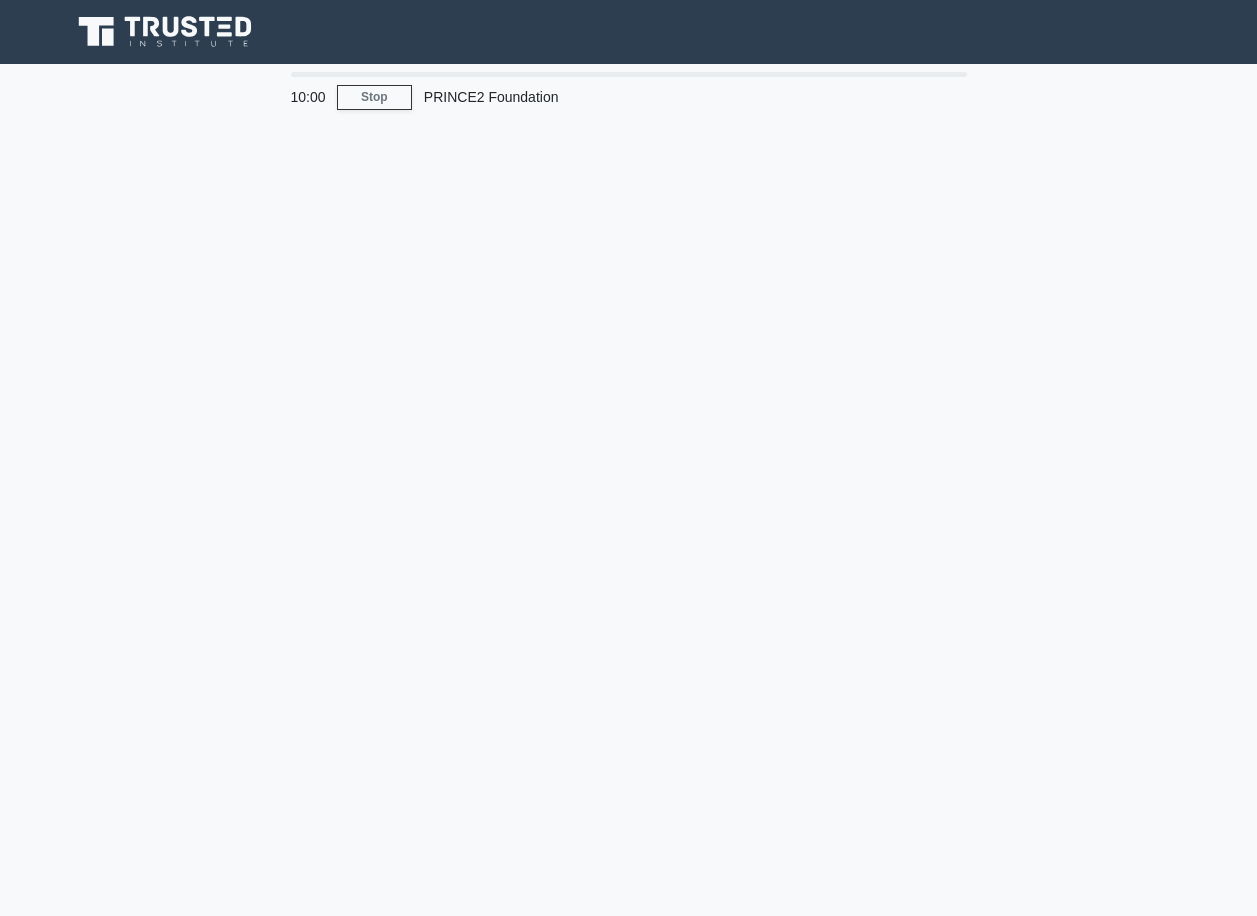 scroll, scrollTop: 0, scrollLeft: 0, axis: both 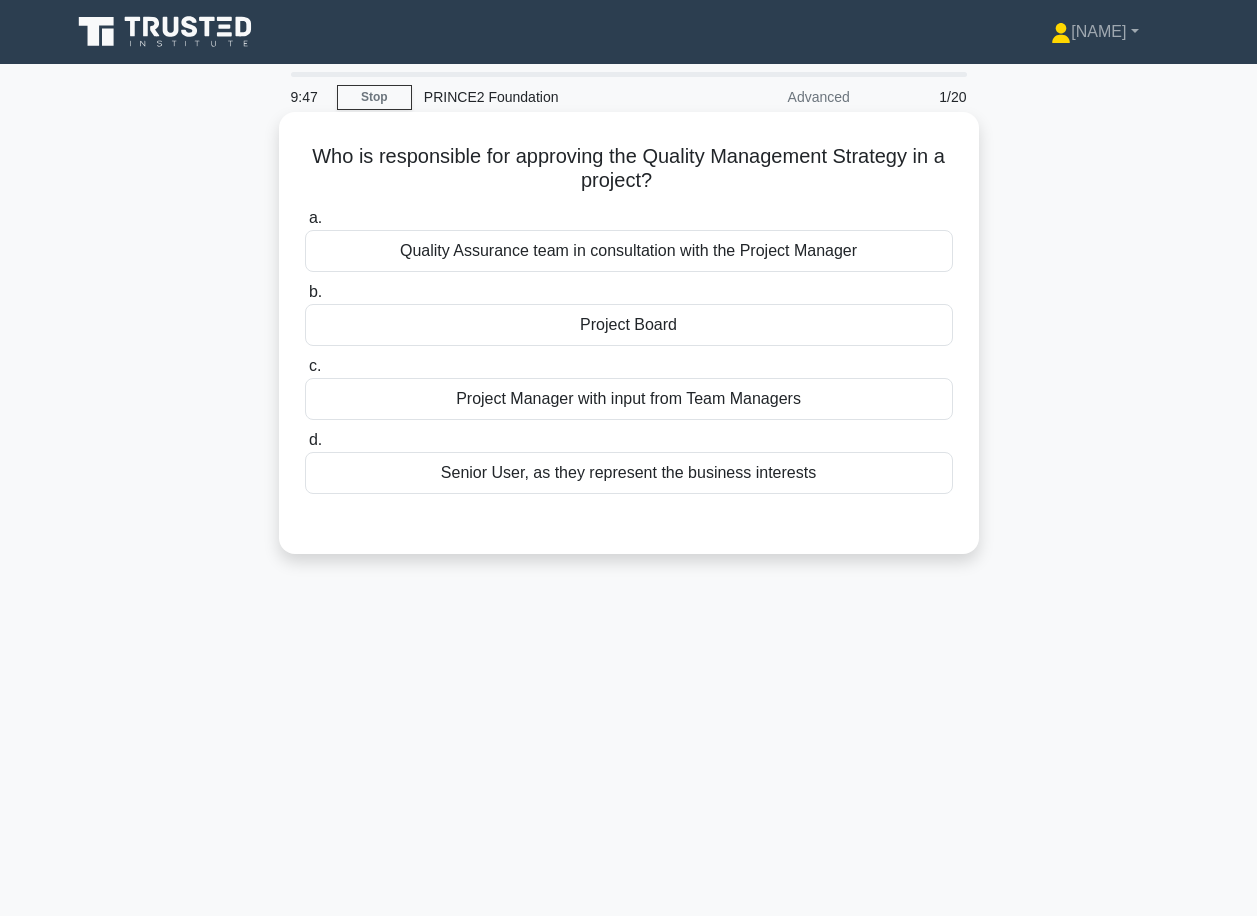 click on "Project Board" at bounding box center [629, 325] 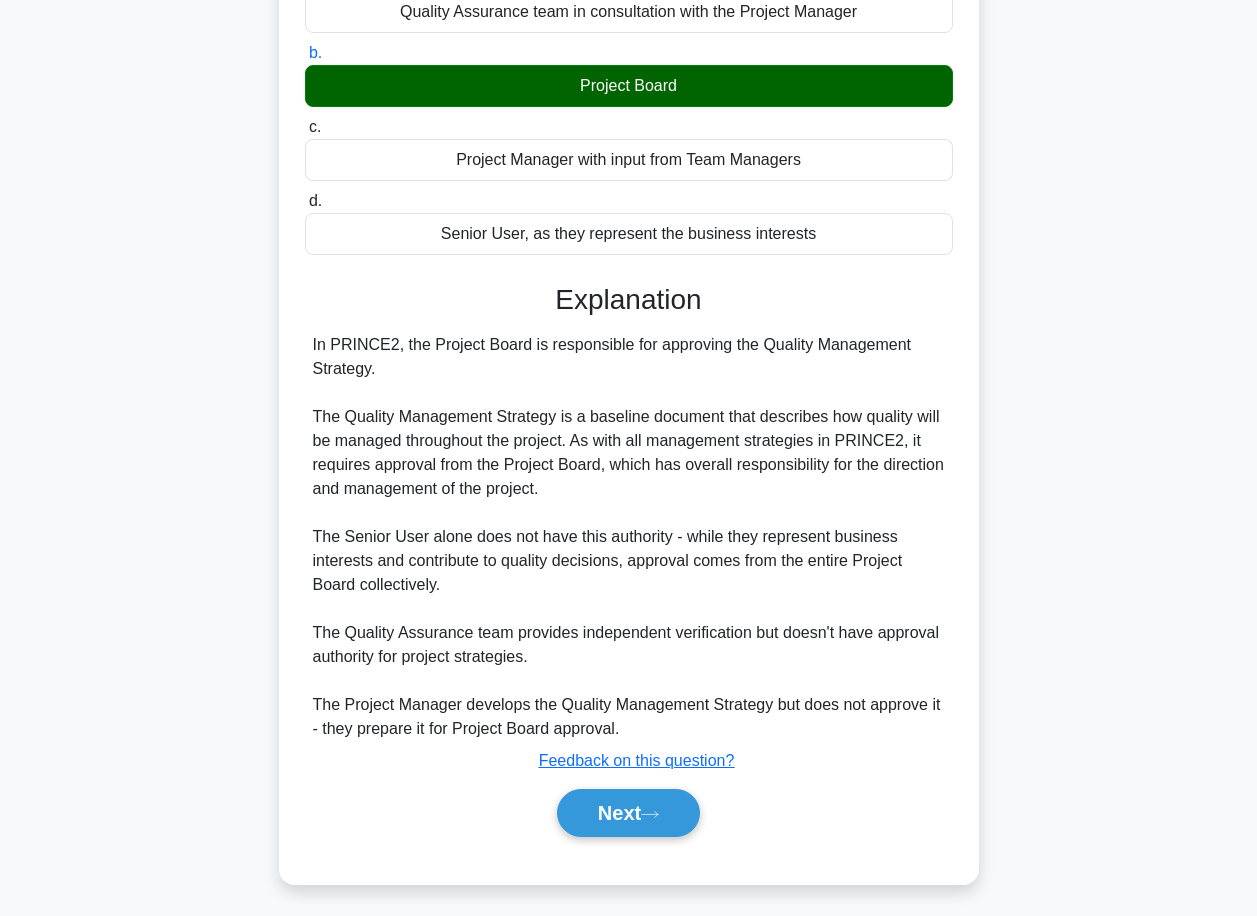 scroll, scrollTop: 246, scrollLeft: 0, axis: vertical 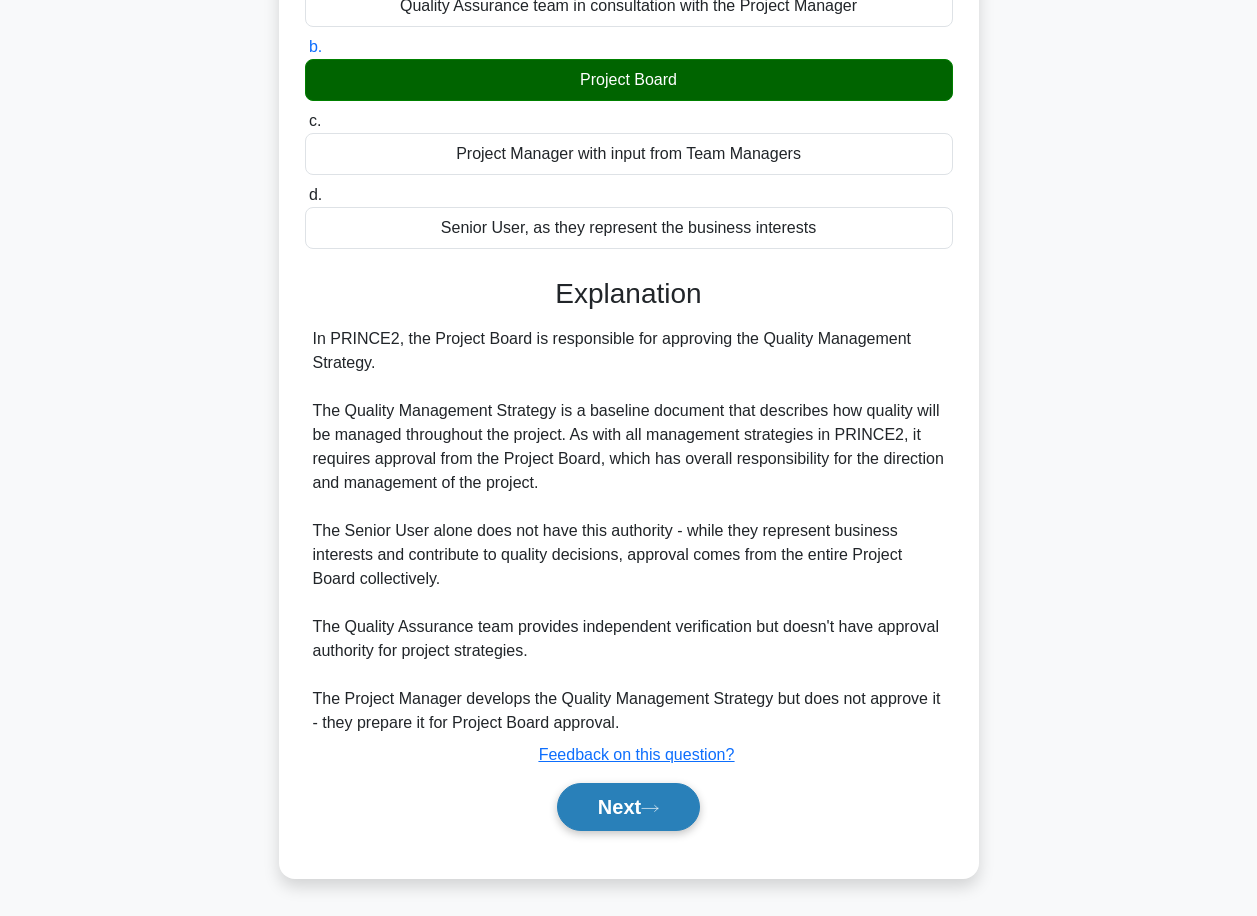 click on "Next" at bounding box center [628, 807] 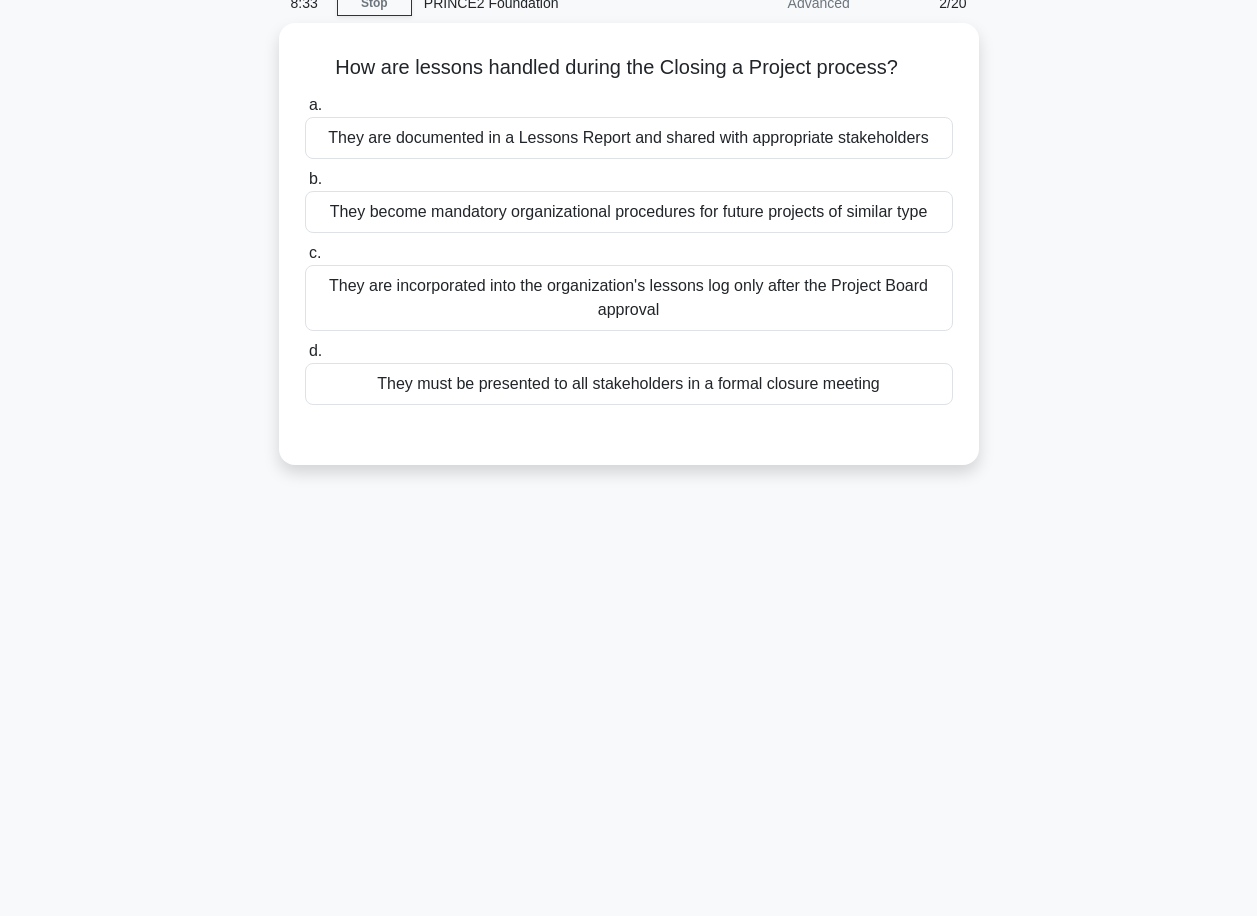 scroll, scrollTop: 0, scrollLeft: 0, axis: both 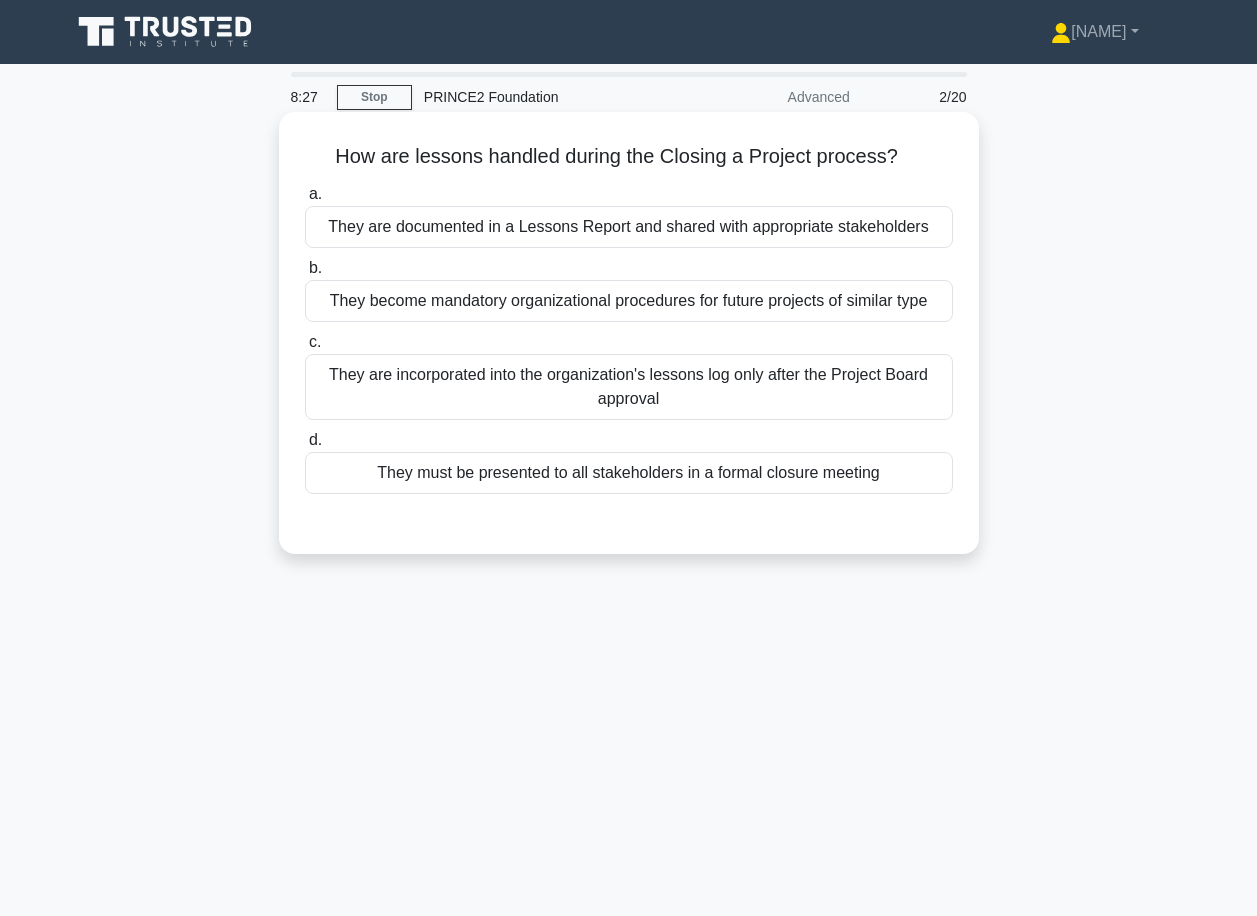 click on "They are documented in a Lessons Report and shared with appropriate stakeholders" at bounding box center (629, 227) 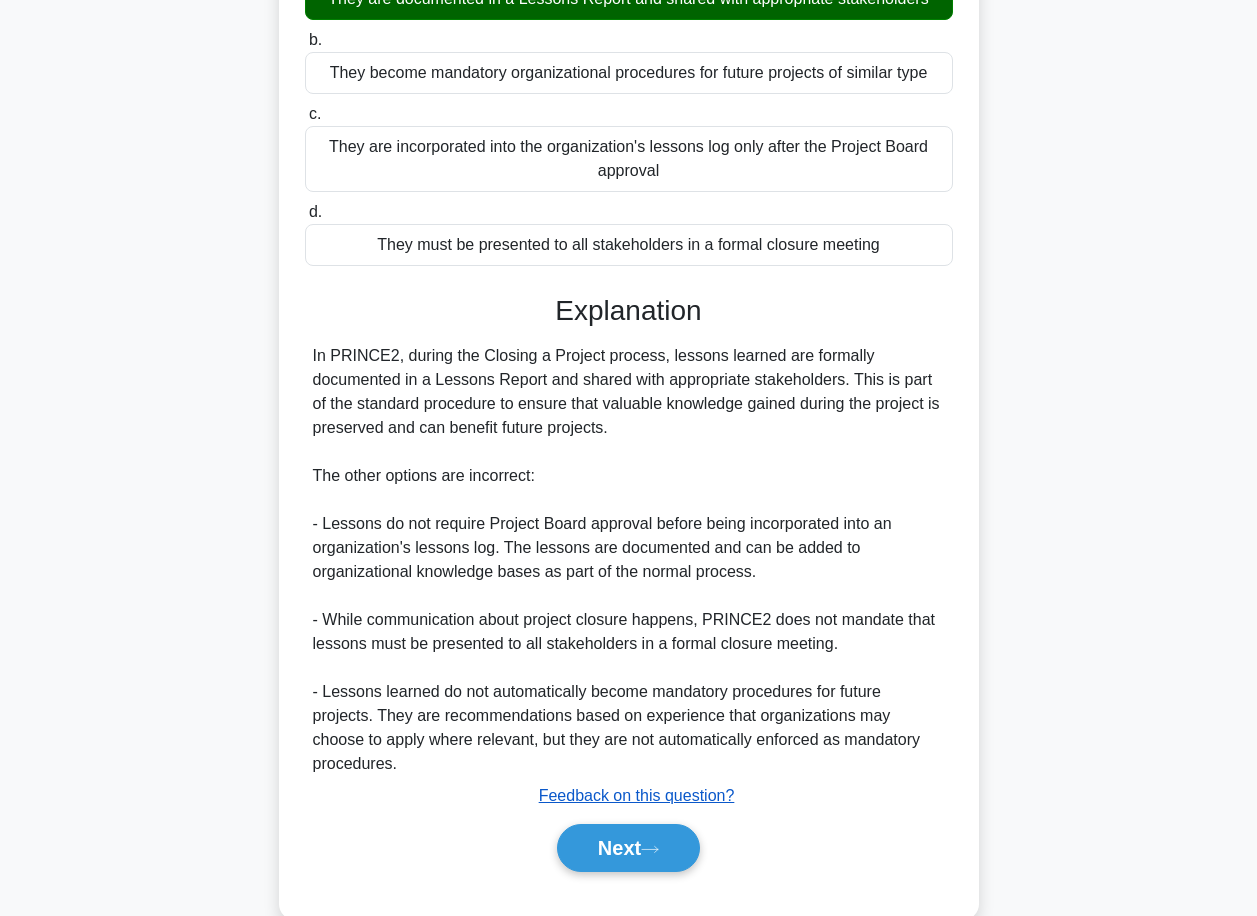scroll, scrollTop: 270, scrollLeft: 0, axis: vertical 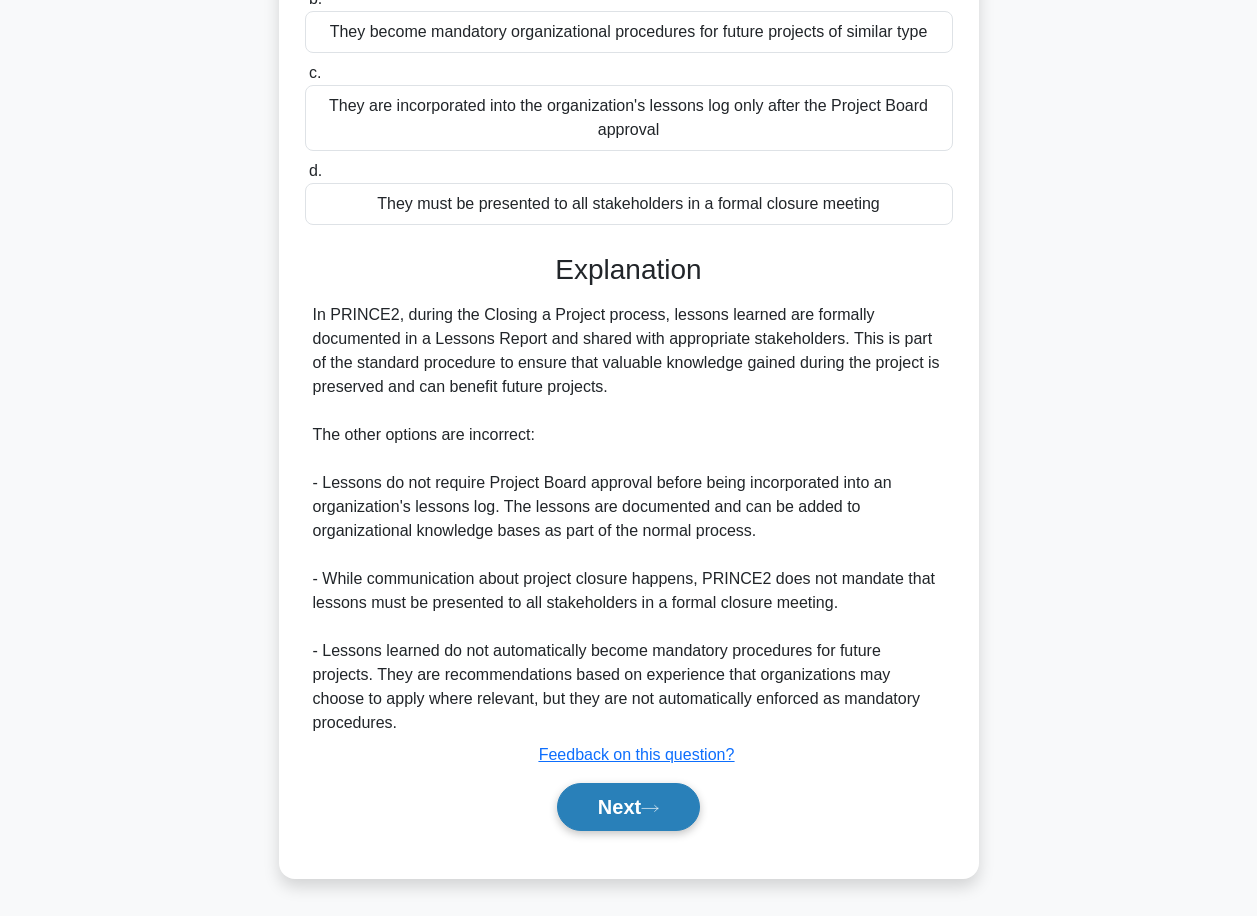 click on "Next" at bounding box center (628, 807) 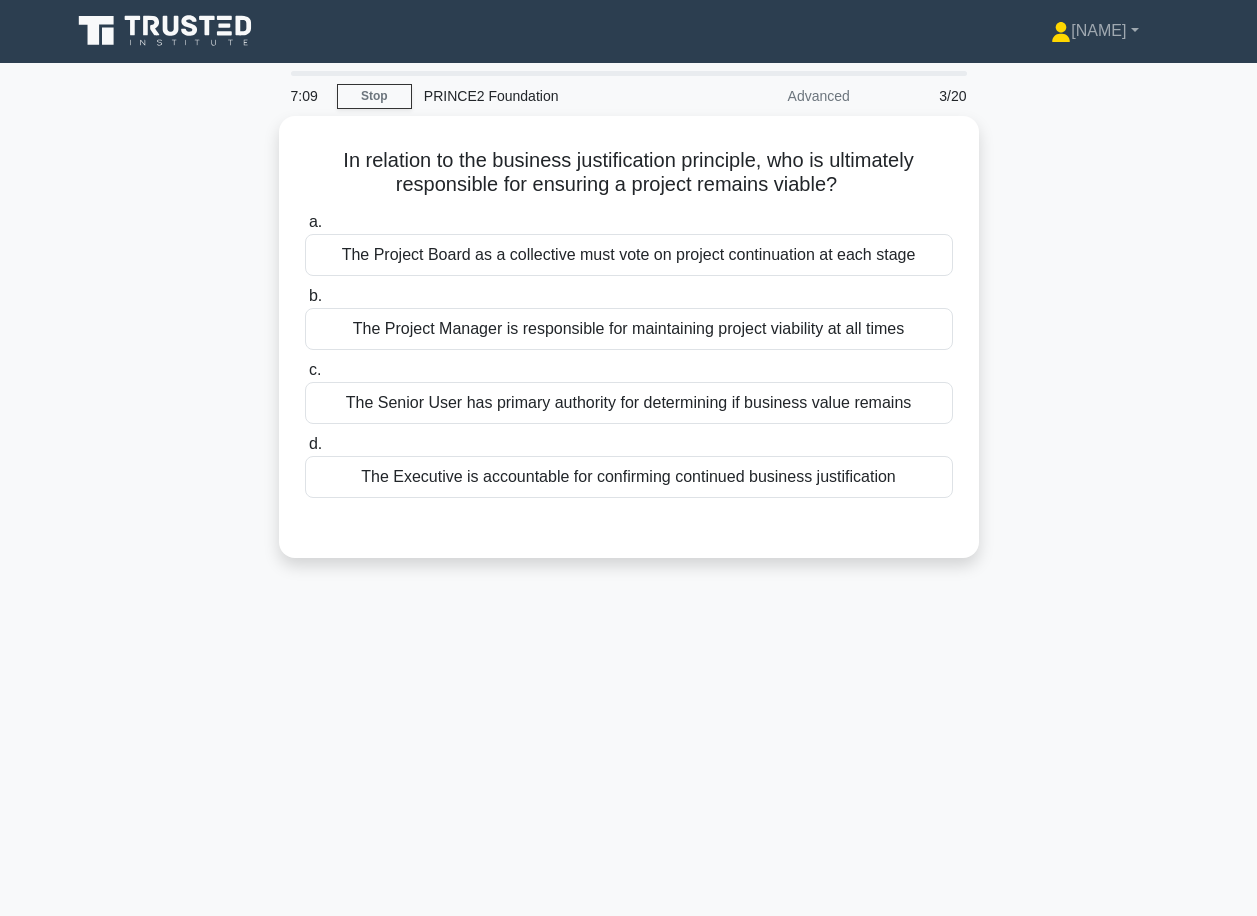 scroll, scrollTop: 0, scrollLeft: 0, axis: both 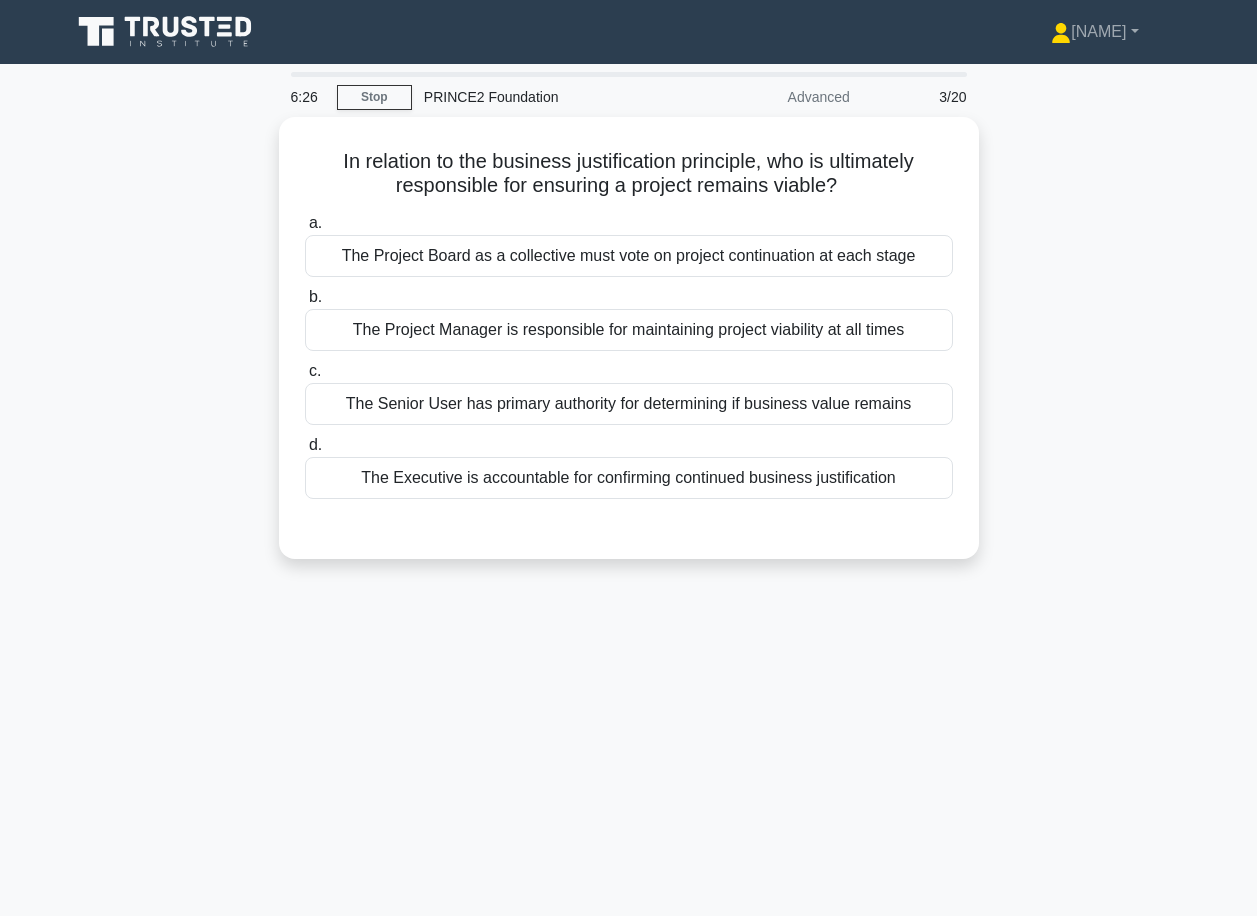 drag, startPoint x: 611, startPoint y: 249, endPoint x: 583, endPoint y: 780, distance: 531.73773 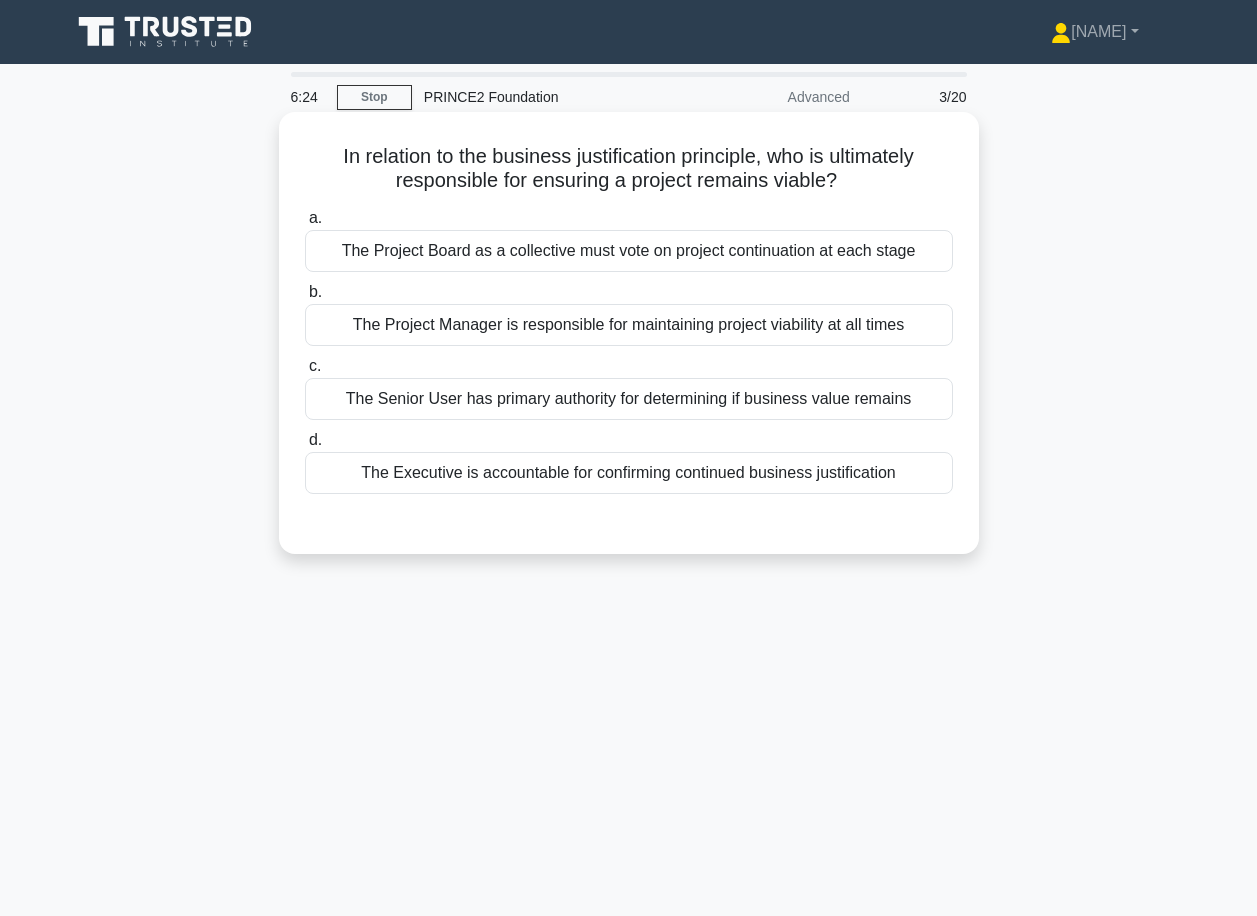 click on "a.
The Project Board as a collective must vote on project continuation at each stage" at bounding box center (629, 239) 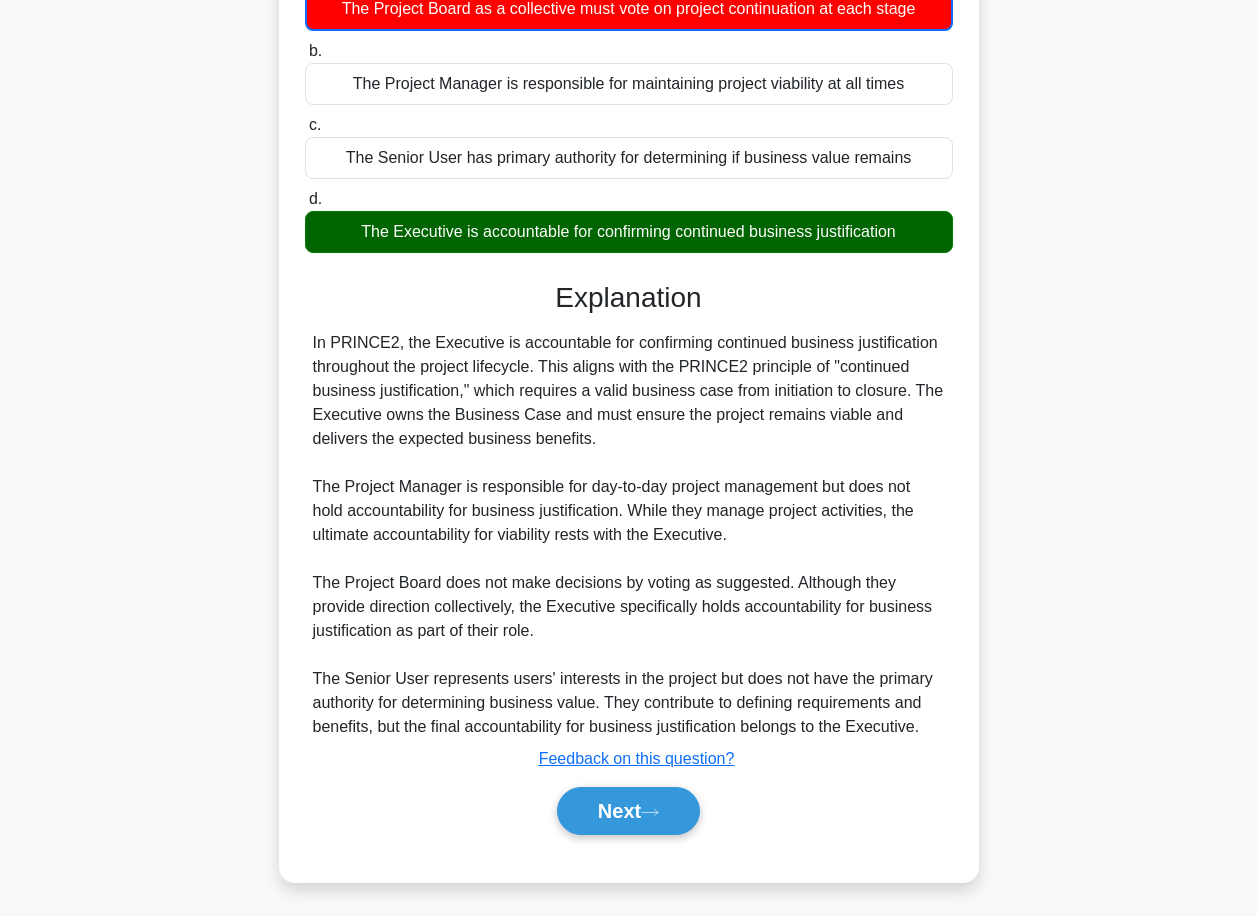 scroll, scrollTop: 248, scrollLeft: 0, axis: vertical 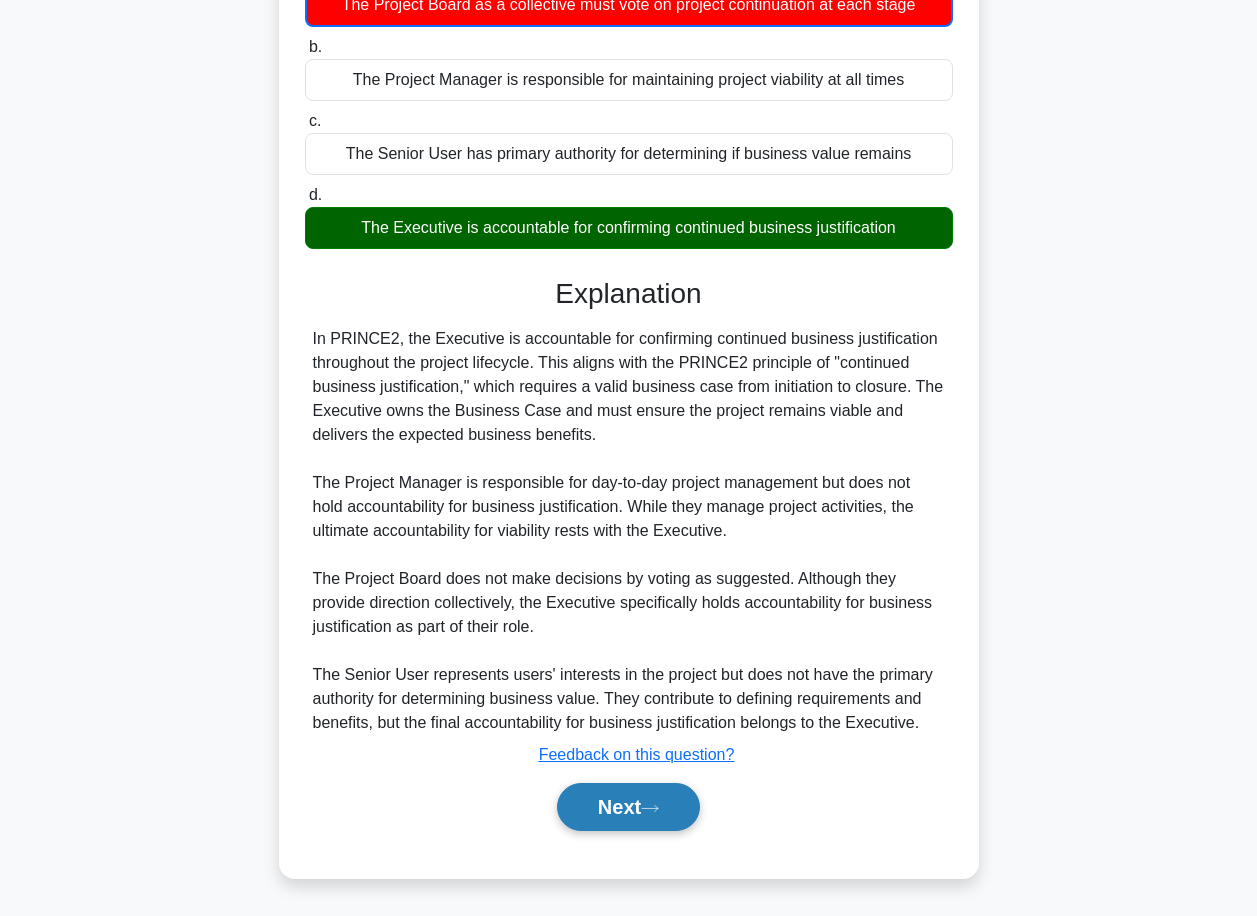 click on "Next" at bounding box center [628, 807] 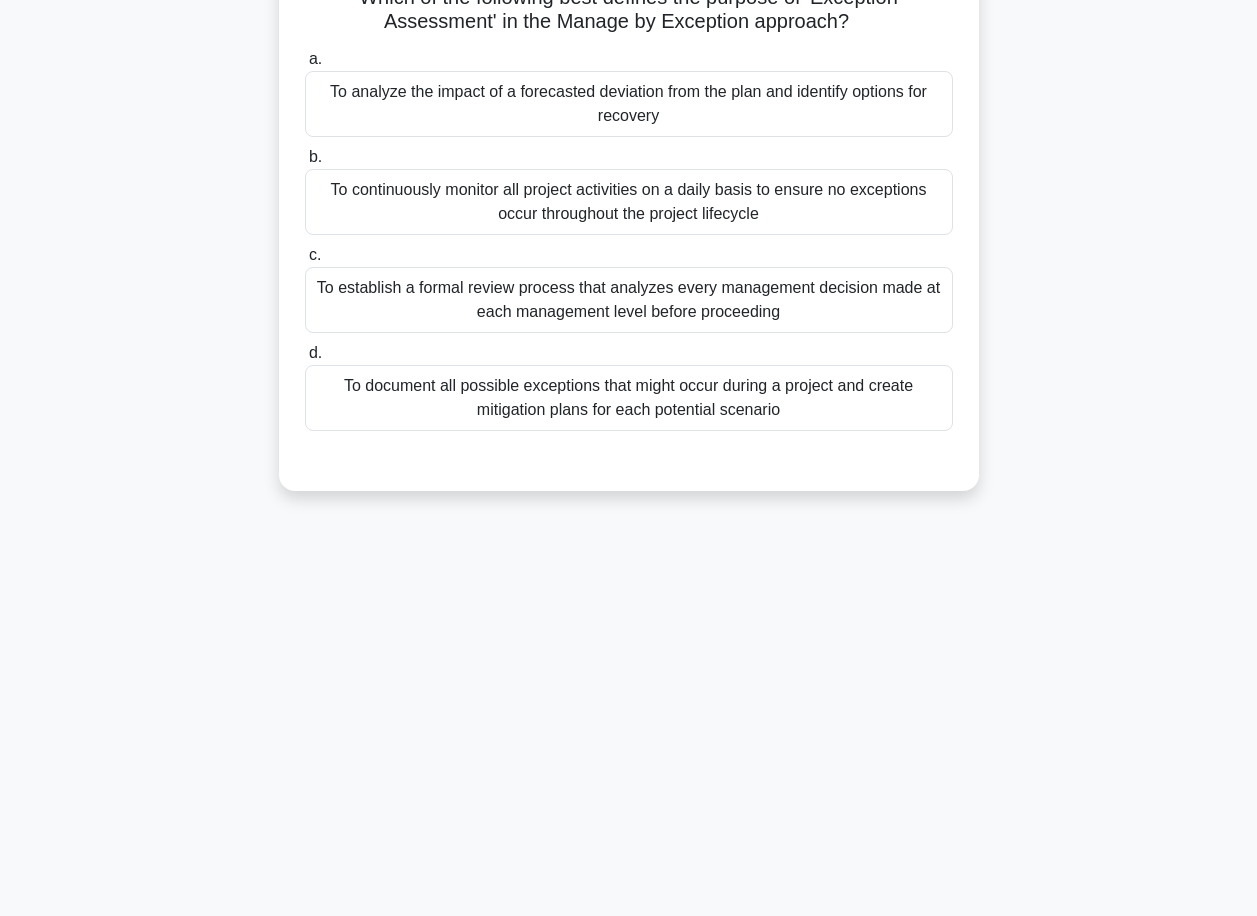scroll, scrollTop: 0, scrollLeft: 0, axis: both 